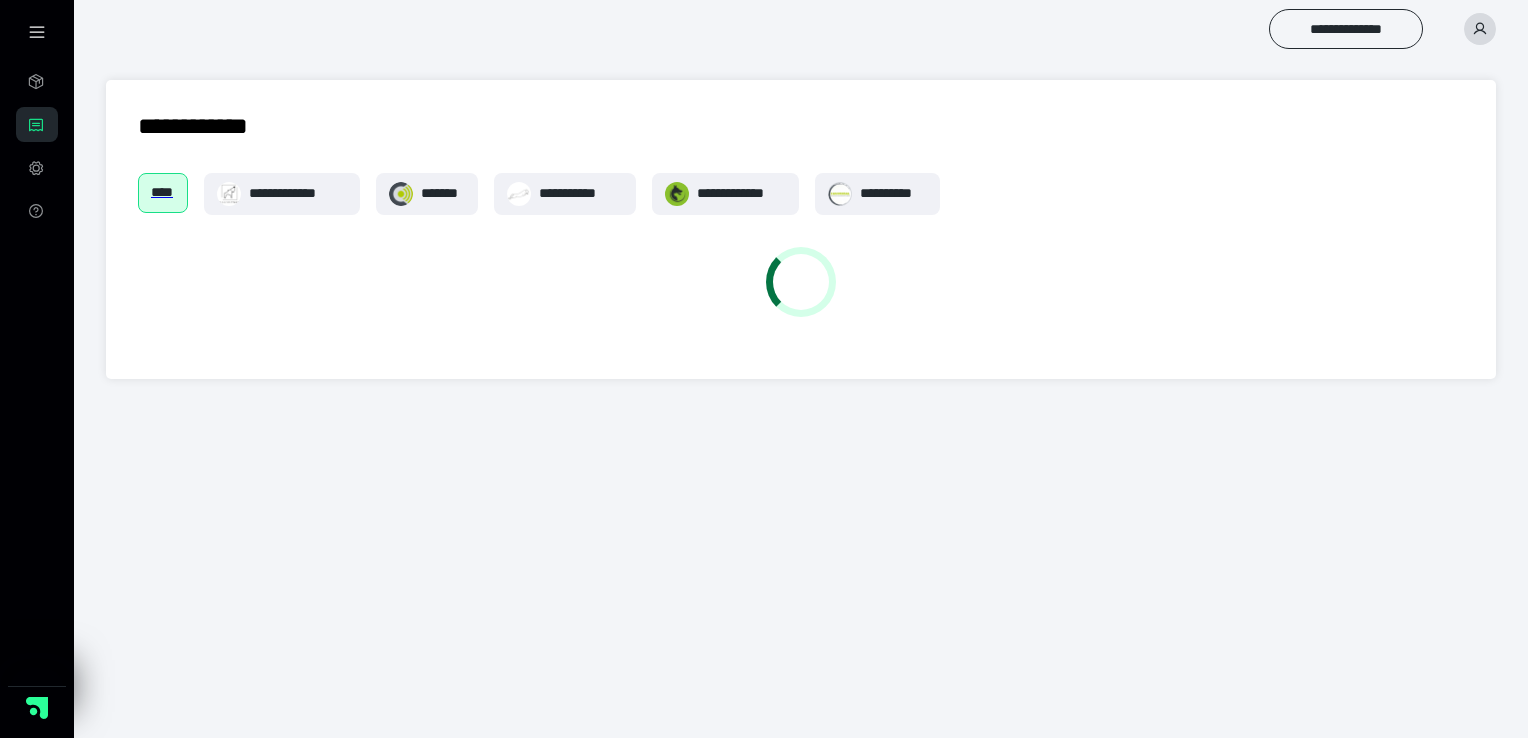 scroll, scrollTop: 0, scrollLeft: 0, axis: both 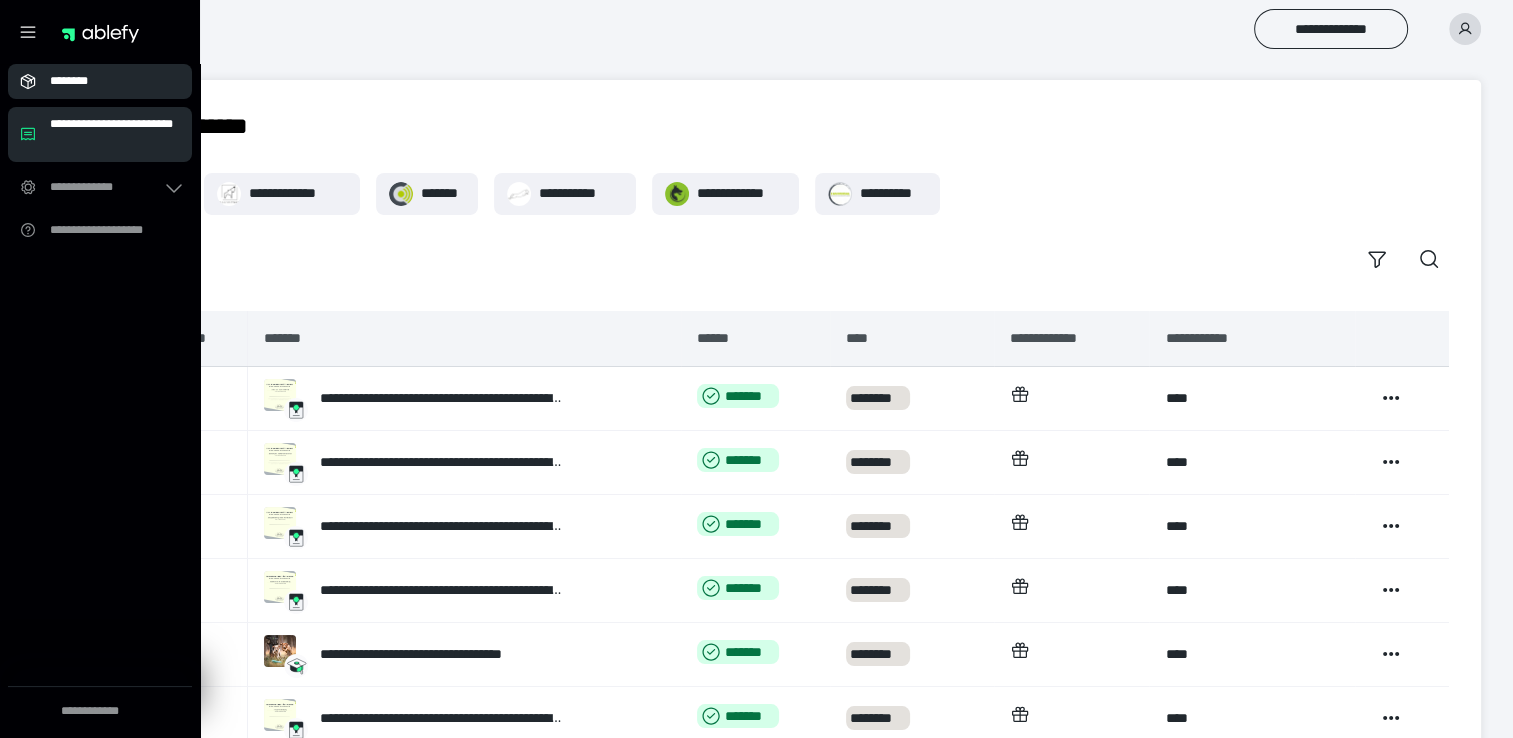 click on "********" at bounding box center [106, 81] 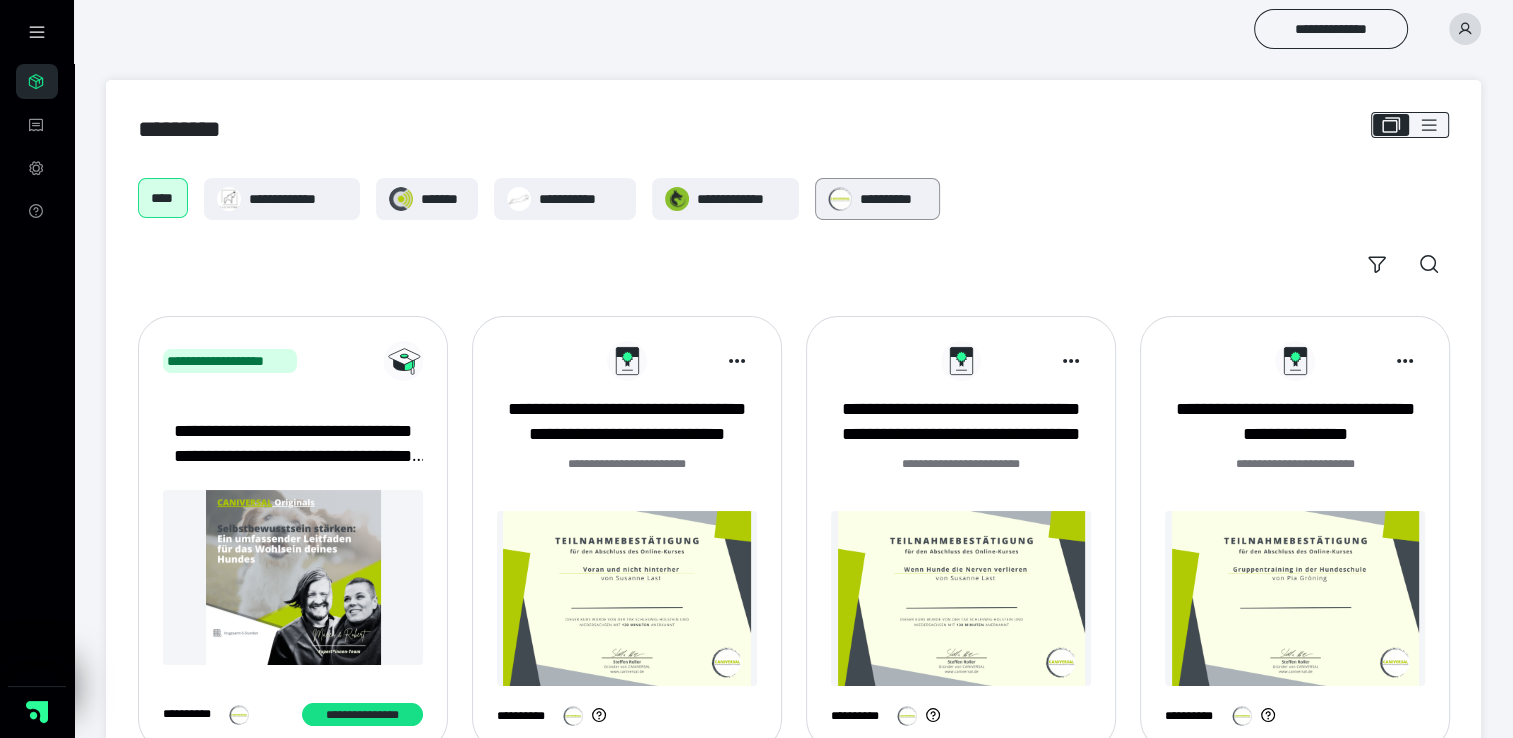 click on "**********" at bounding box center (893, 199) 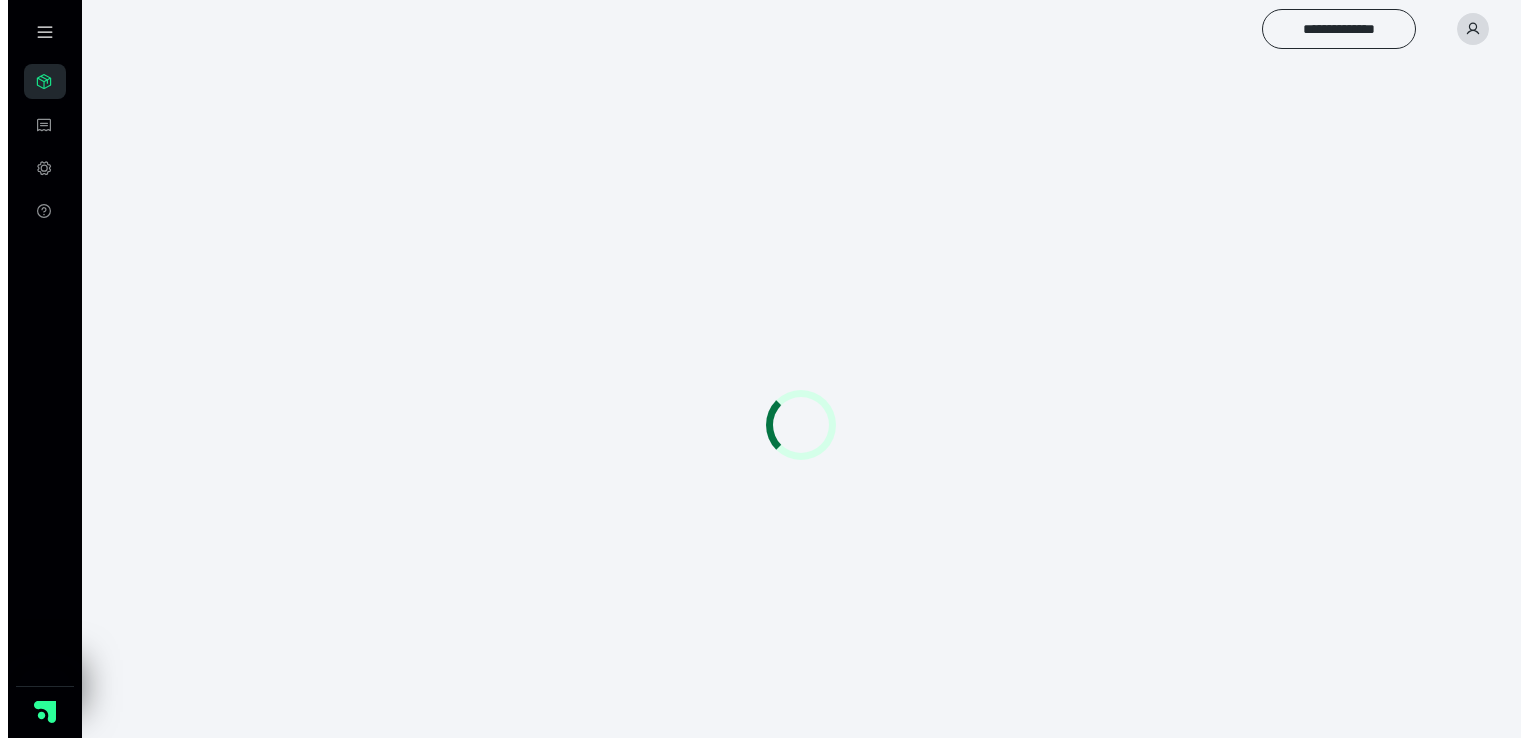 scroll, scrollTop: 0, scrollLeft: 0, axis: both 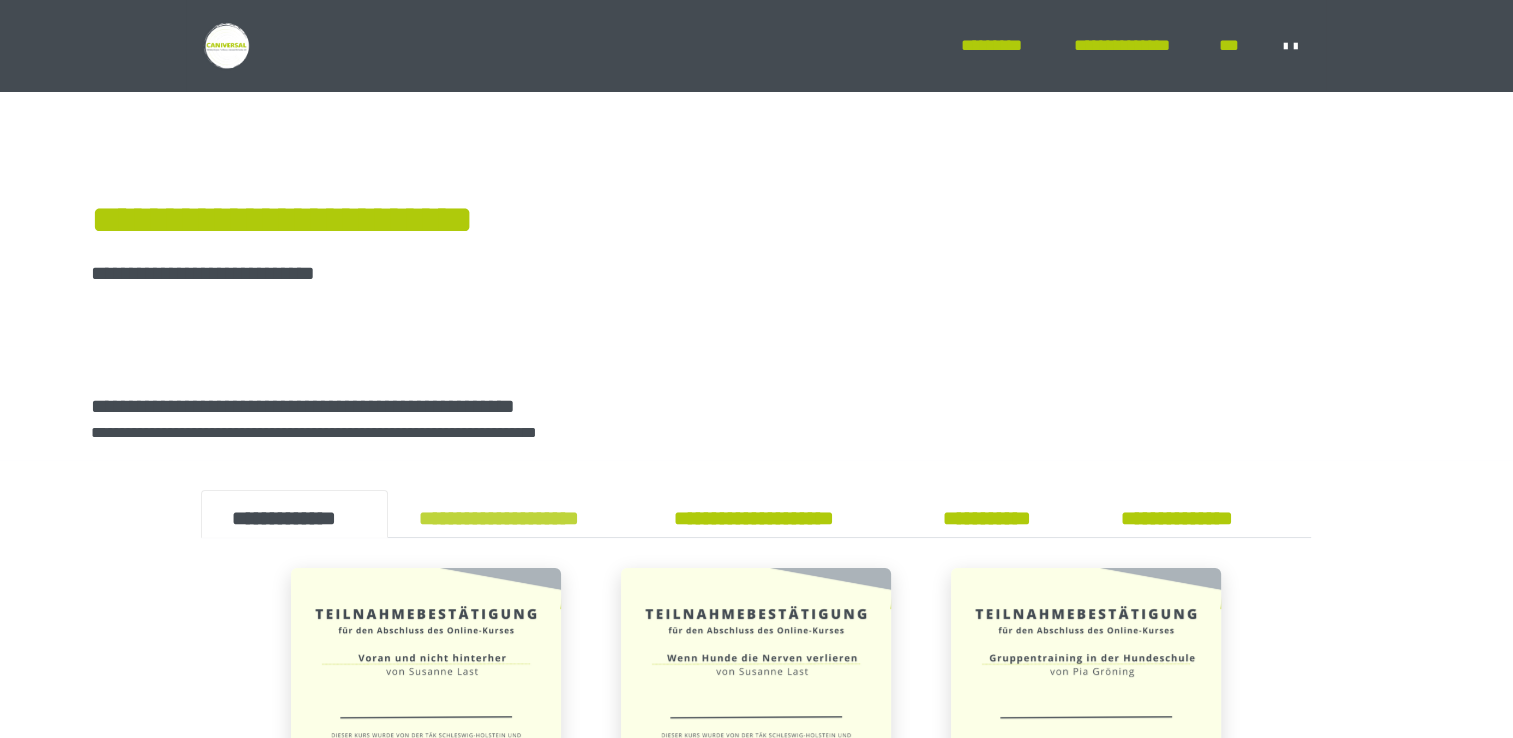 click on "**********" at bounding box center [515, 514] 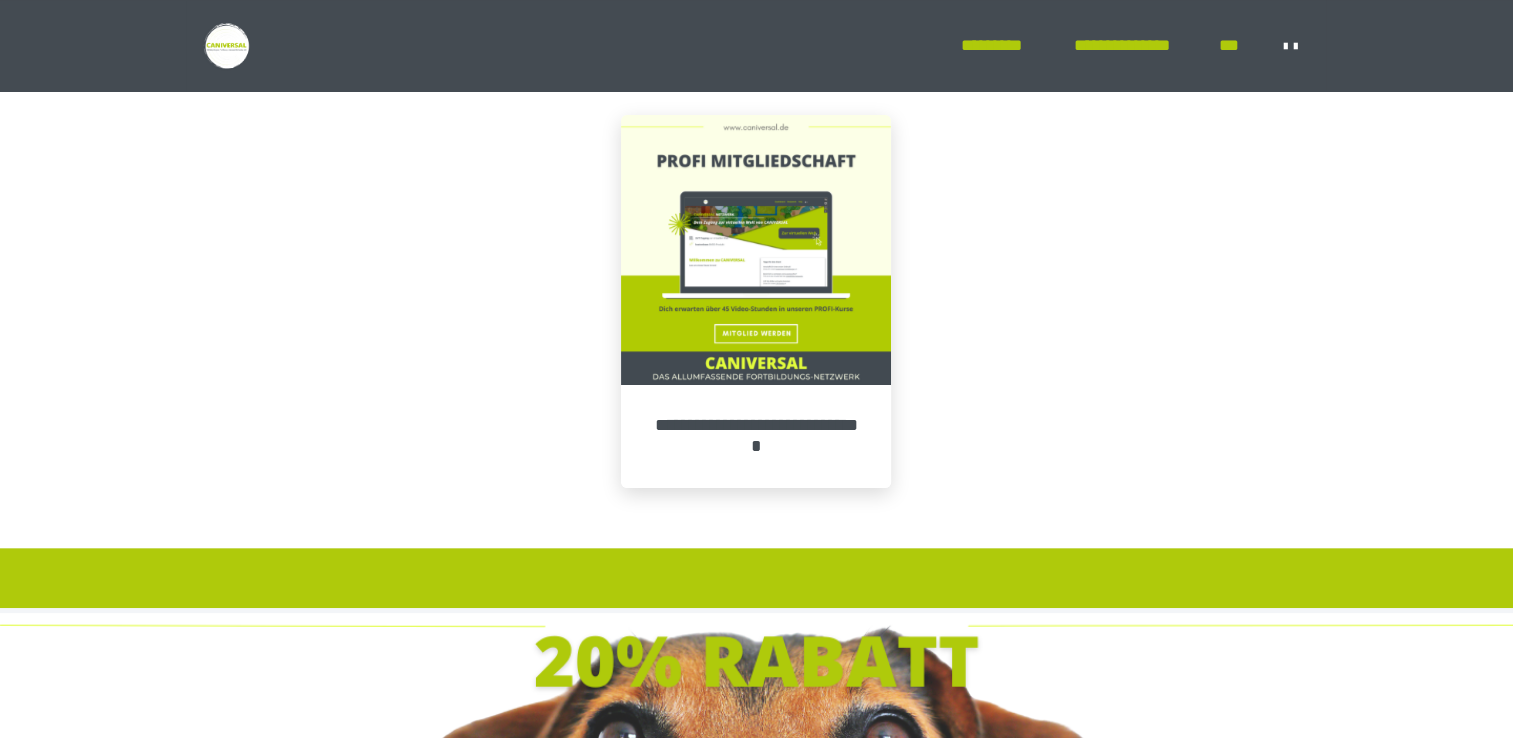 scroll, scrollTop: 573, scrollLeft: 0, axis: vertical 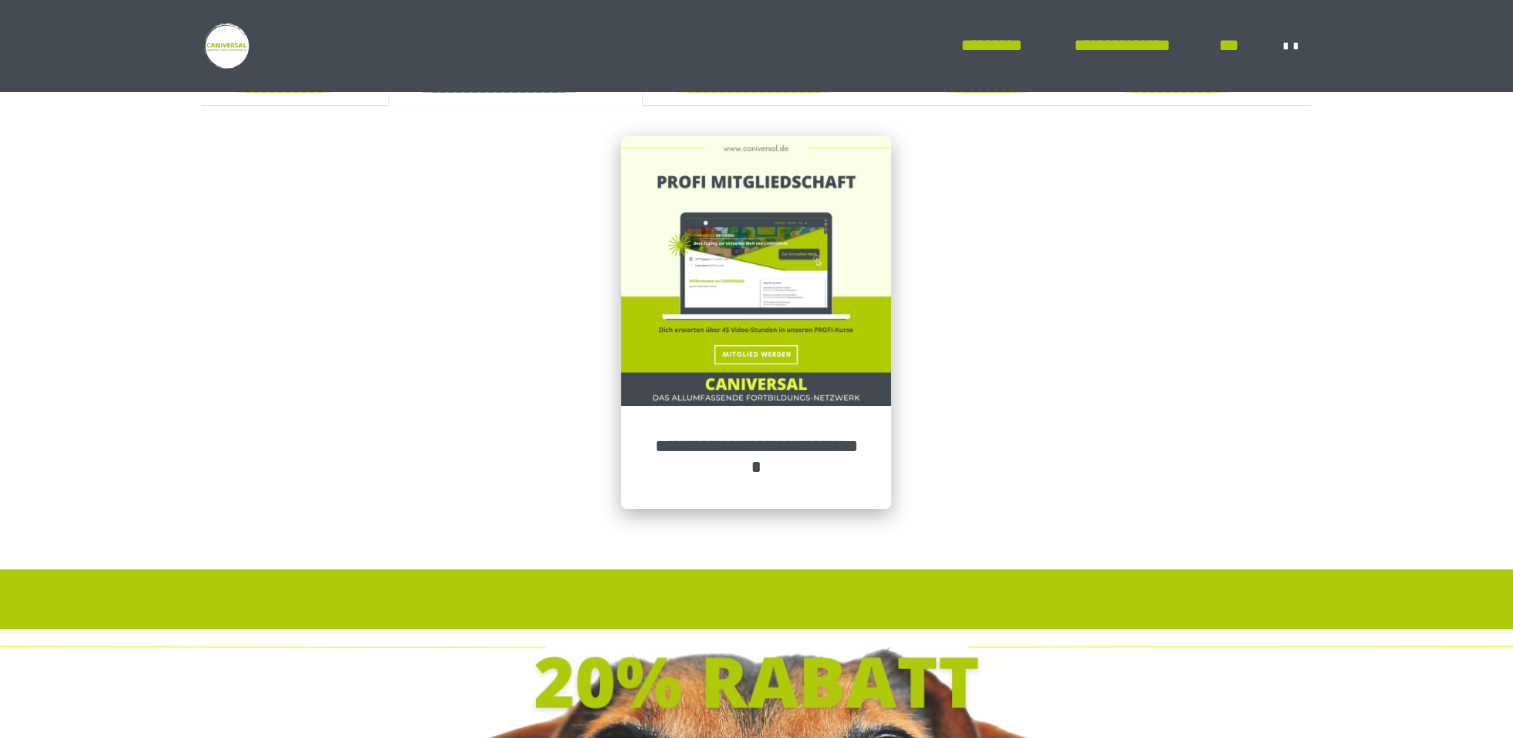 click at bounding box center (756, 271) 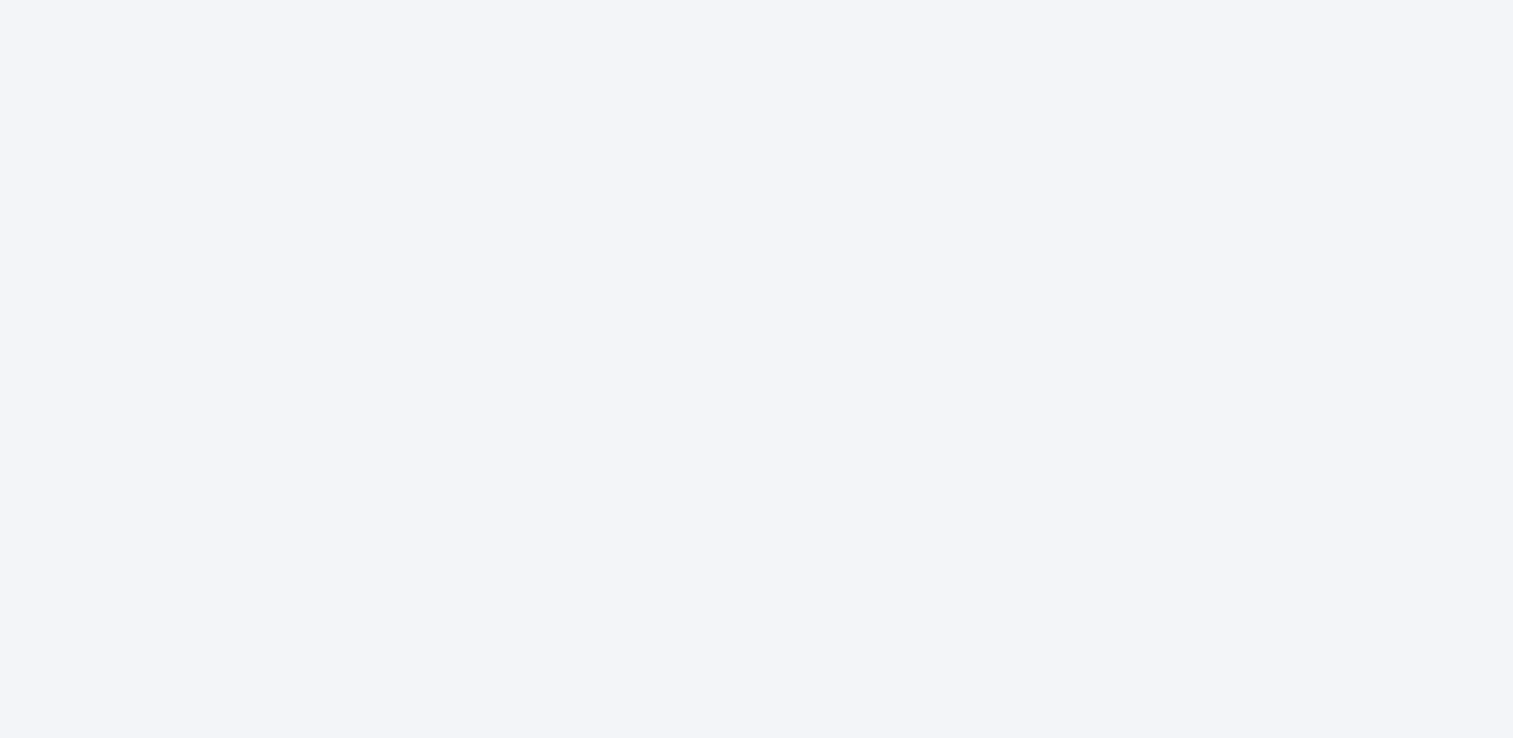 scroll, scrollTop: 0, scrollLeft: 0, axis: both 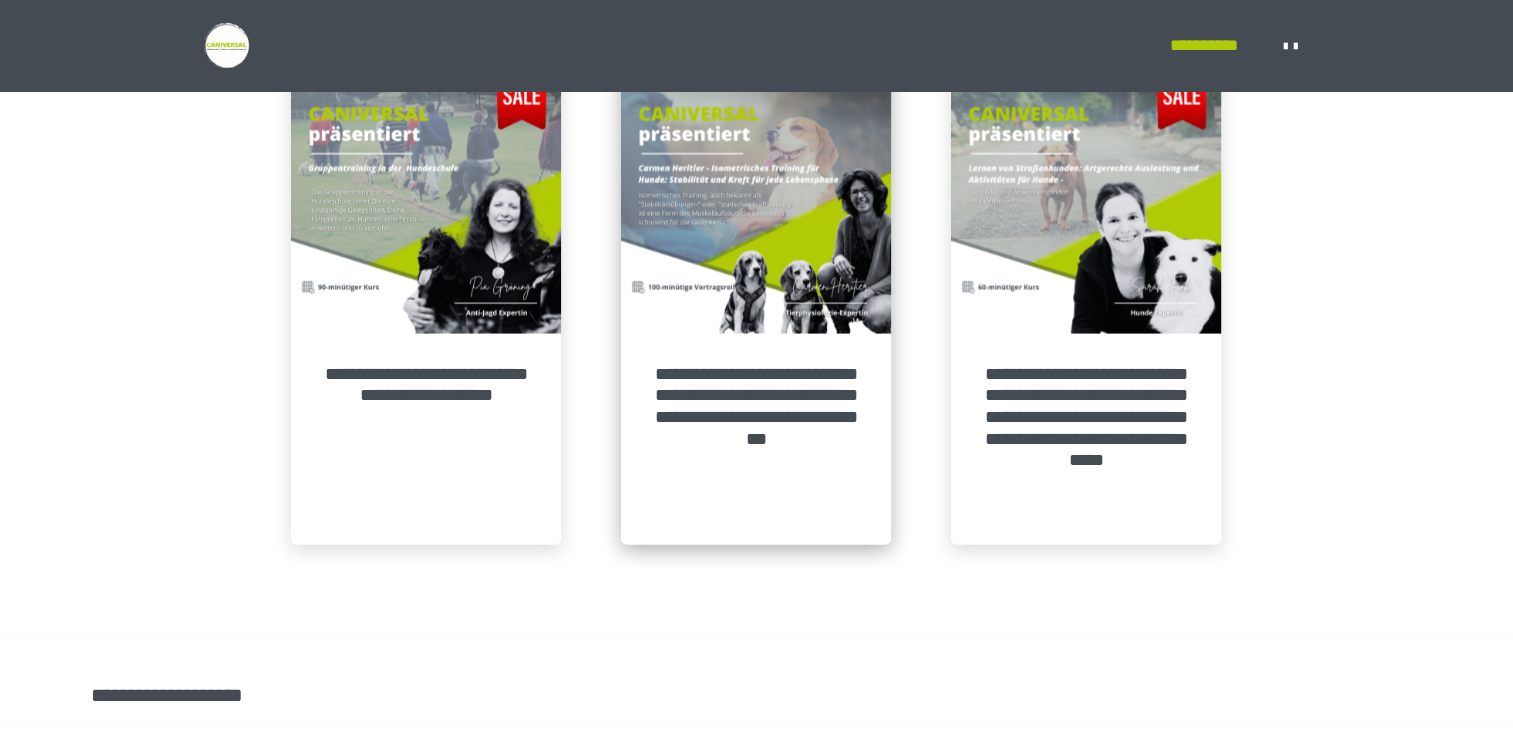 click on "**********" at bounding box center (756, 439) 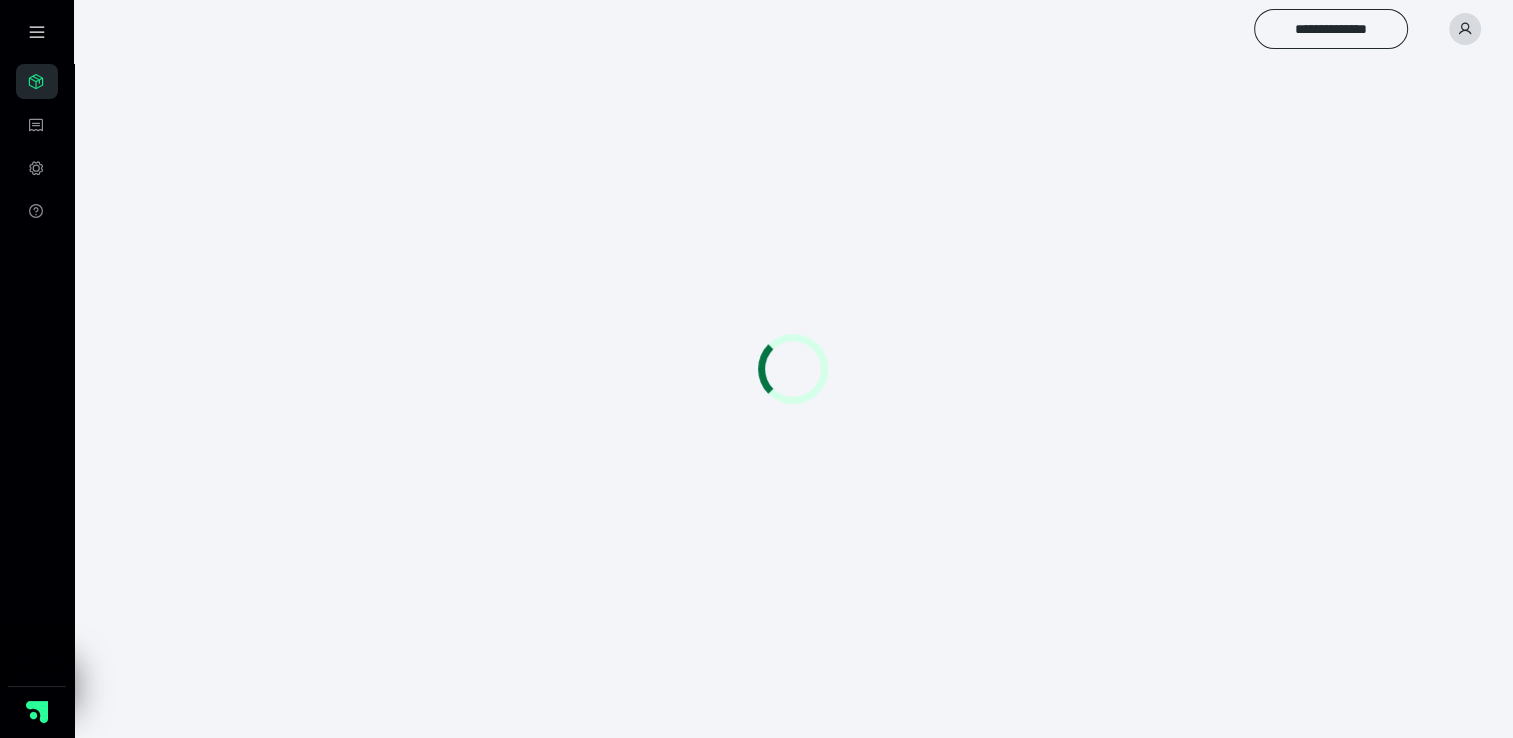 scroll, scrollTop: 56, scrollLeft: 0, axis: vertical 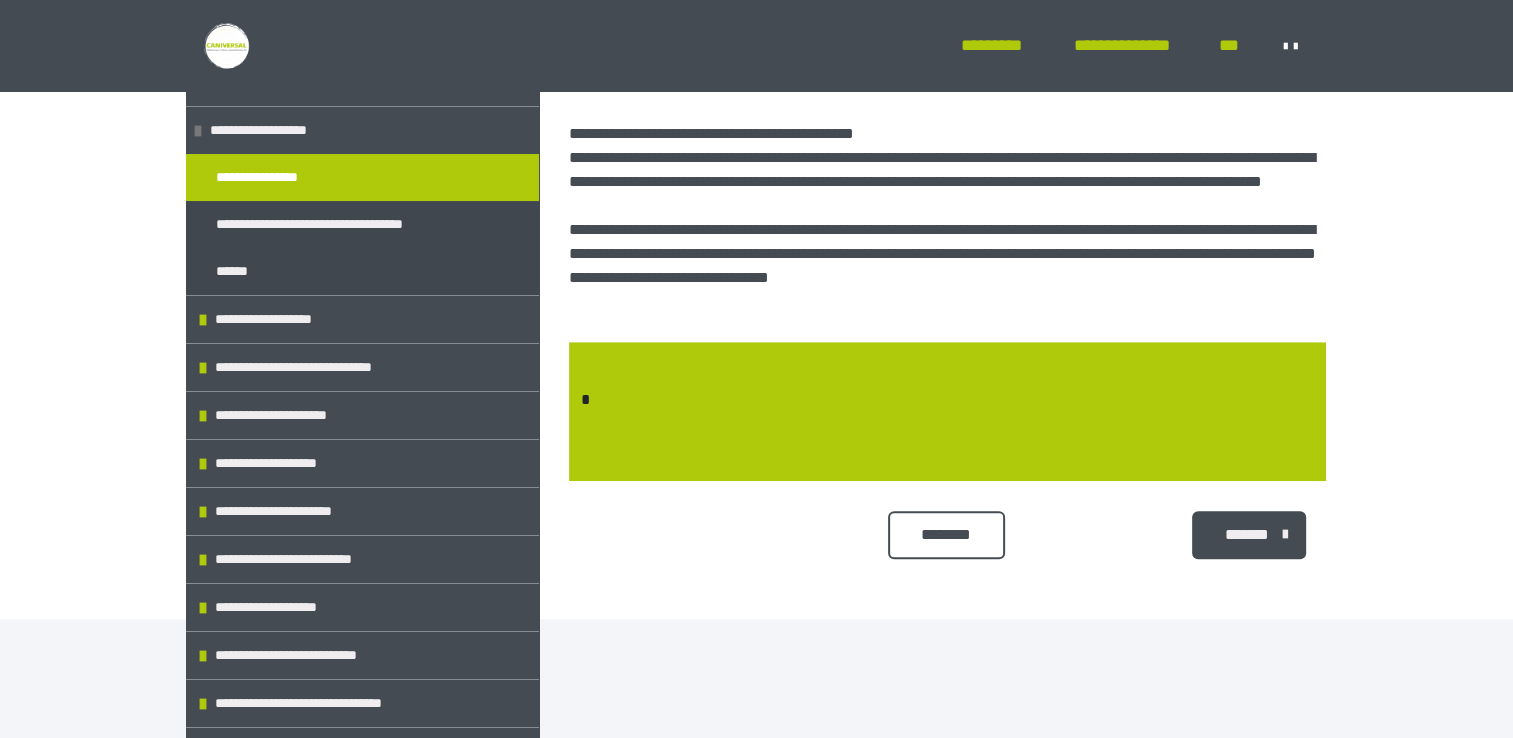 click on "********" at bounding box center [946, 535] 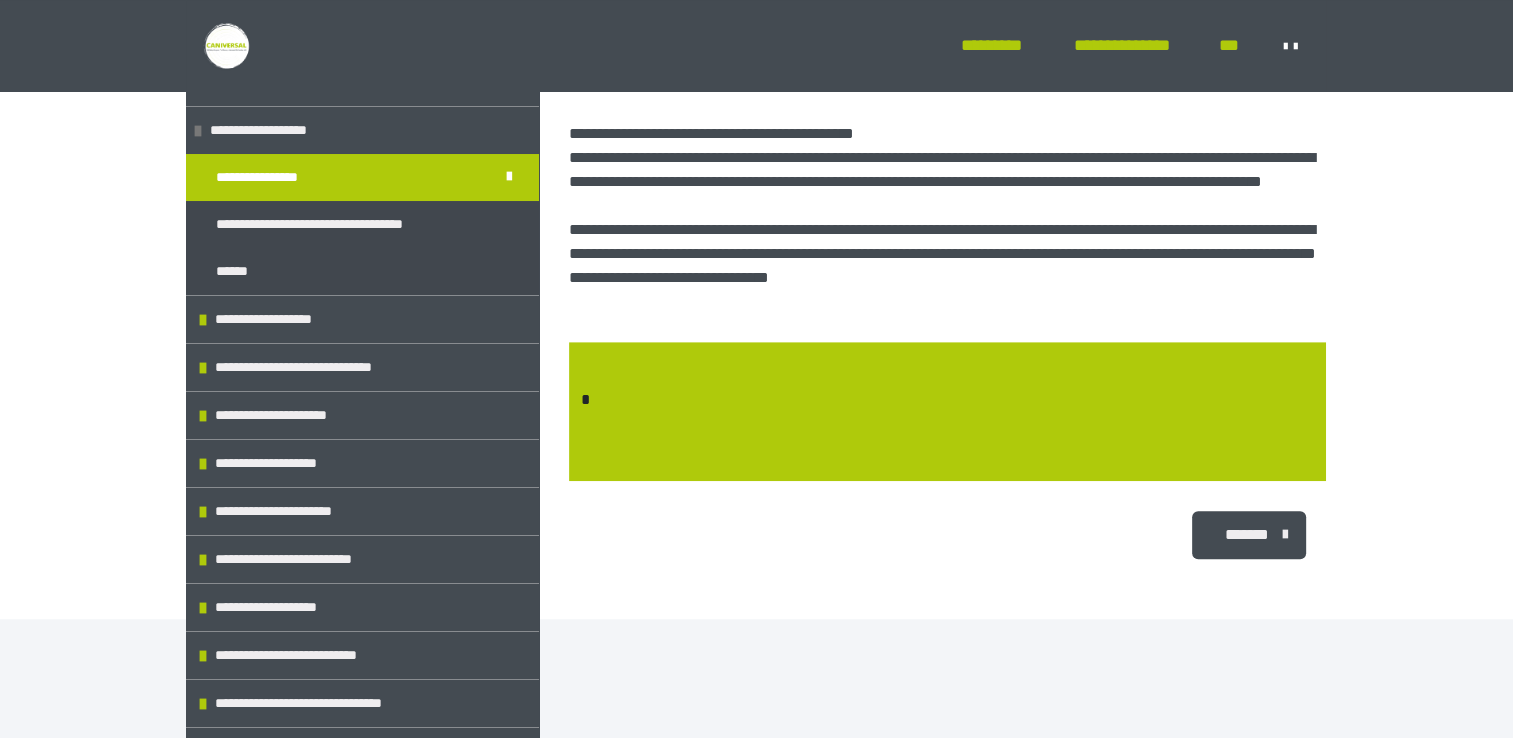 click on "*******" at bounding box center (1247, 535) 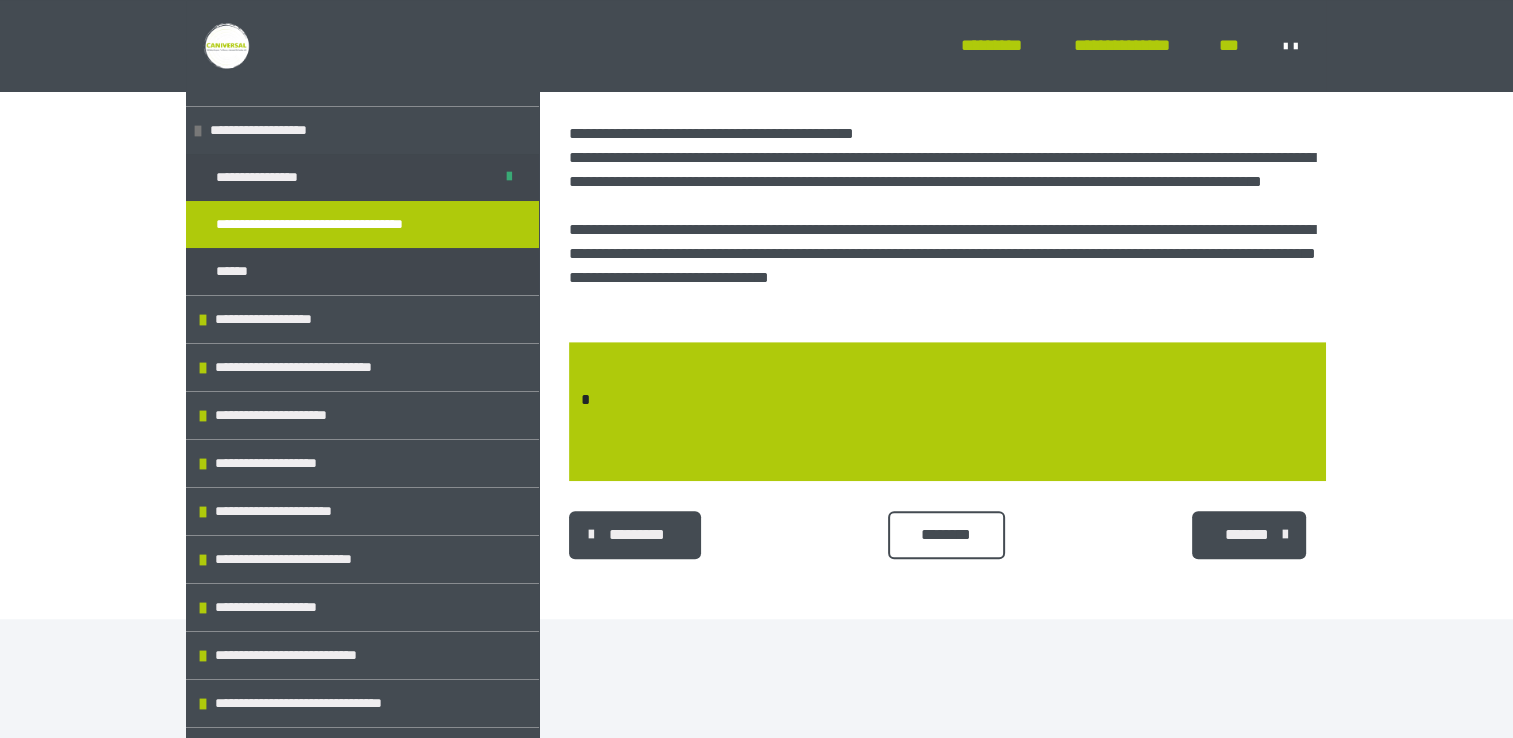 scroll, scrollTop: 1055, scrollLeft: 0, axis: vertical 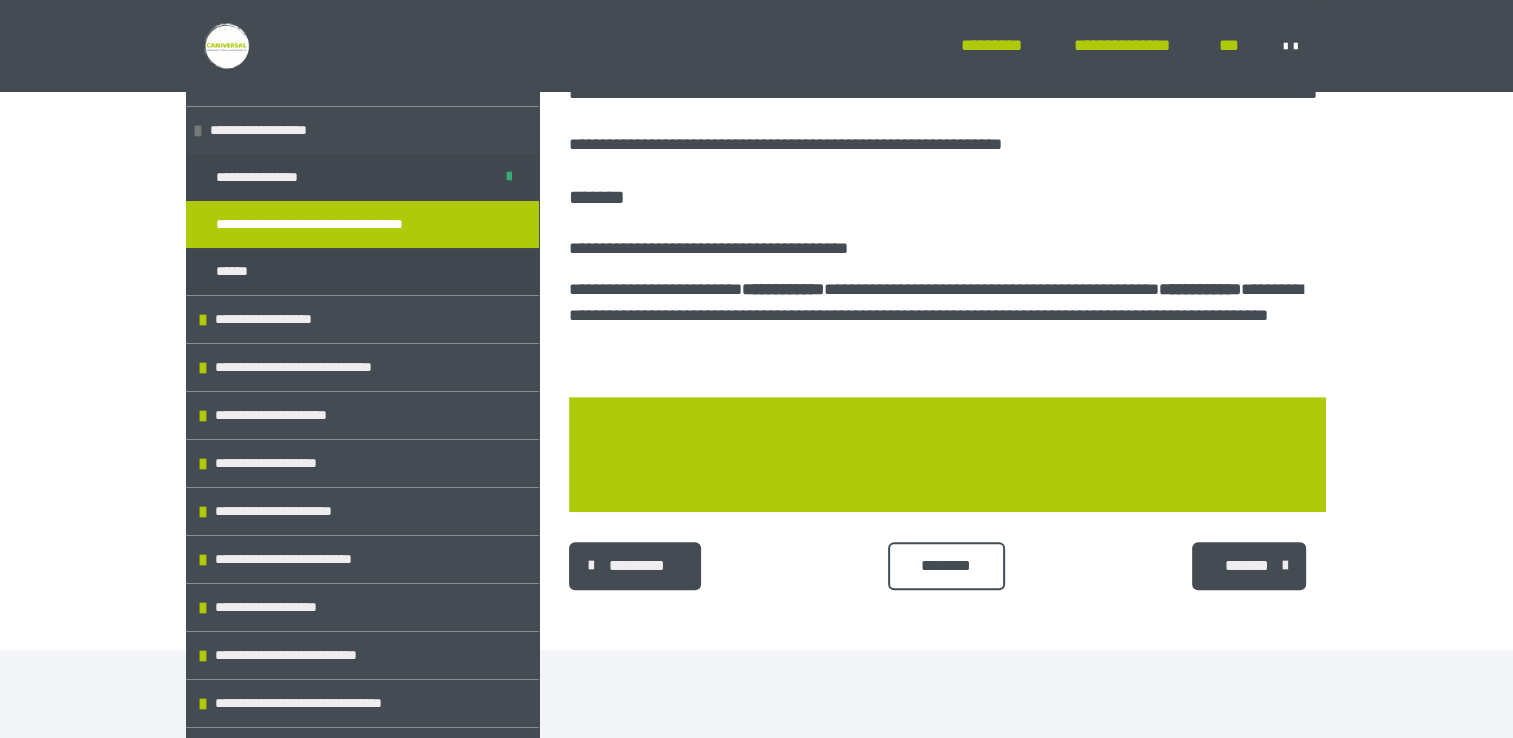 click on "********" at bounding box center (946, 566) 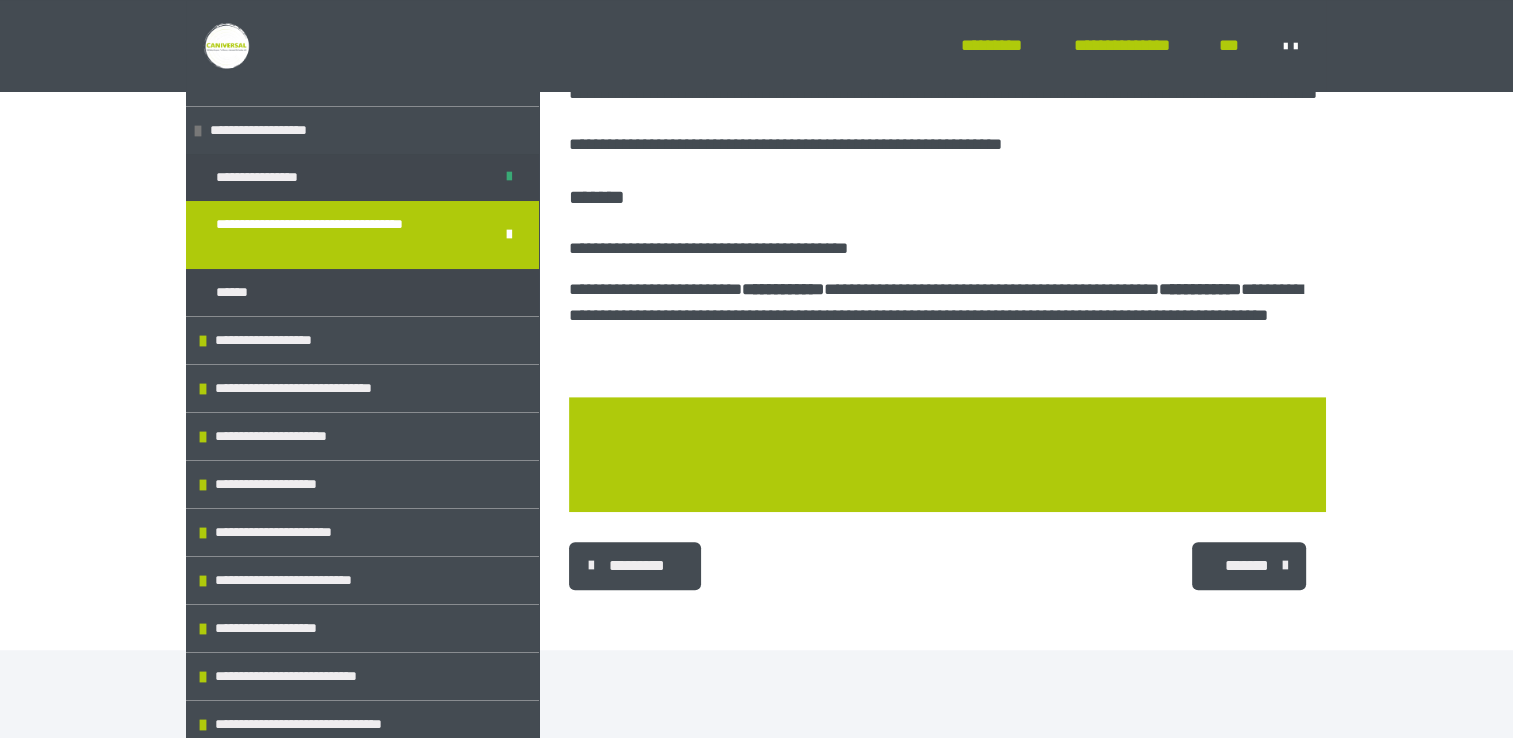 click on "*******" at bounding box center [1247, 566] 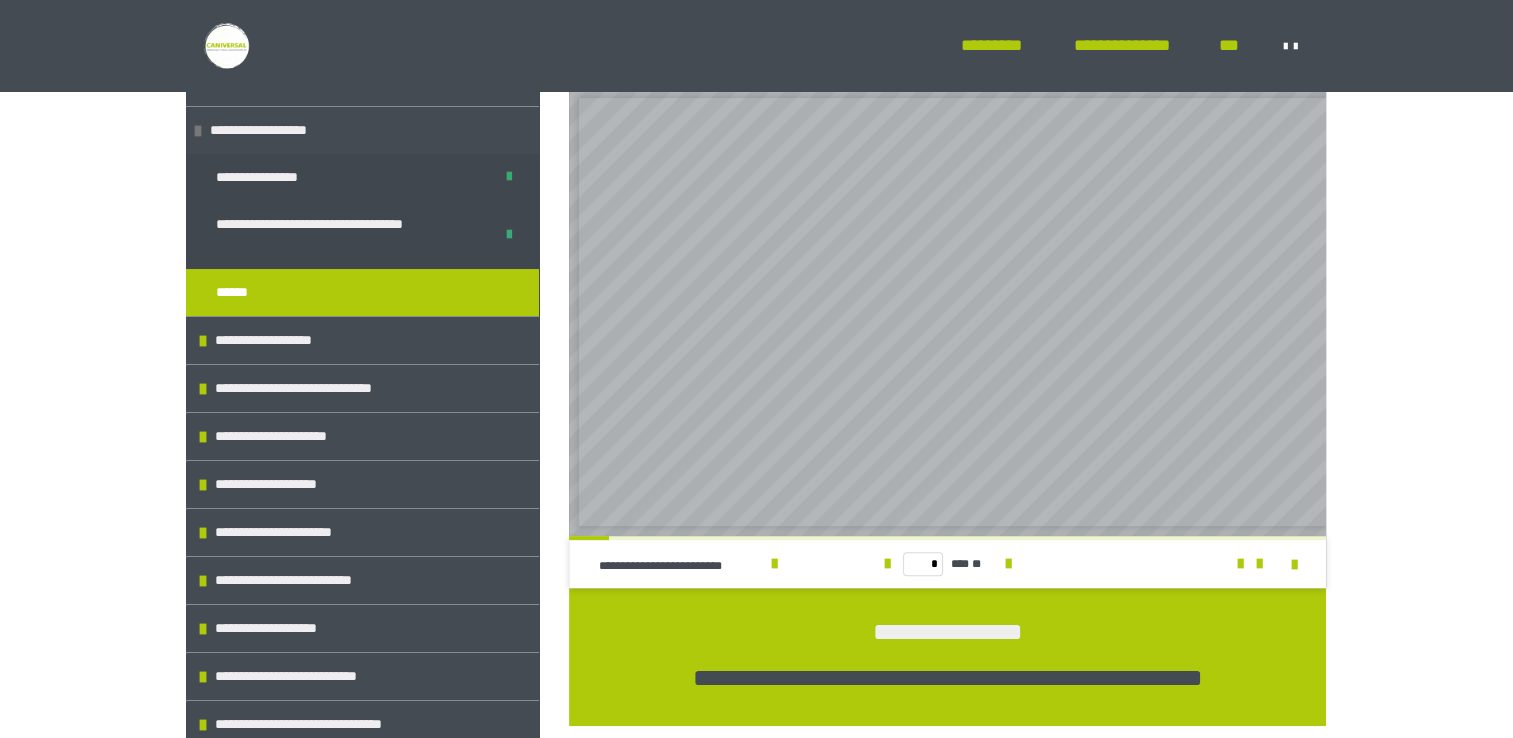 scroll, scrollTop: 604, scrollLeft: 0, axis: vertical 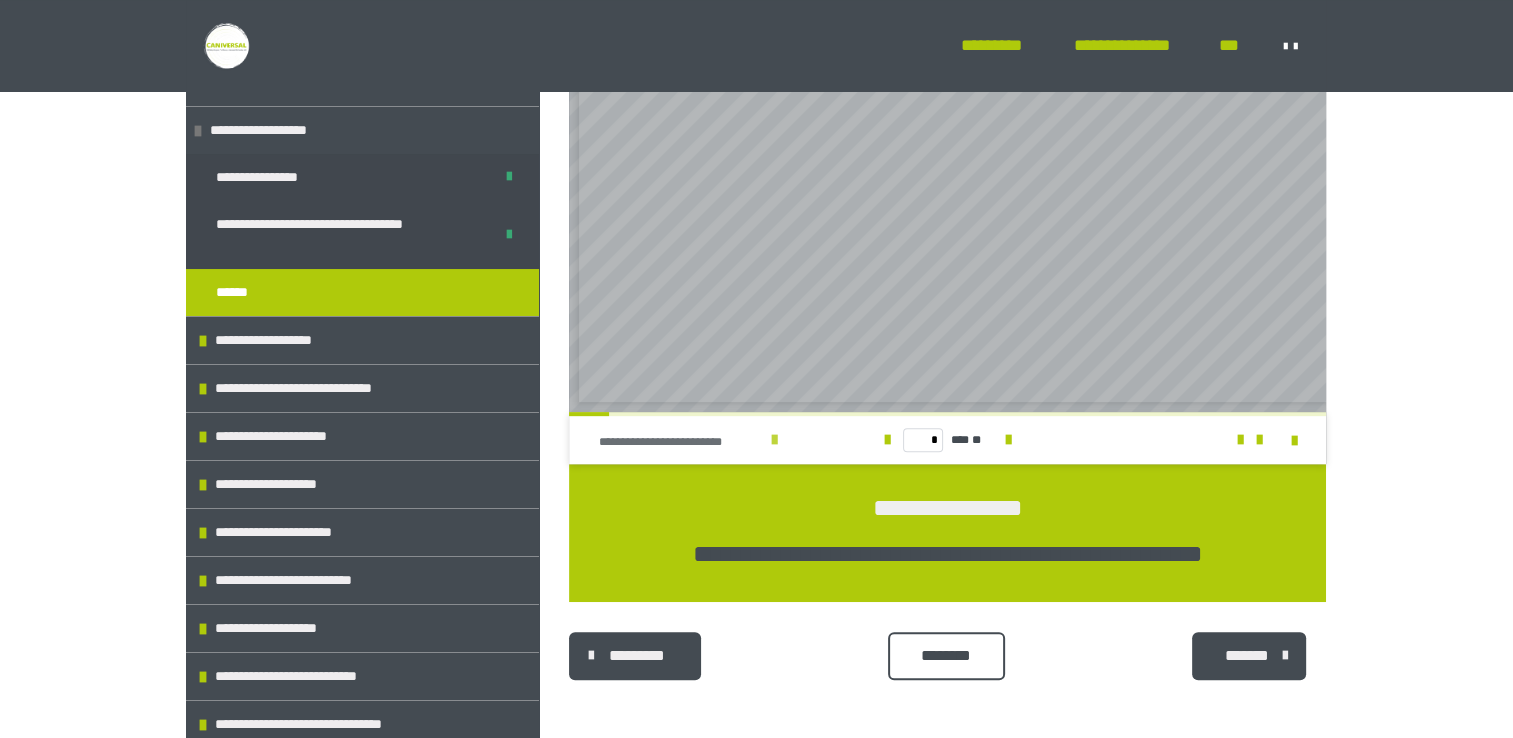 click at bounding box center [774, 440] 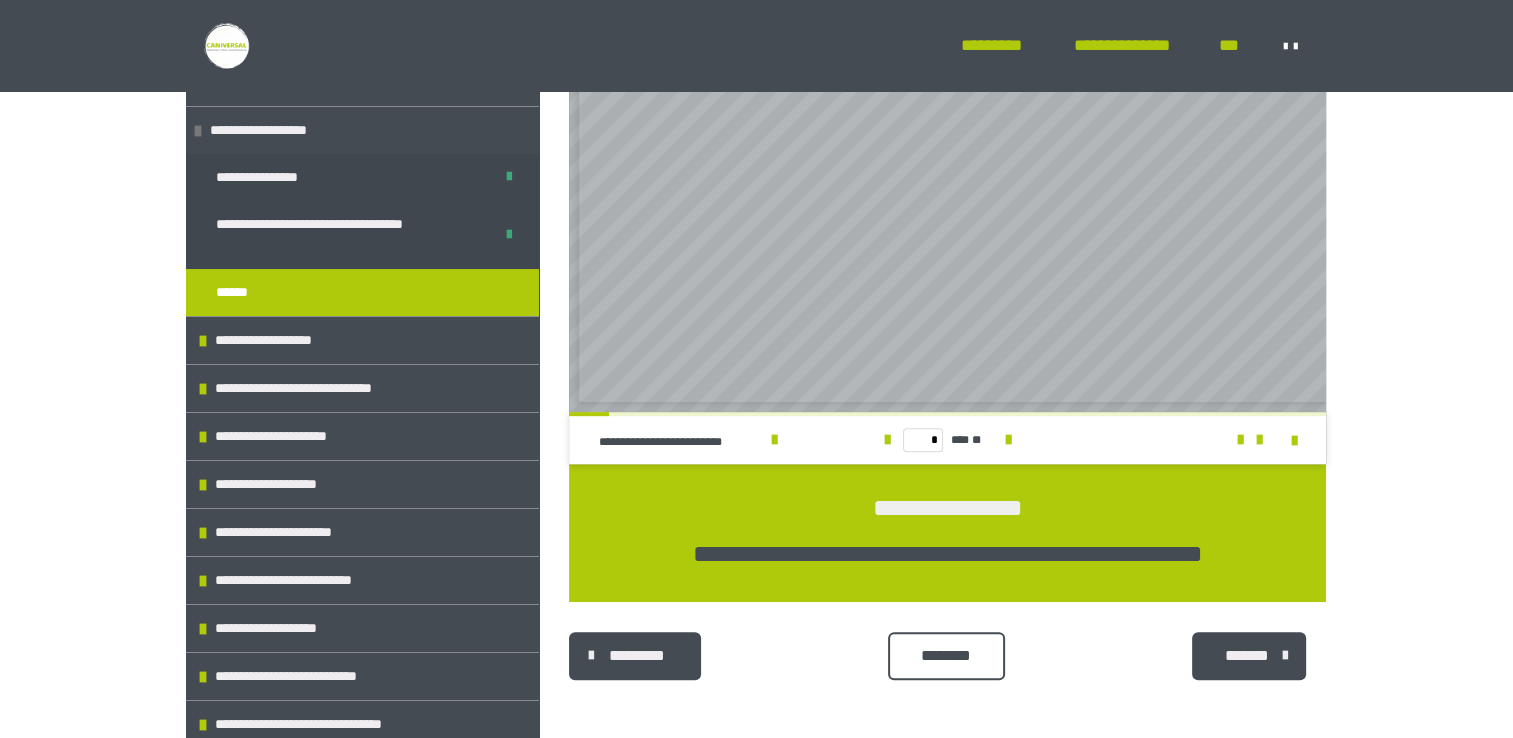 scroll, scrollTop: 0, scrollLeft: 0, axis: both 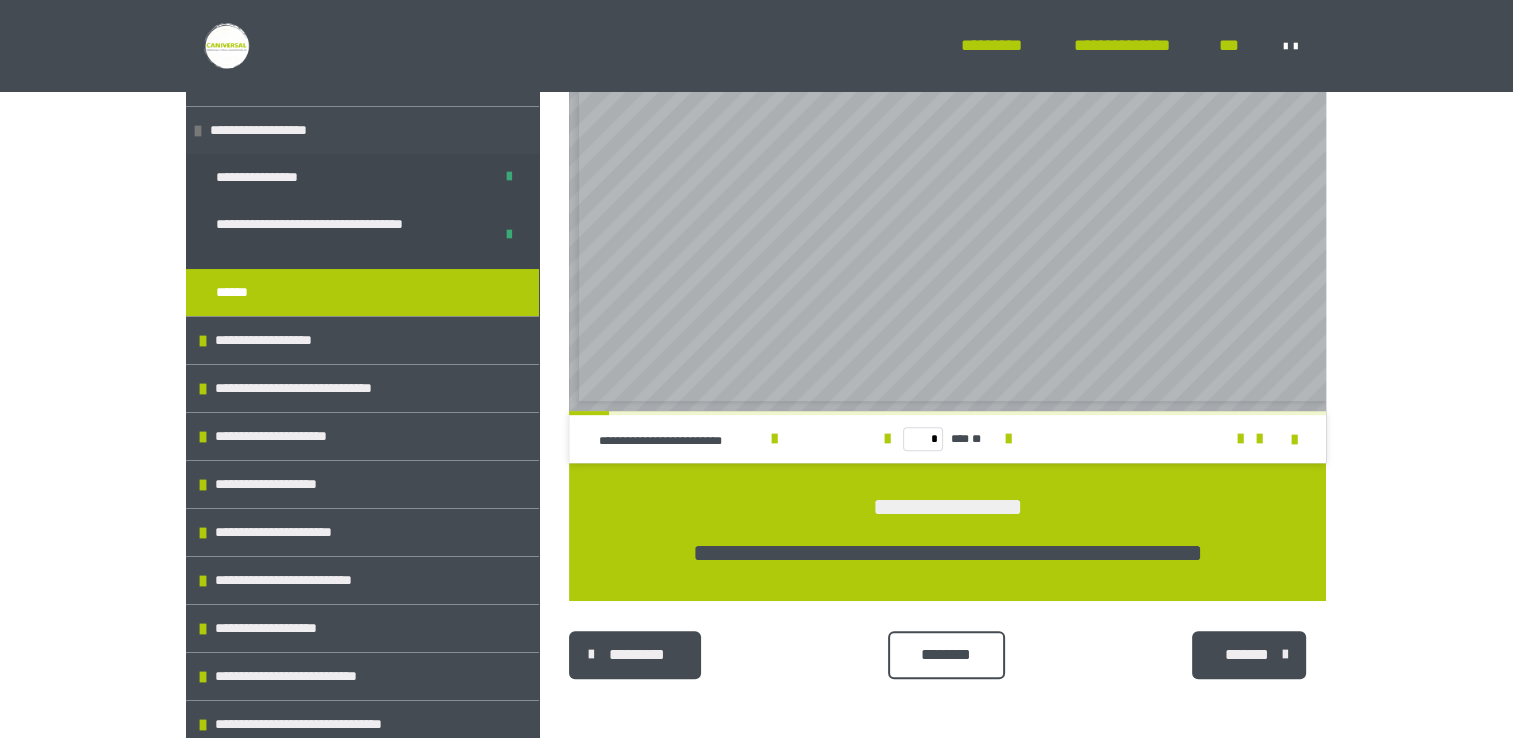 click on "********" at bounding box center (946, 655) 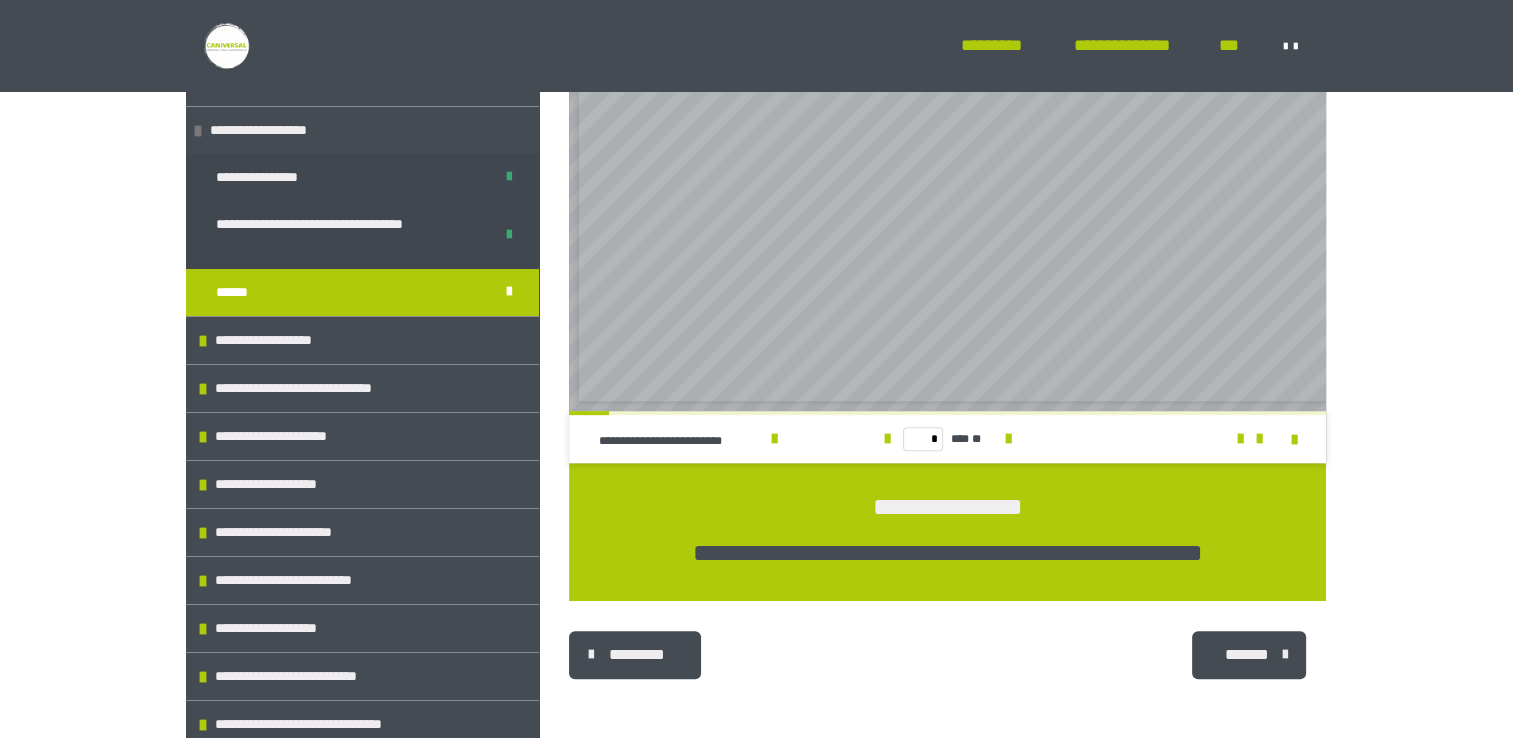 click on "*******" at bounding box center (1247, 655) 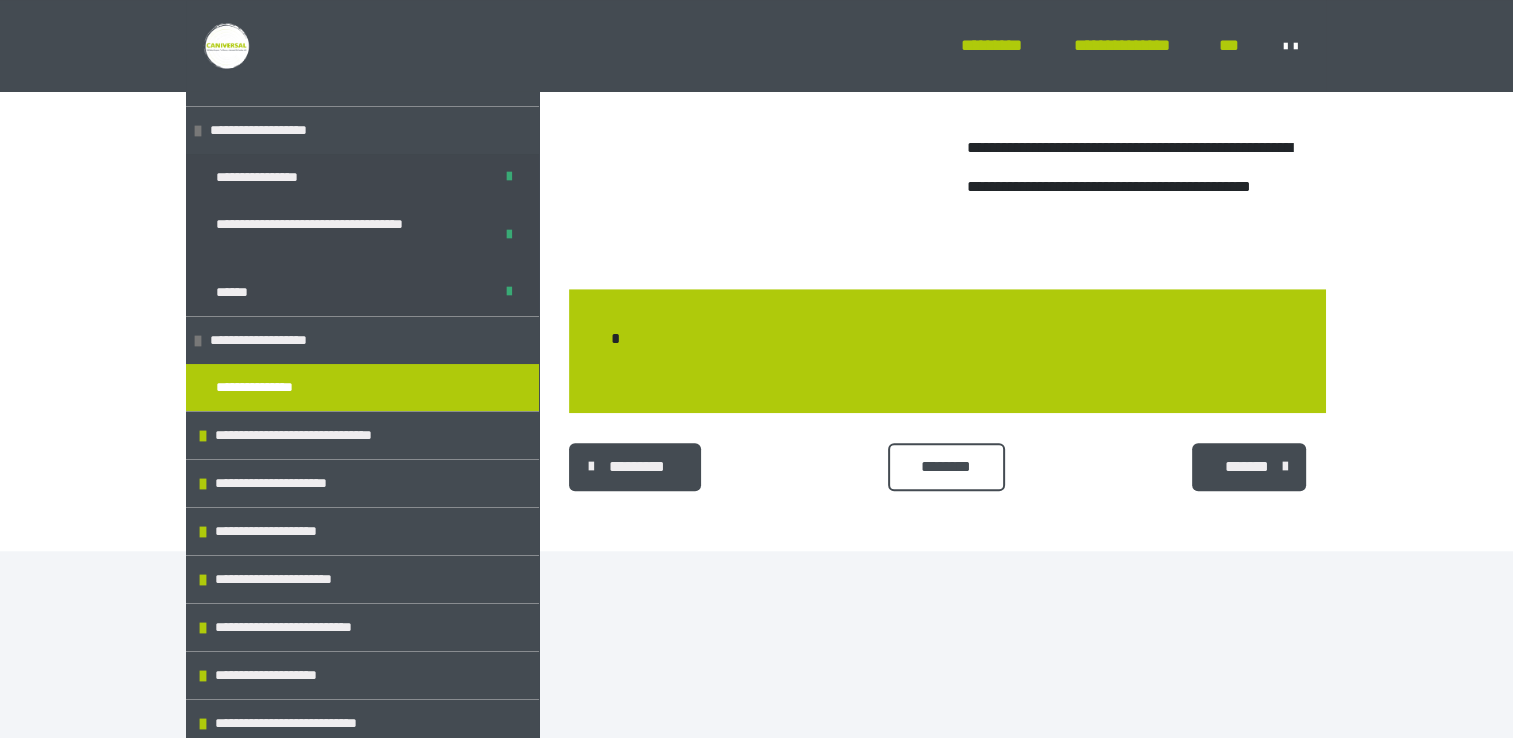 scroll, scrollTop: 1526, scrollLeft: 0, axis: vertical 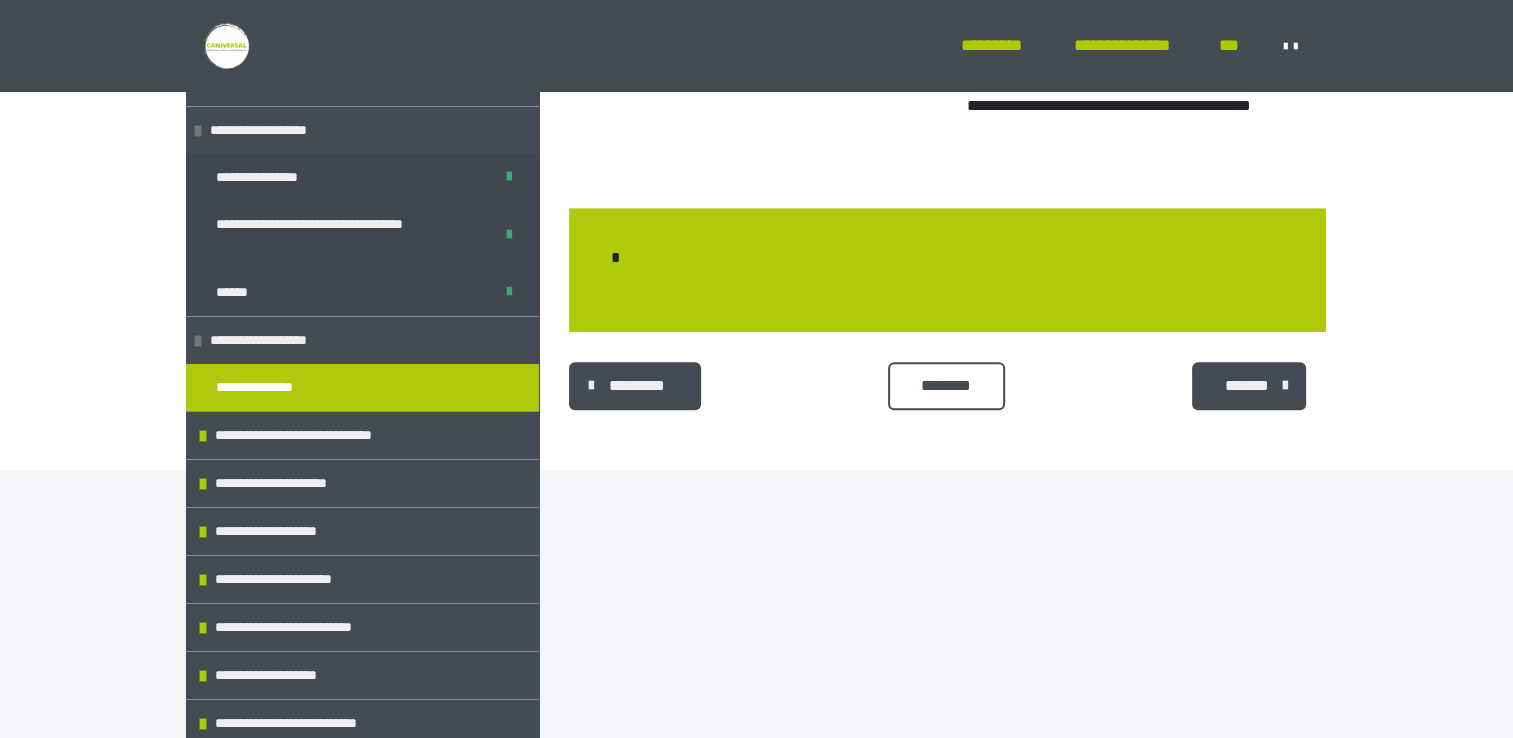 click on "********" at bounding box center [946, 386] 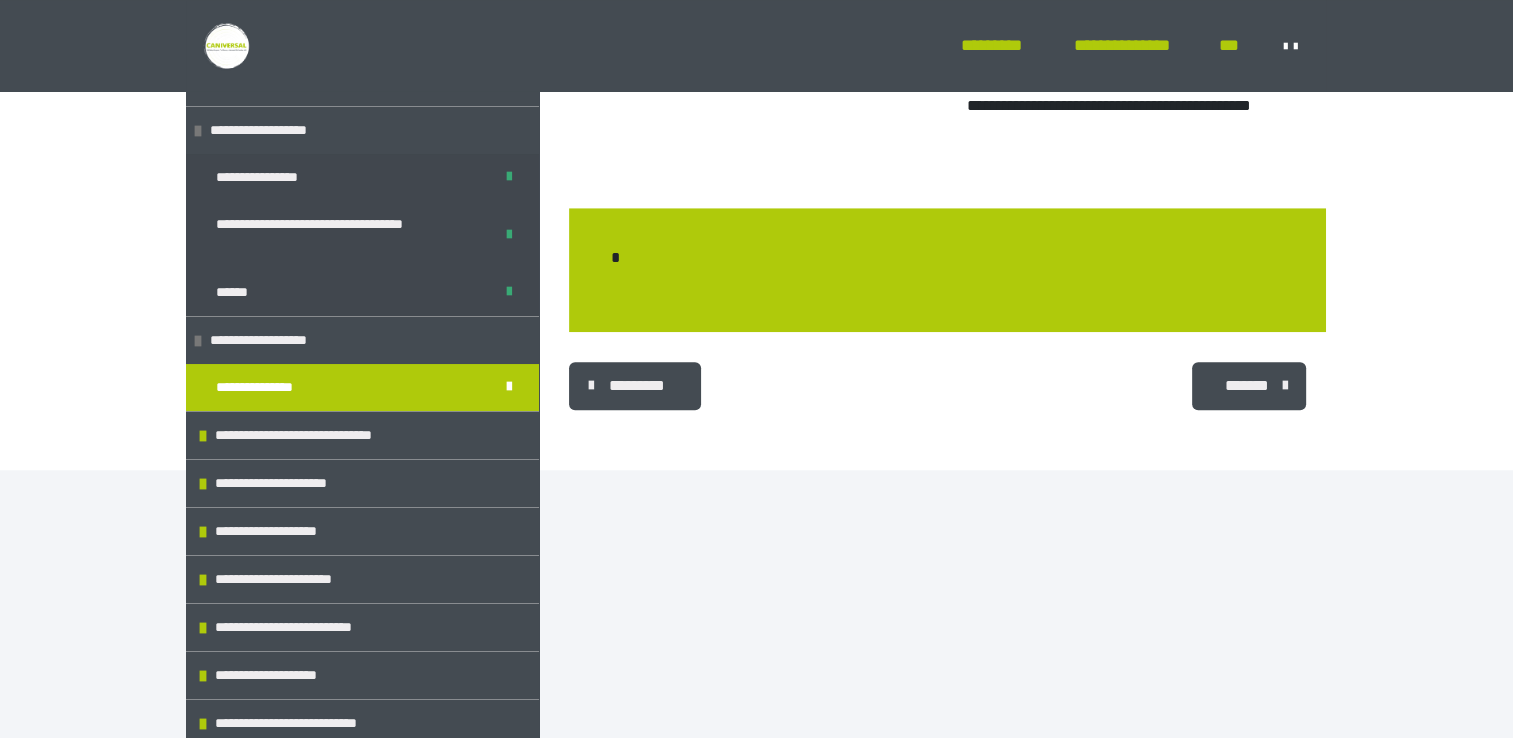 click on "*******" at bounding box center [1247, 386] 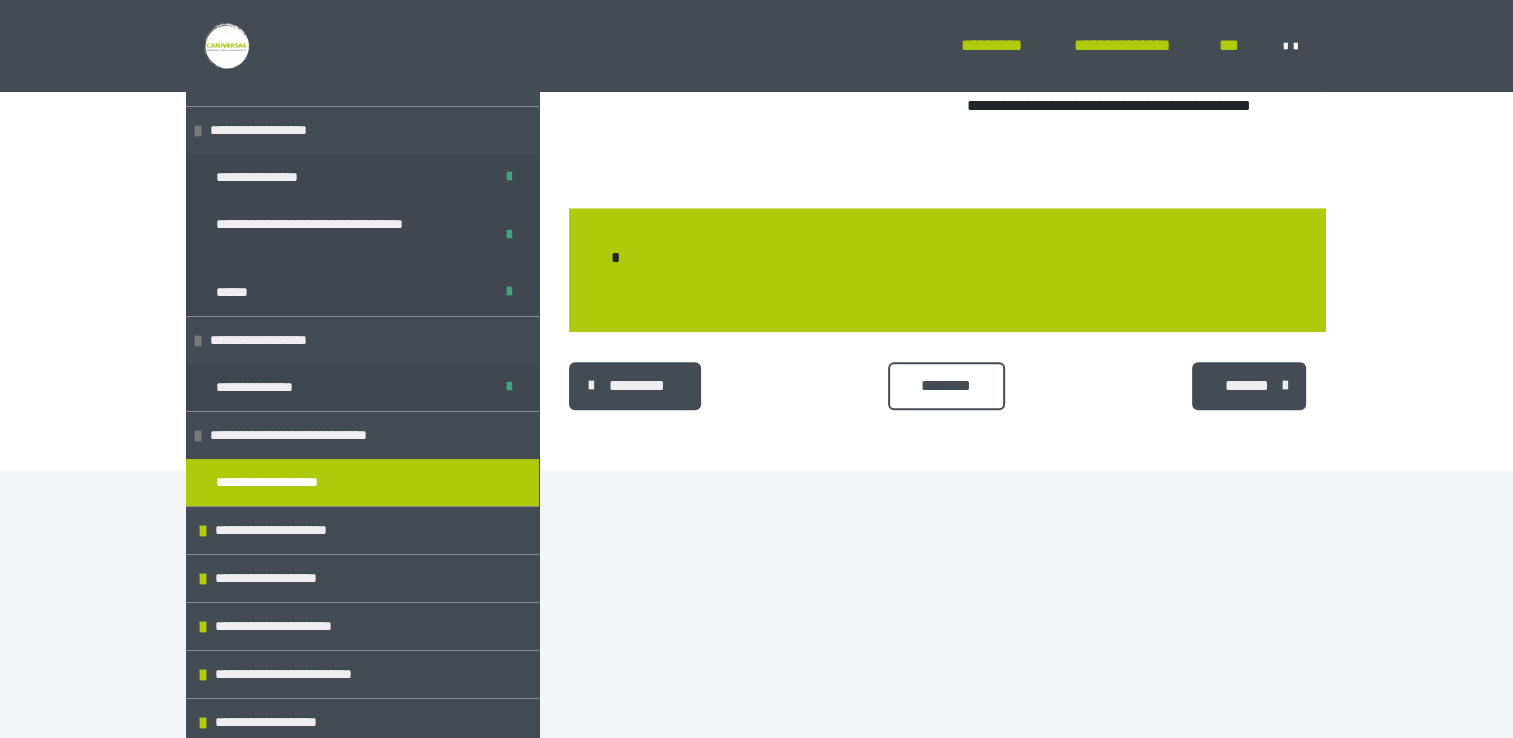 scroll, scrollTop: 880, scrollLeft: 0, axis: vertical 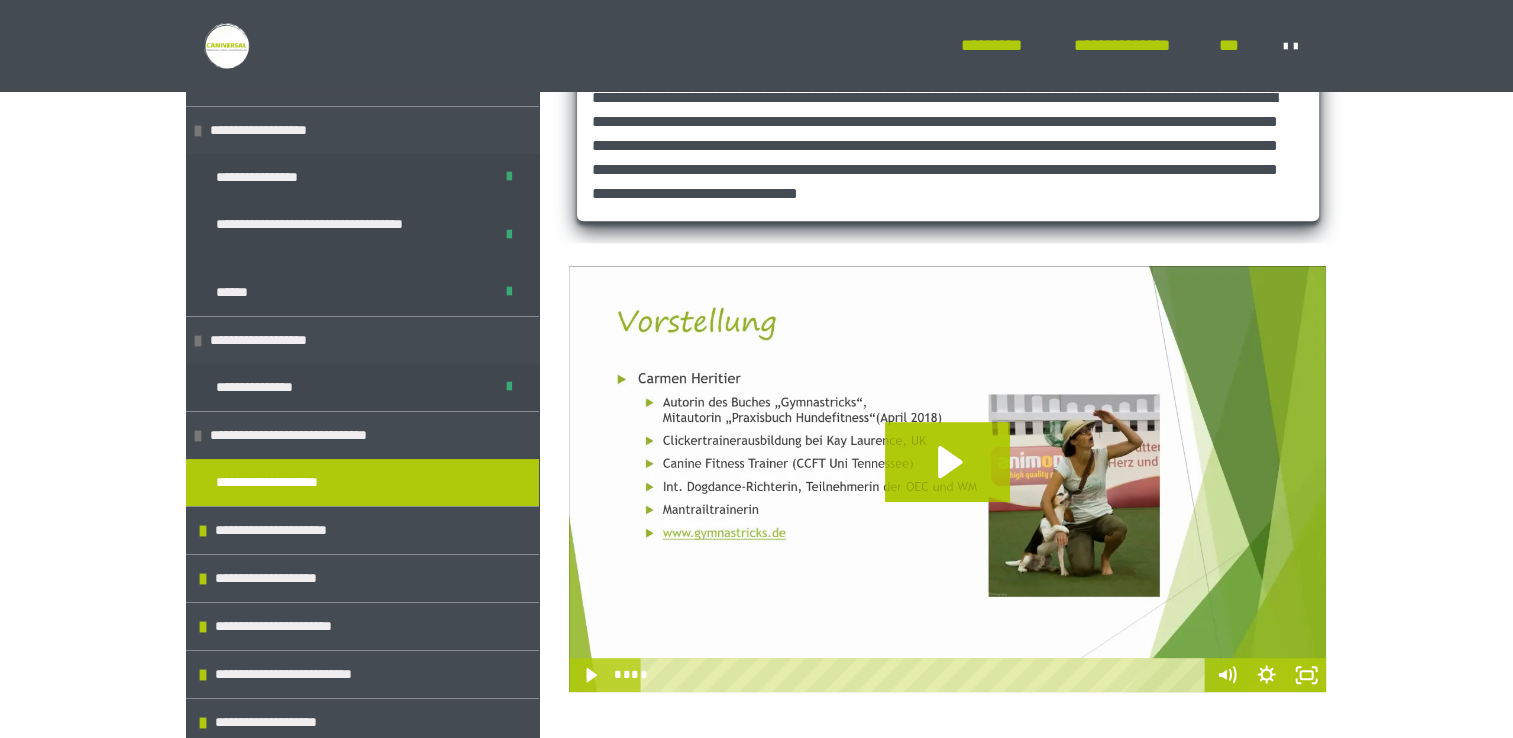 drag, startPoint x: 1510, startPoint y: 514, endPoint x: 1512, endPoint y: 434, distance: 80.024994 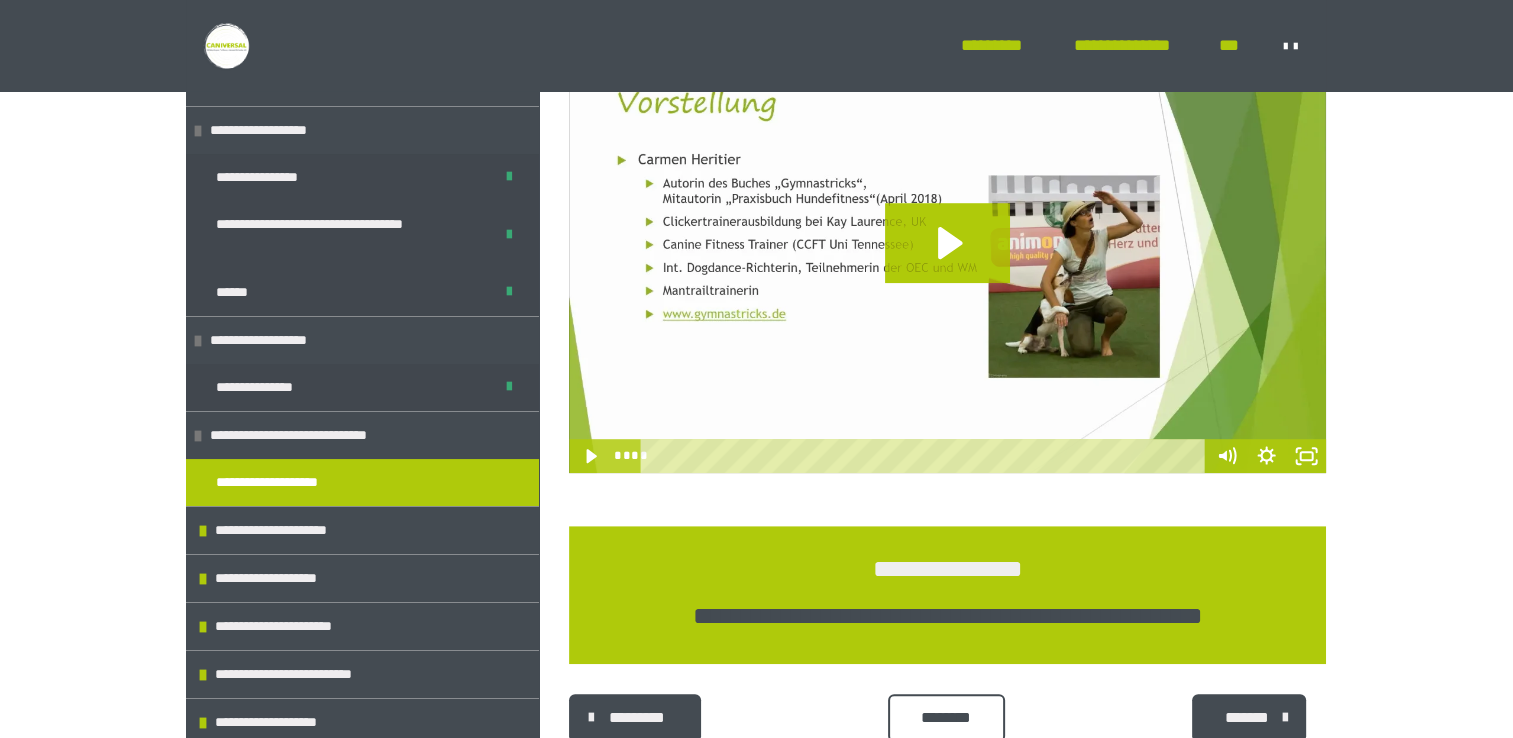 scroll, scrollTop: 1104, scrollLeft: 0, axis: vertical 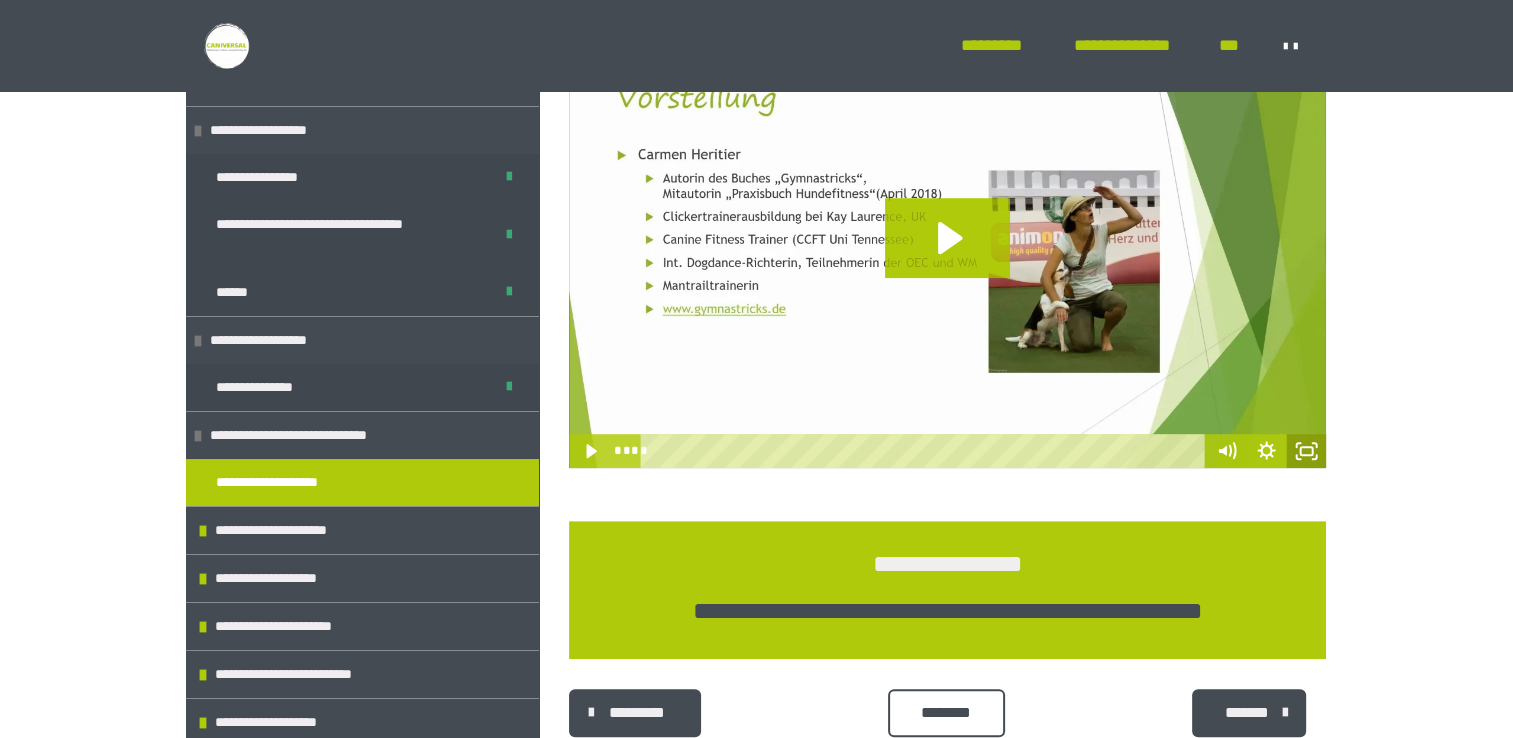 click 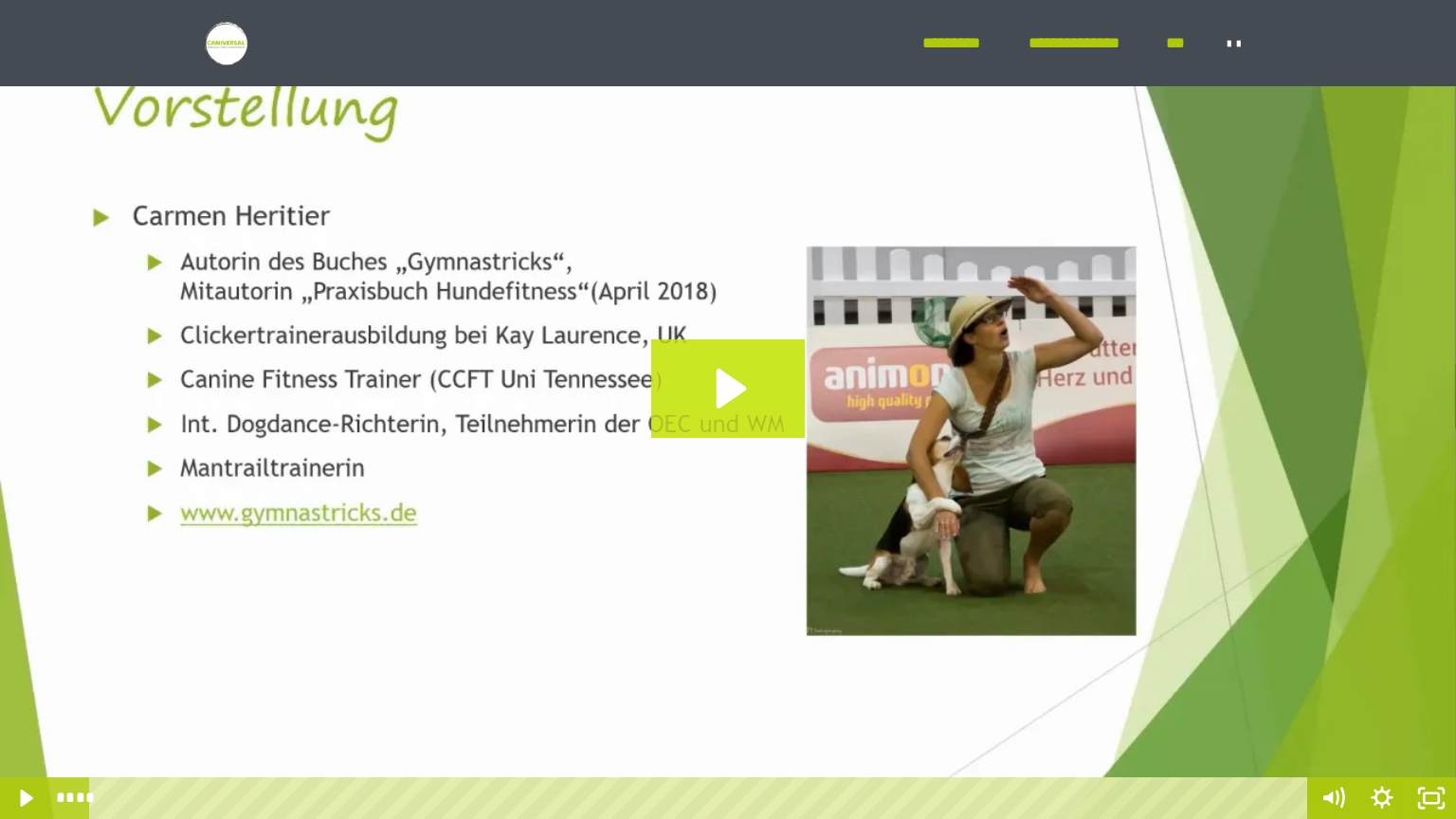 click 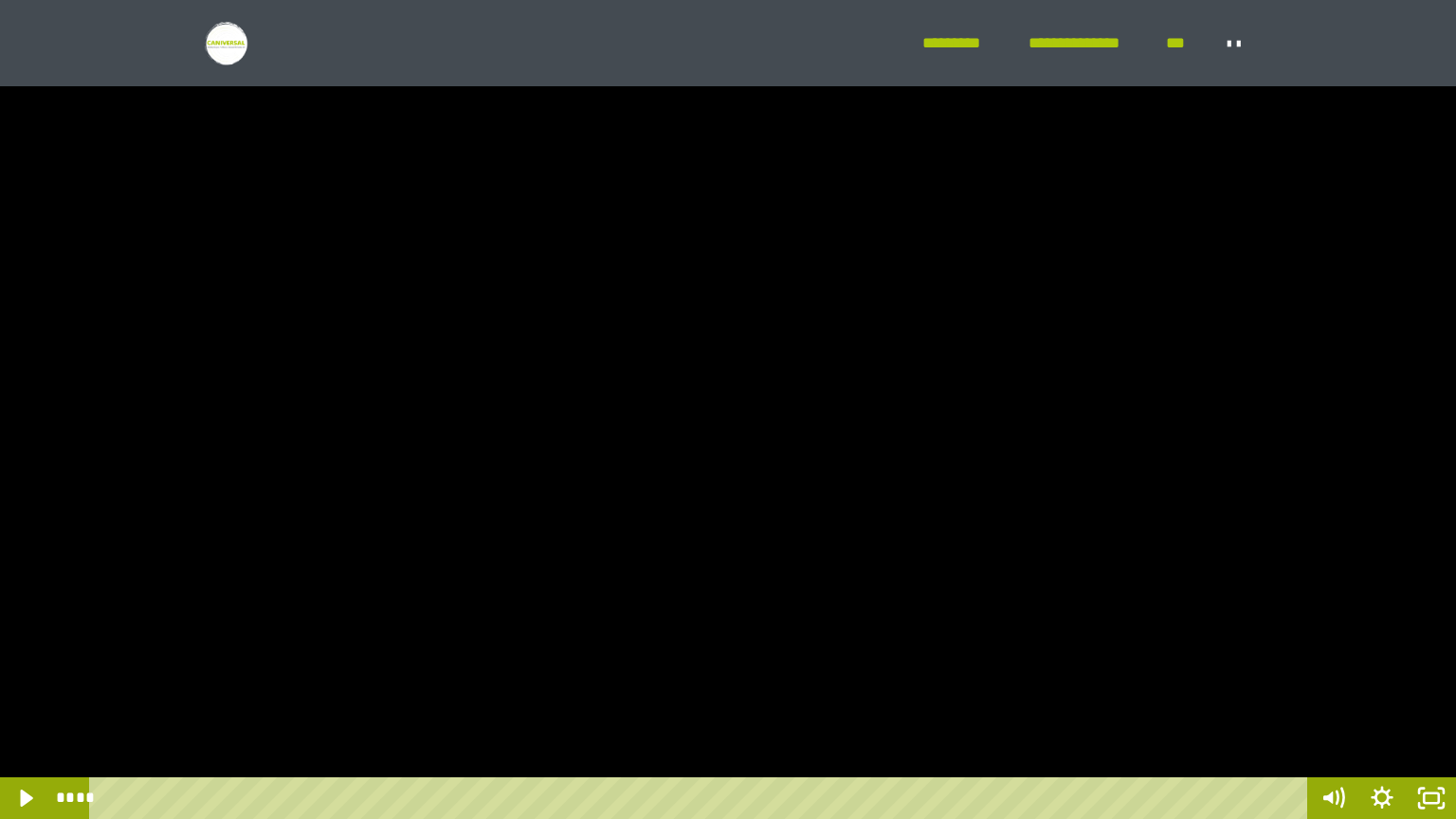 click at bounding box center [728, 410] 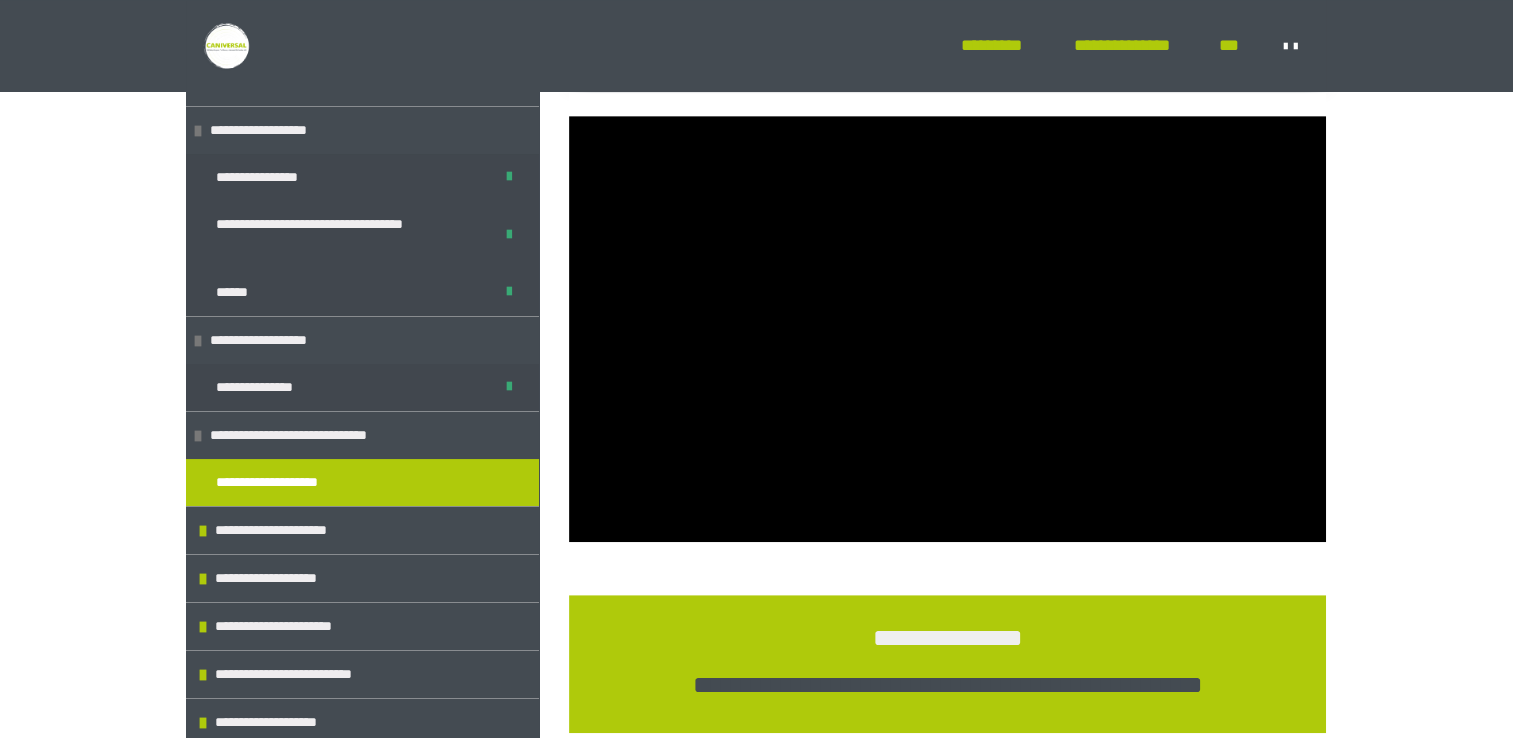 scroll, scrollTop: 1282, scrollLeft: 0, axis: vertical 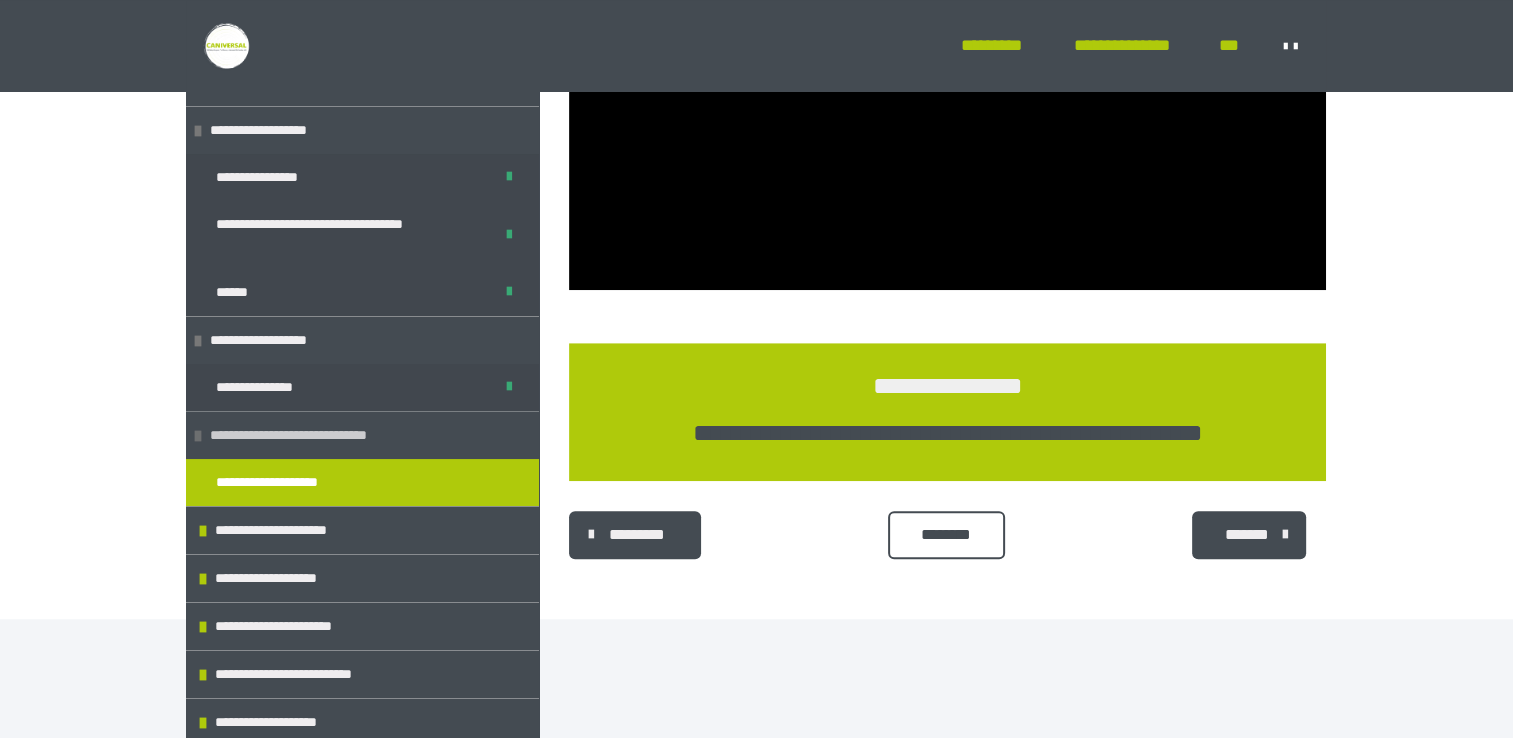 click on "**********" at bounding box center [315, 435] 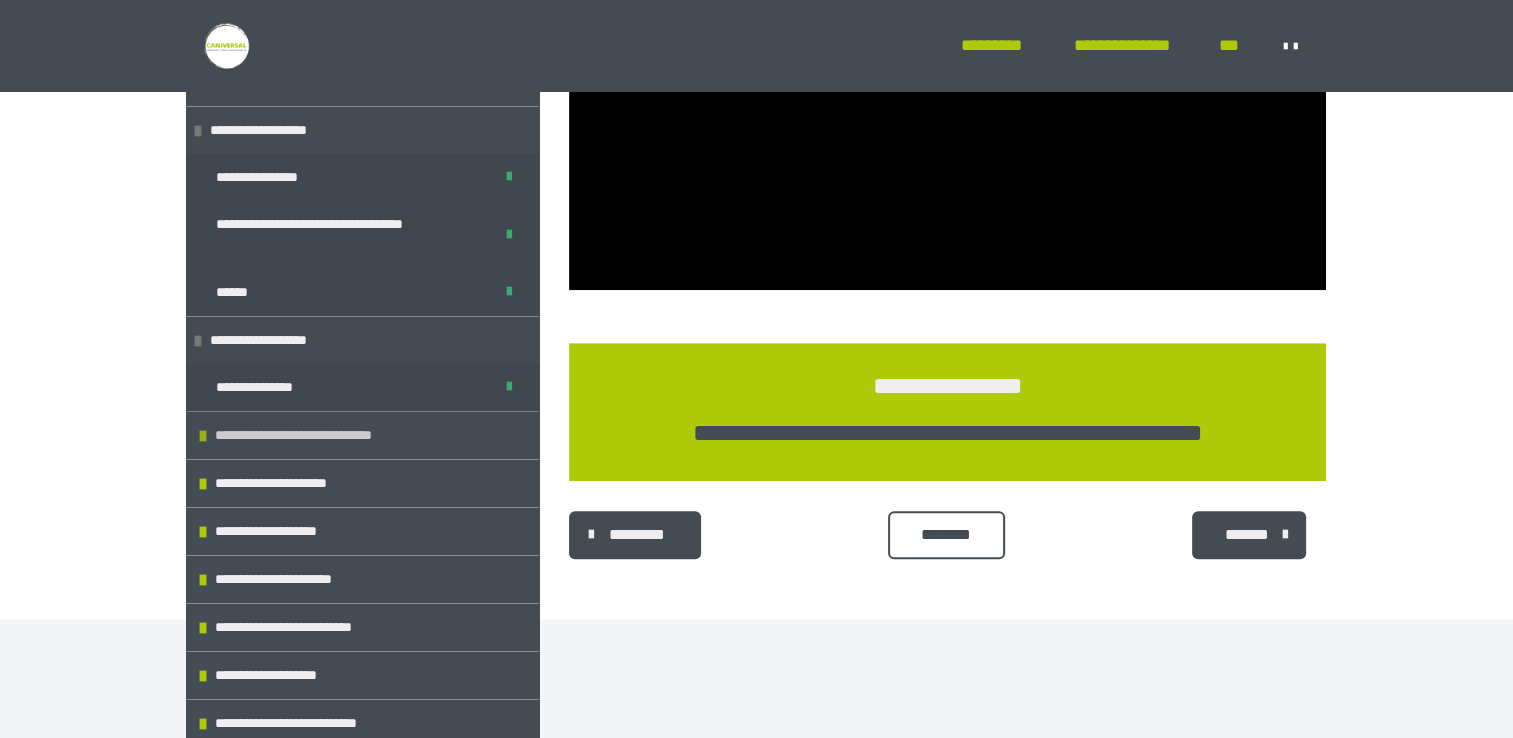 click on "**********" at bounding box center (320, 435) 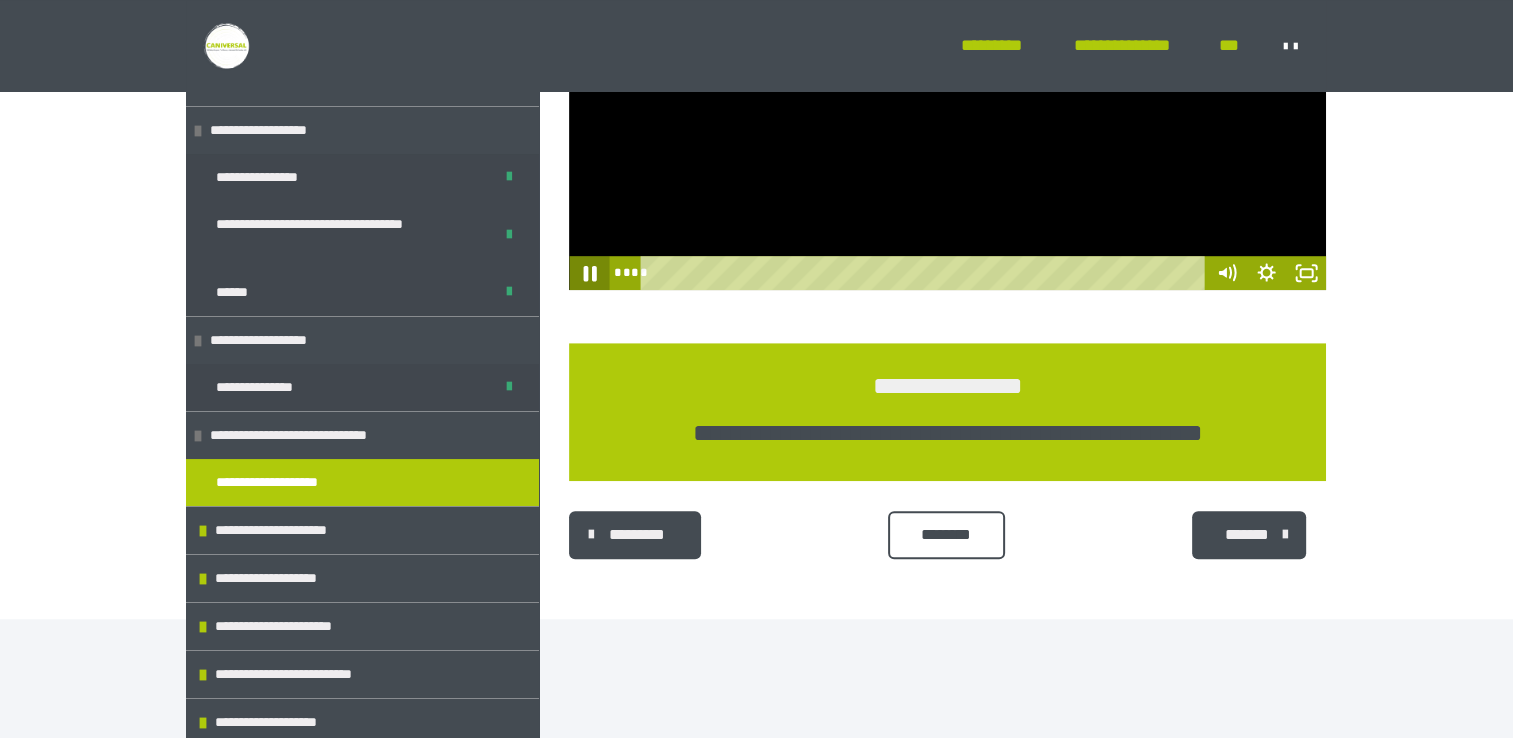 click 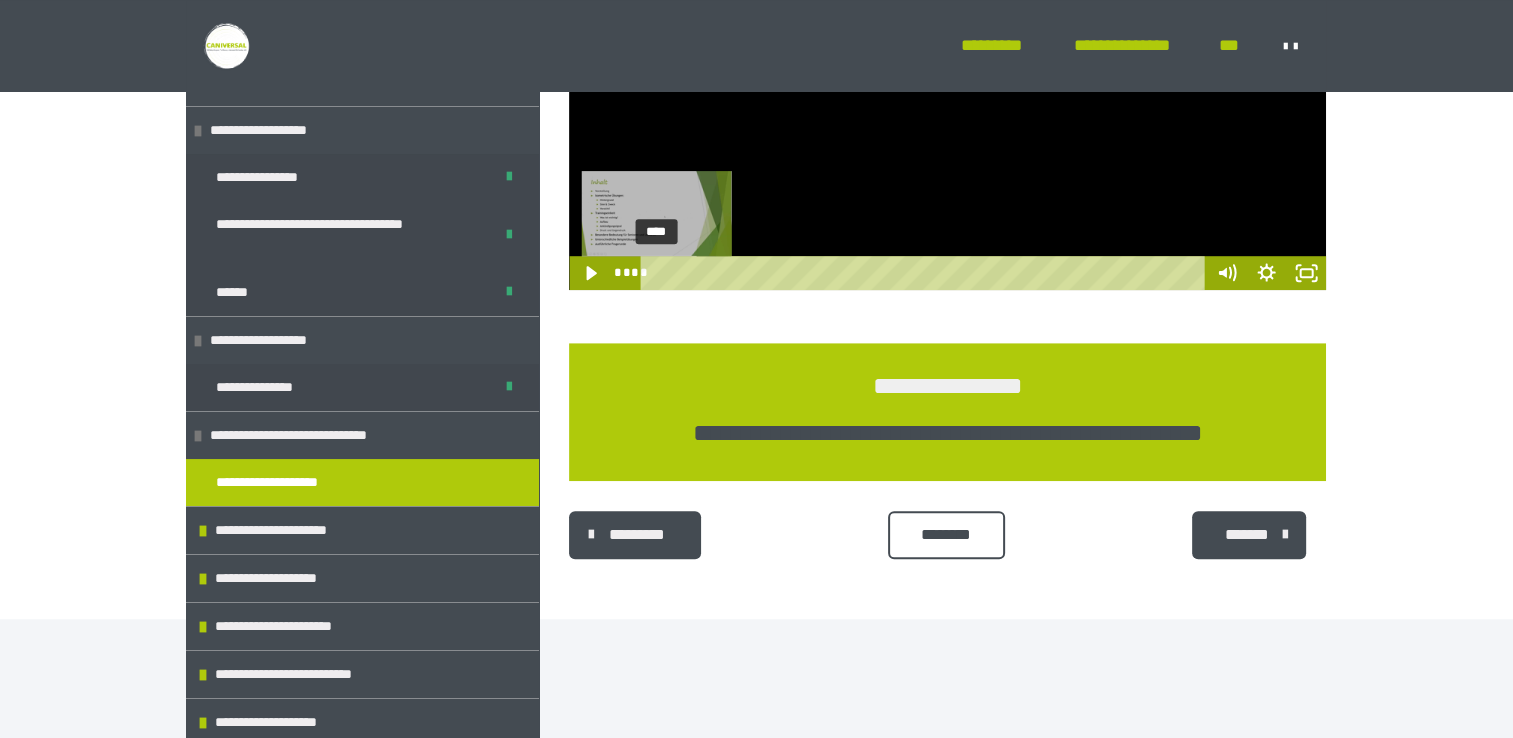 click on "****" at bounding box center [926, 273] 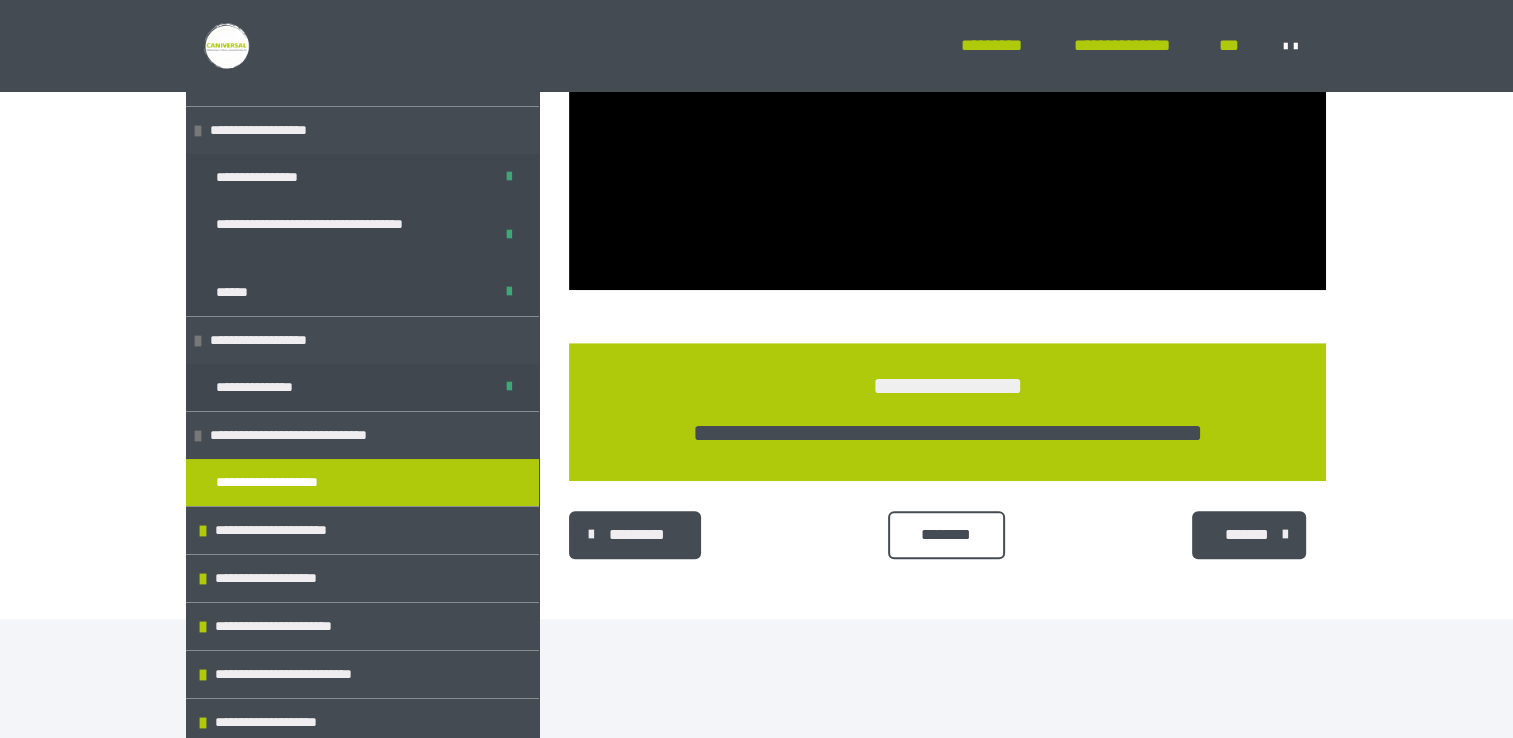 scroll, scrollTop: 636, scrollLeft: 0, axis: vertical 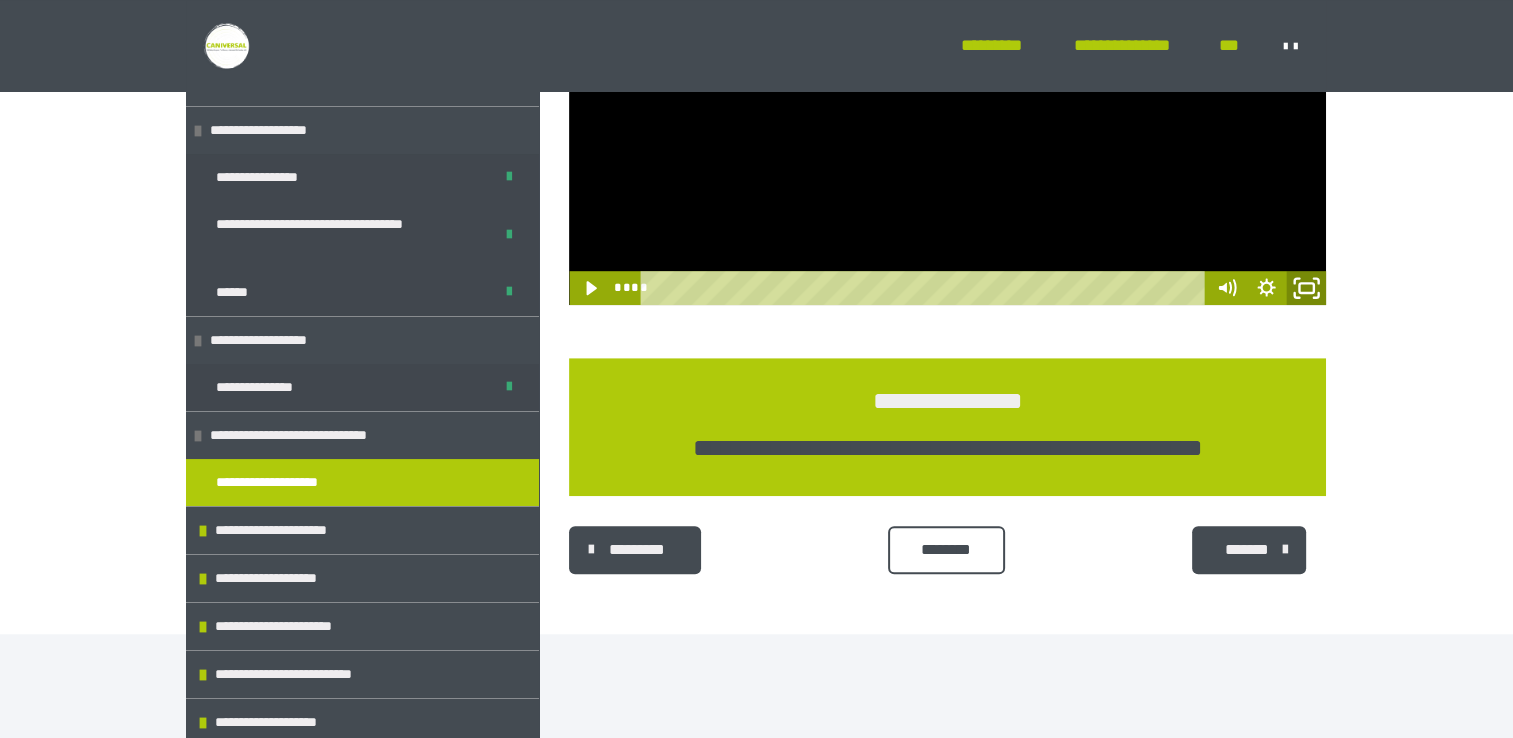 click 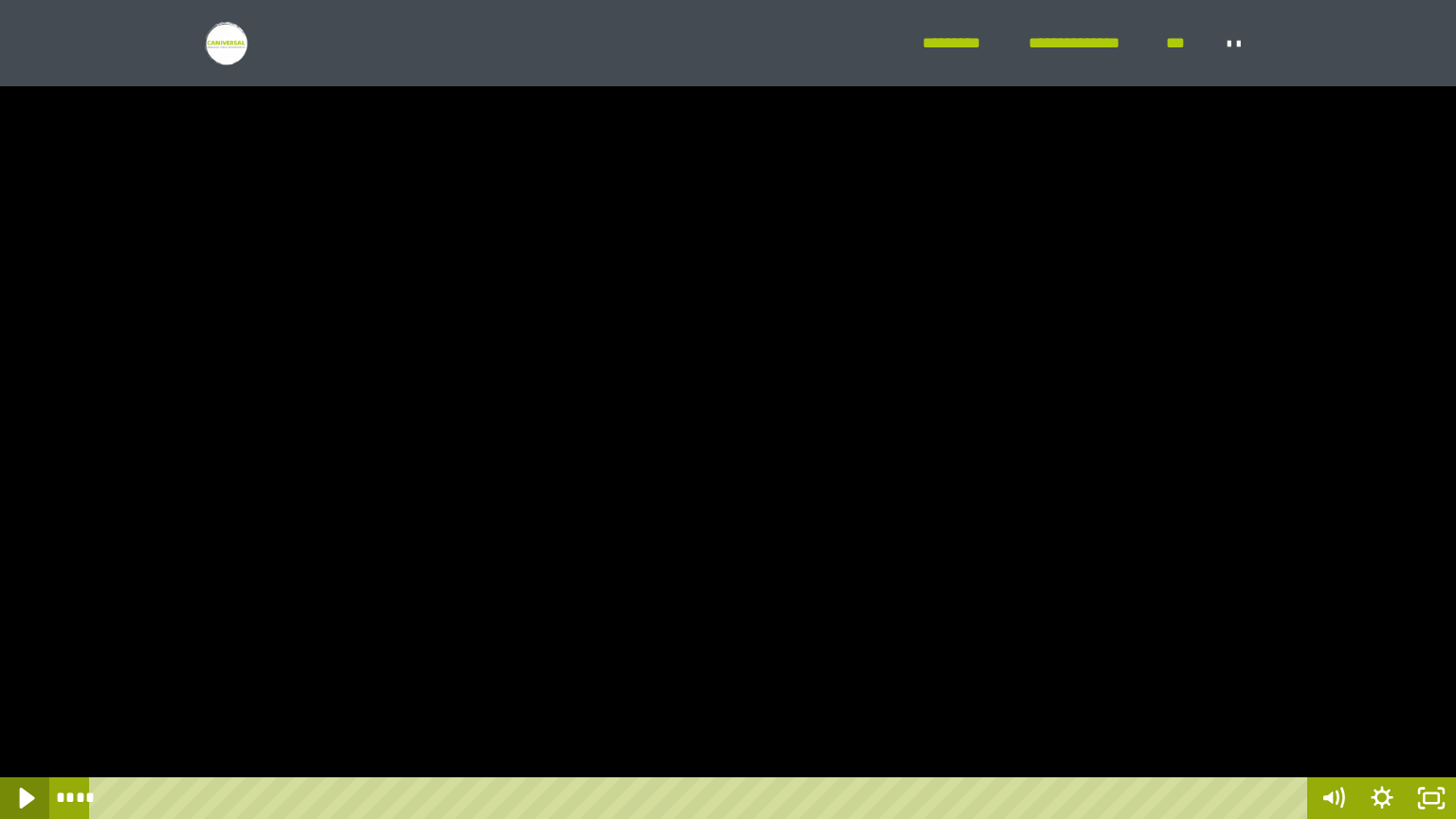 click 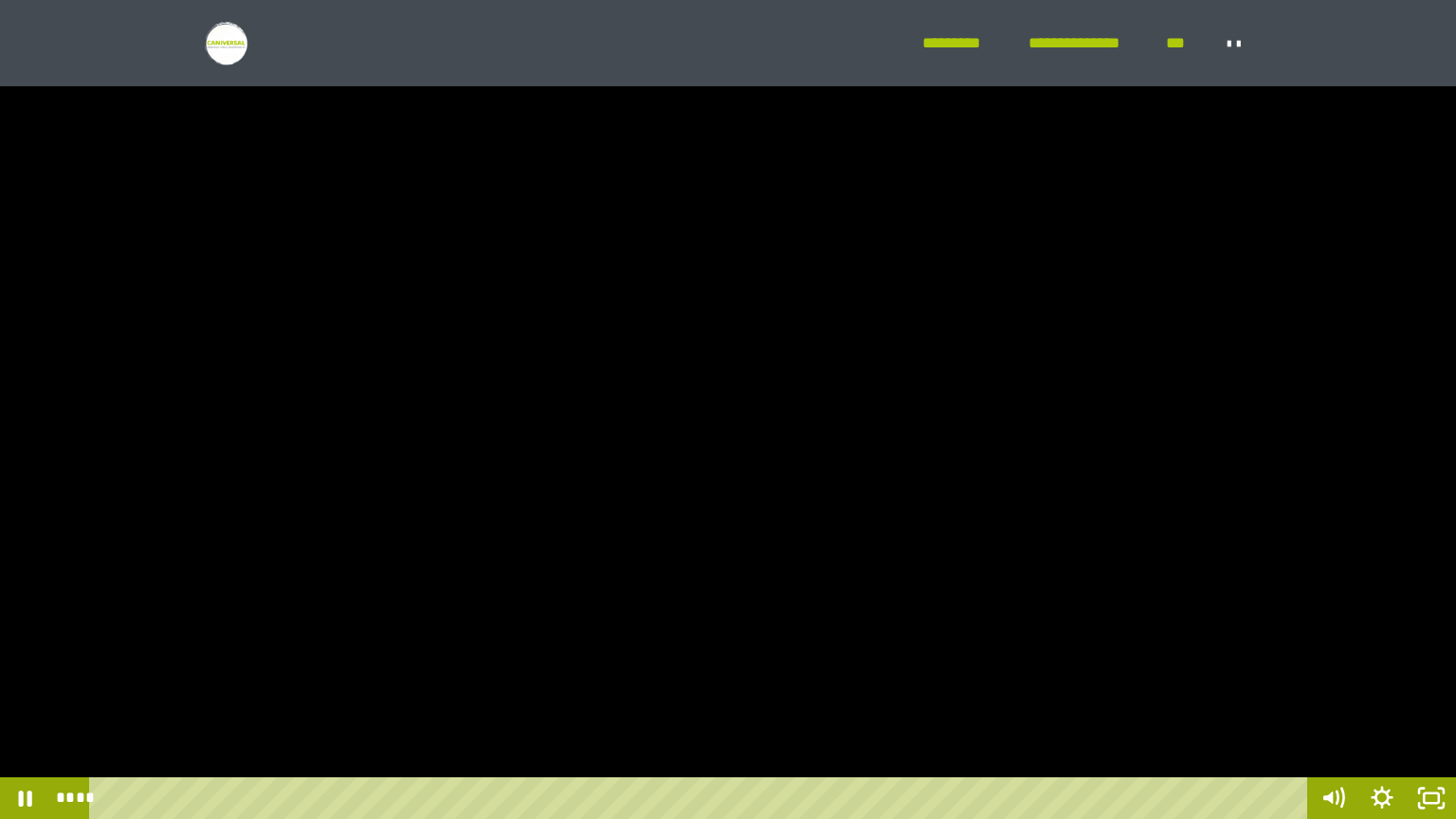 click at bounding box center (728, 410) 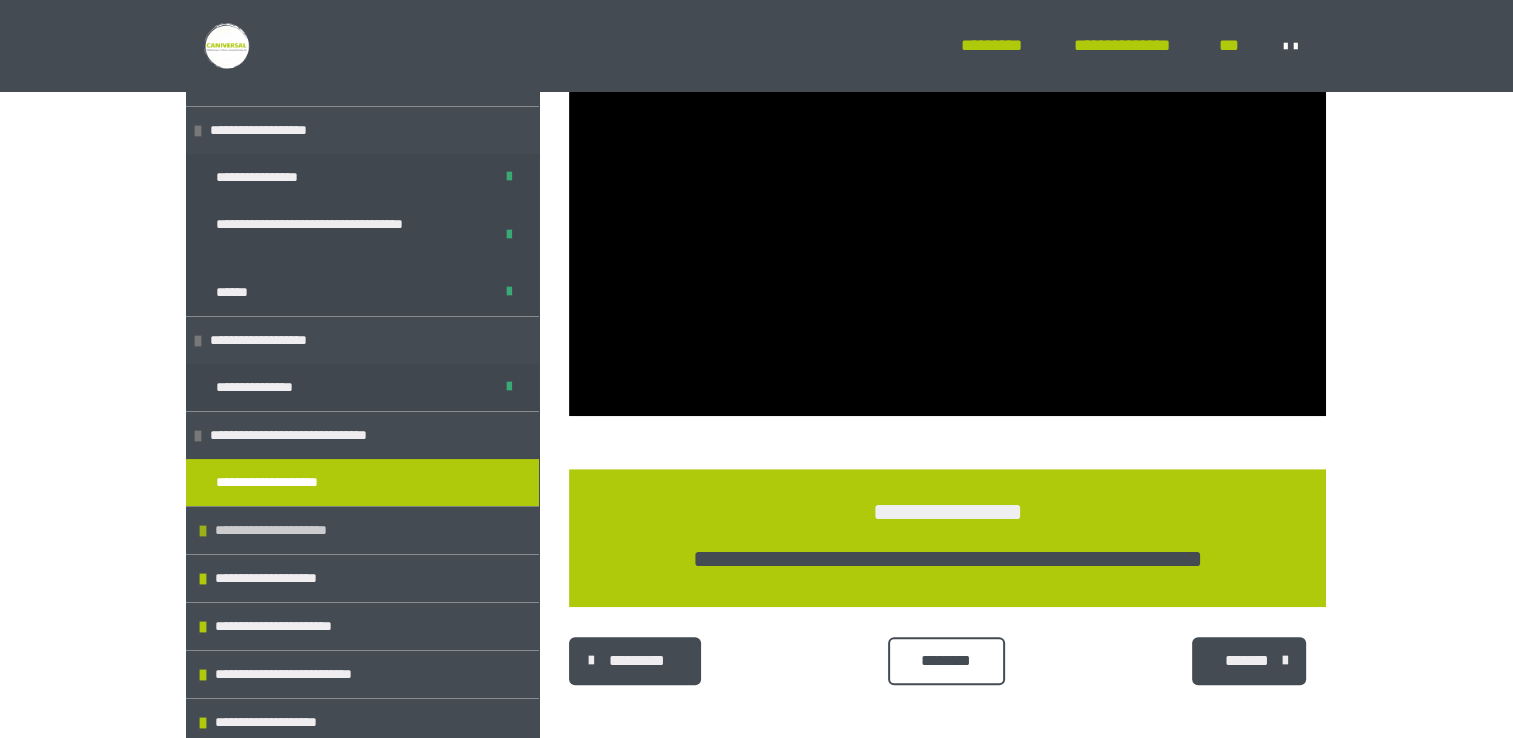 click on "**********" at bounding box center [287, 530] 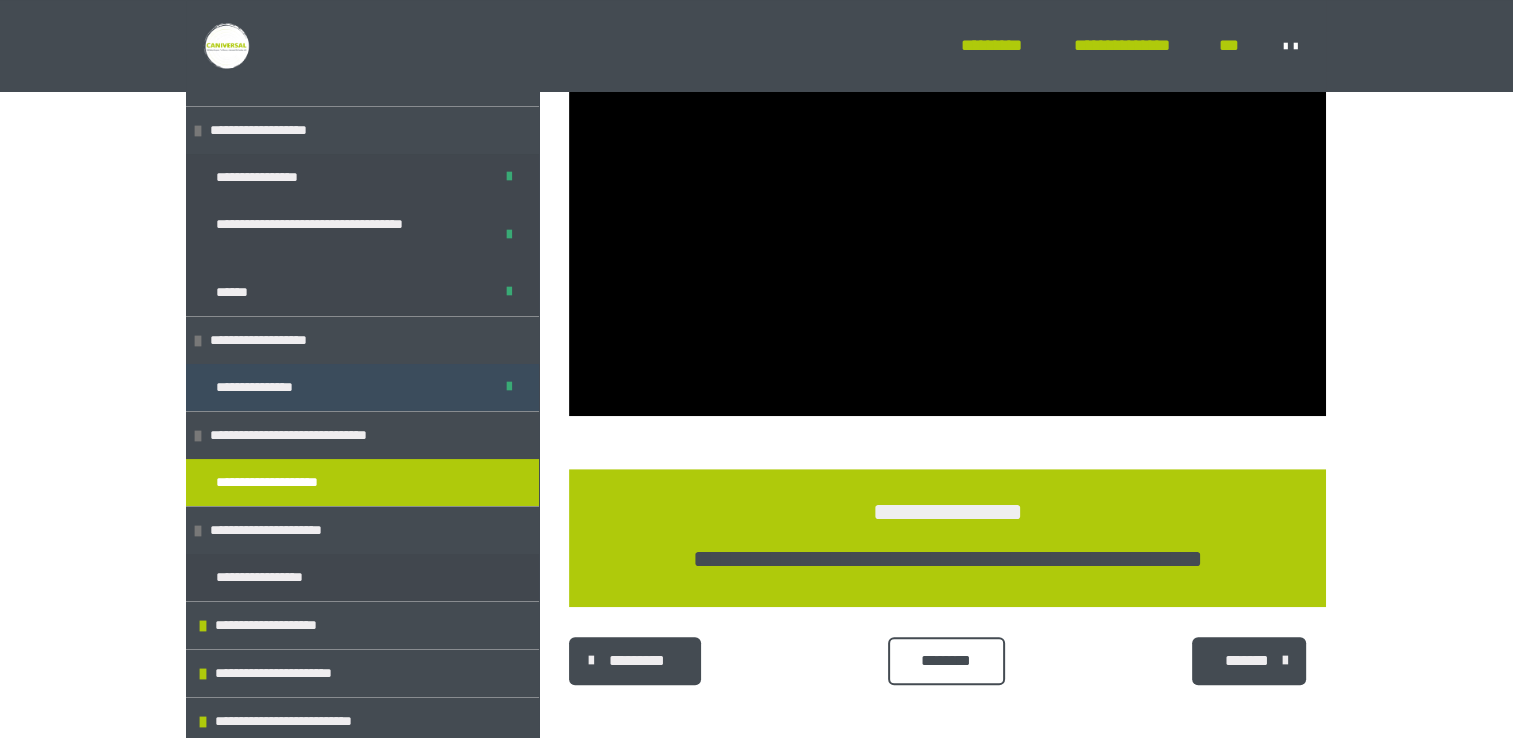 click on "**********" at bounding box center (362, 387) 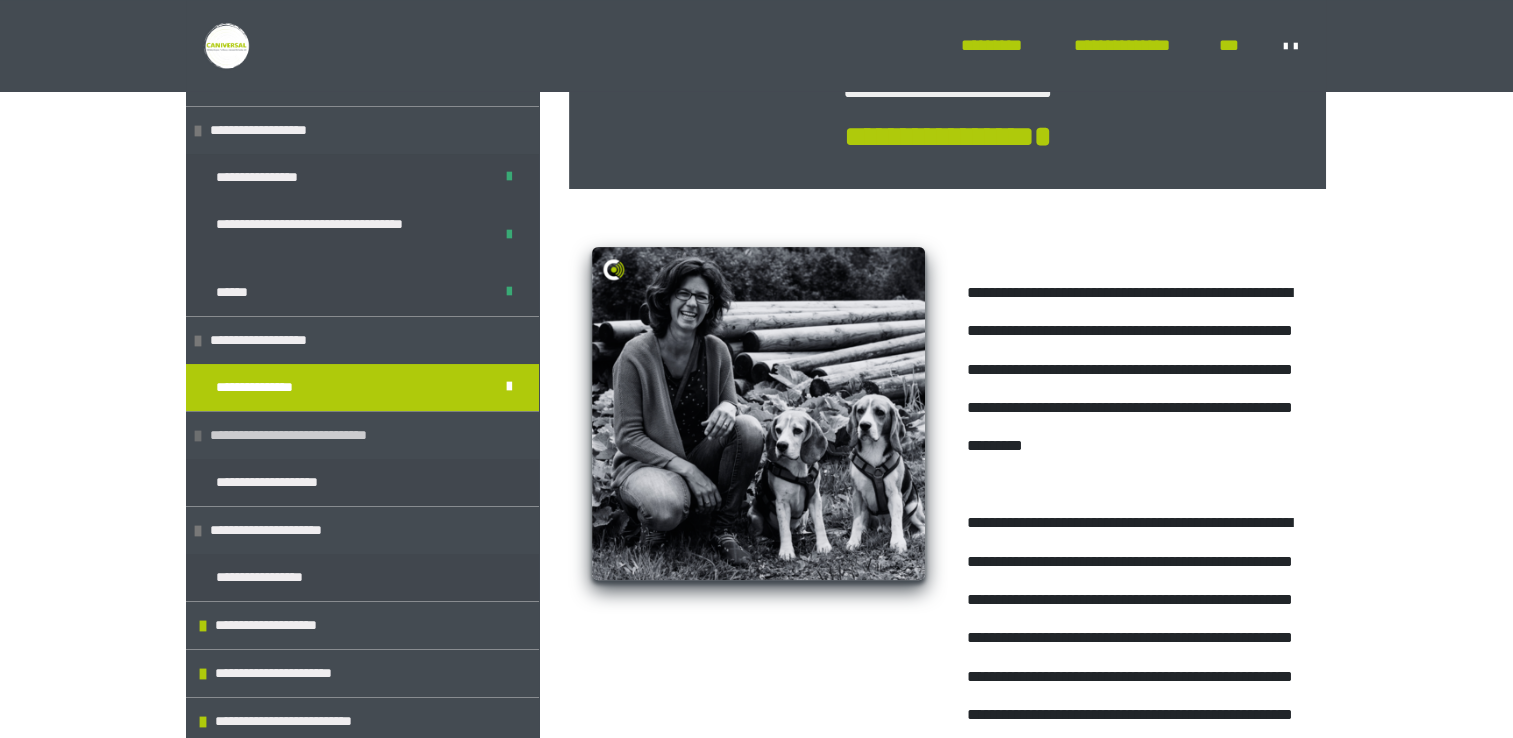 click on "**********" at bounding box center [315, 435] 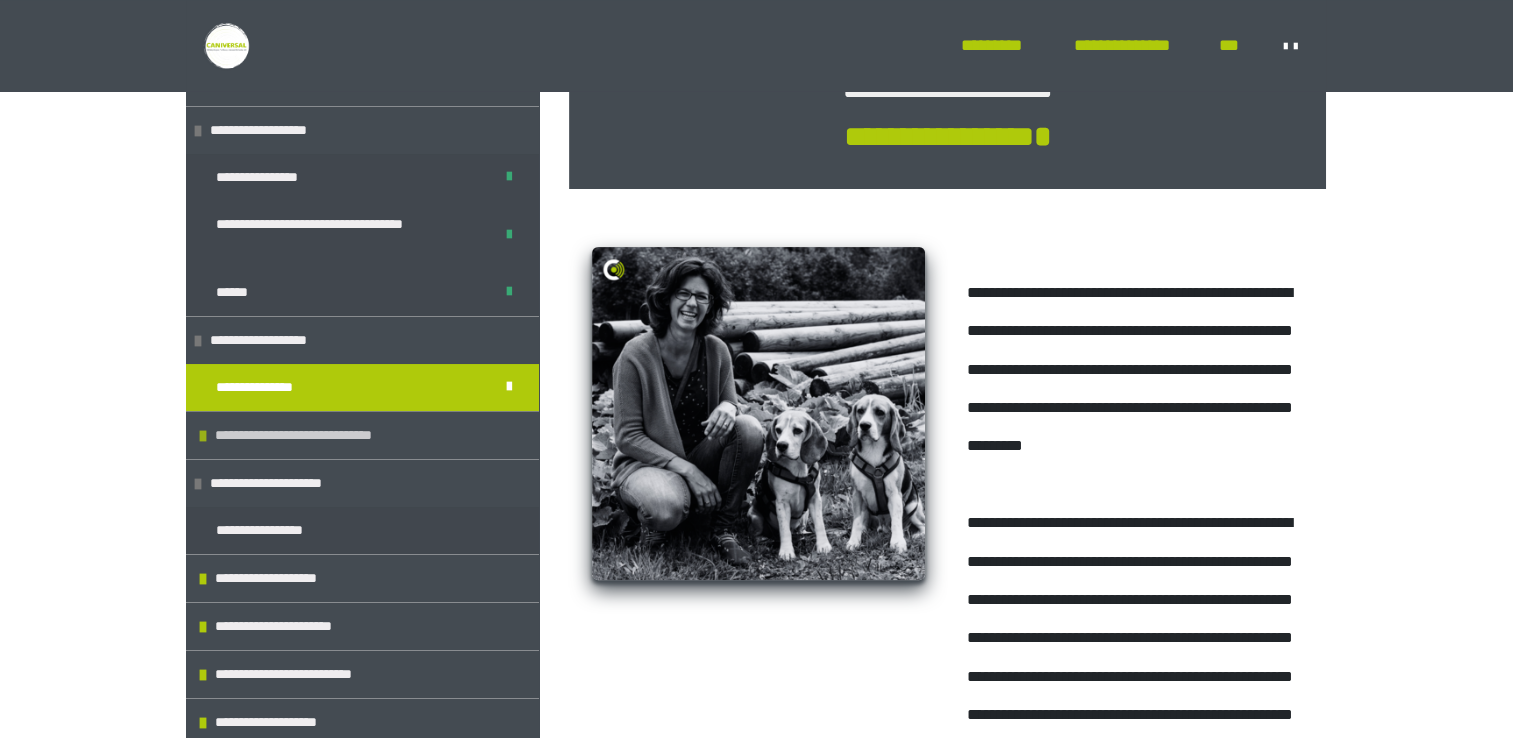 click on "**********" at bounding box center [320, 435] 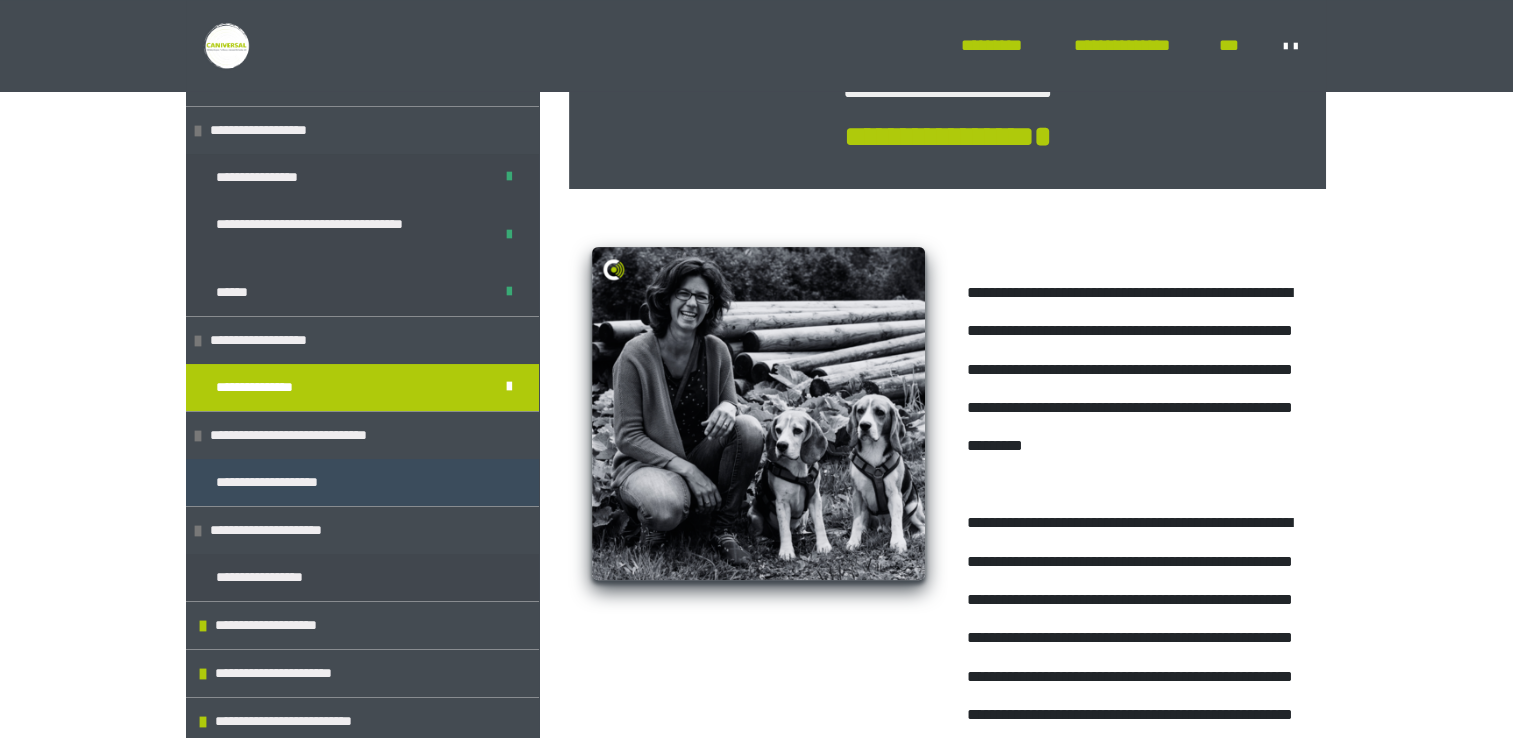 click on "**********" at bounding box center [290, 482] 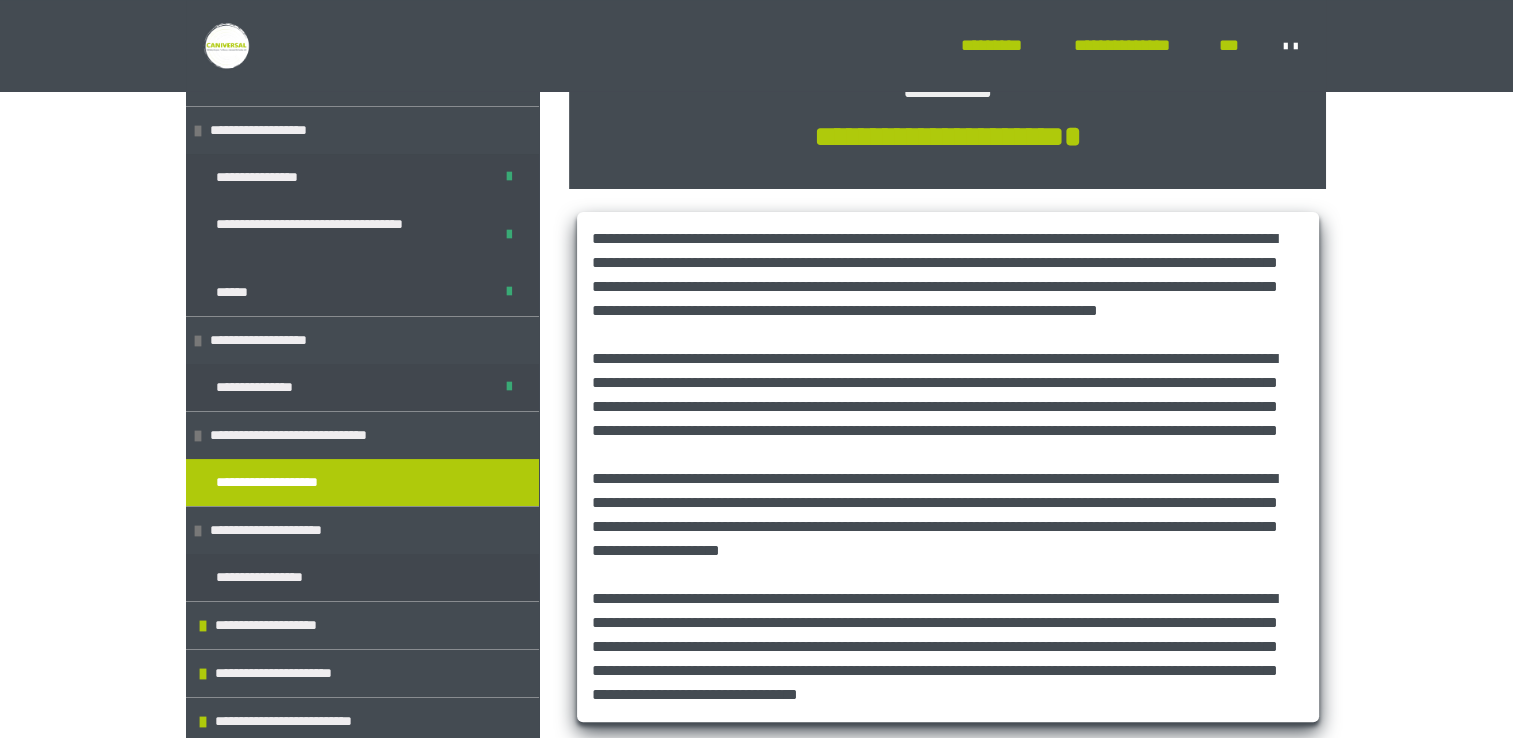 scroll, scrollTop: 1024, scrollLeft: 0, axis: vertical 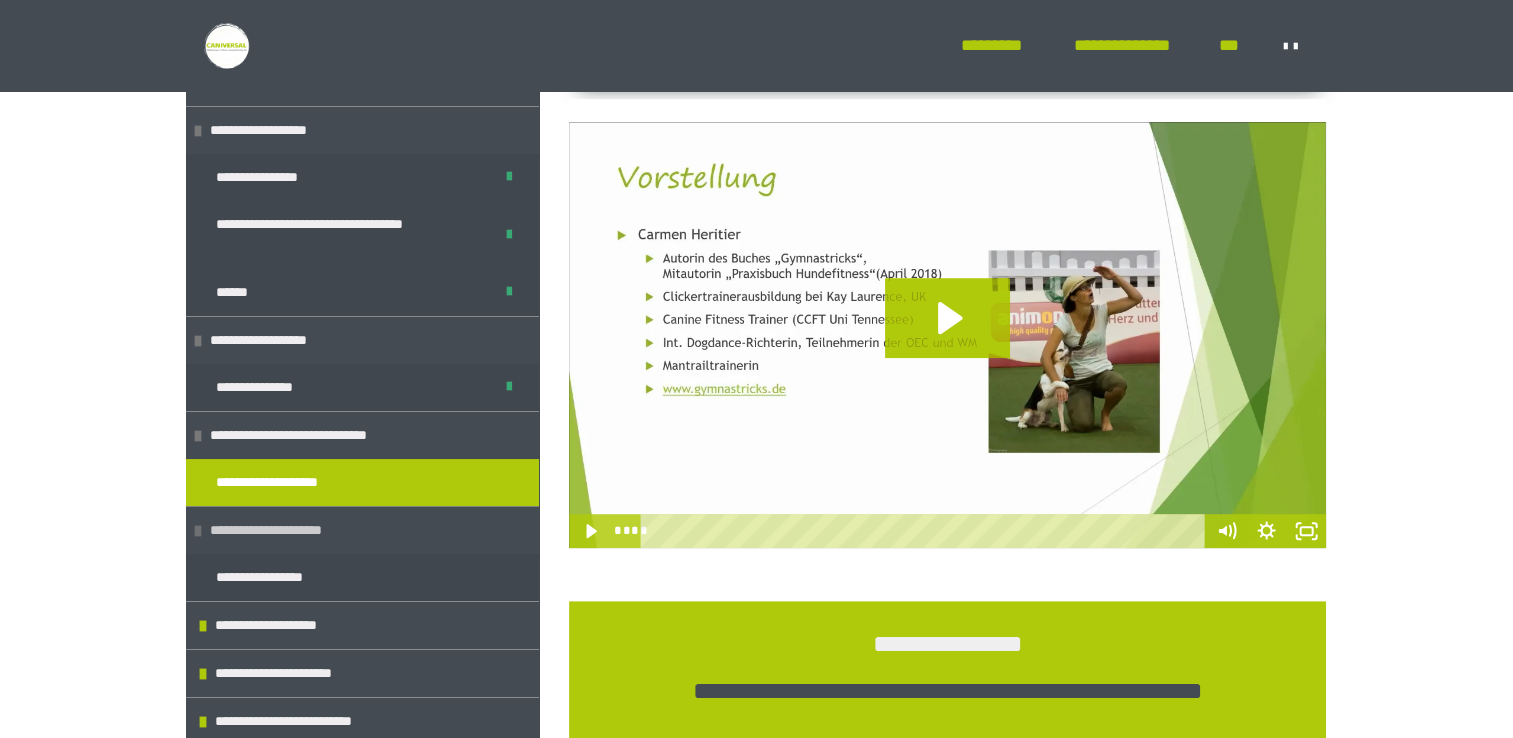 click on "**********" at bounding box center (282, 530) 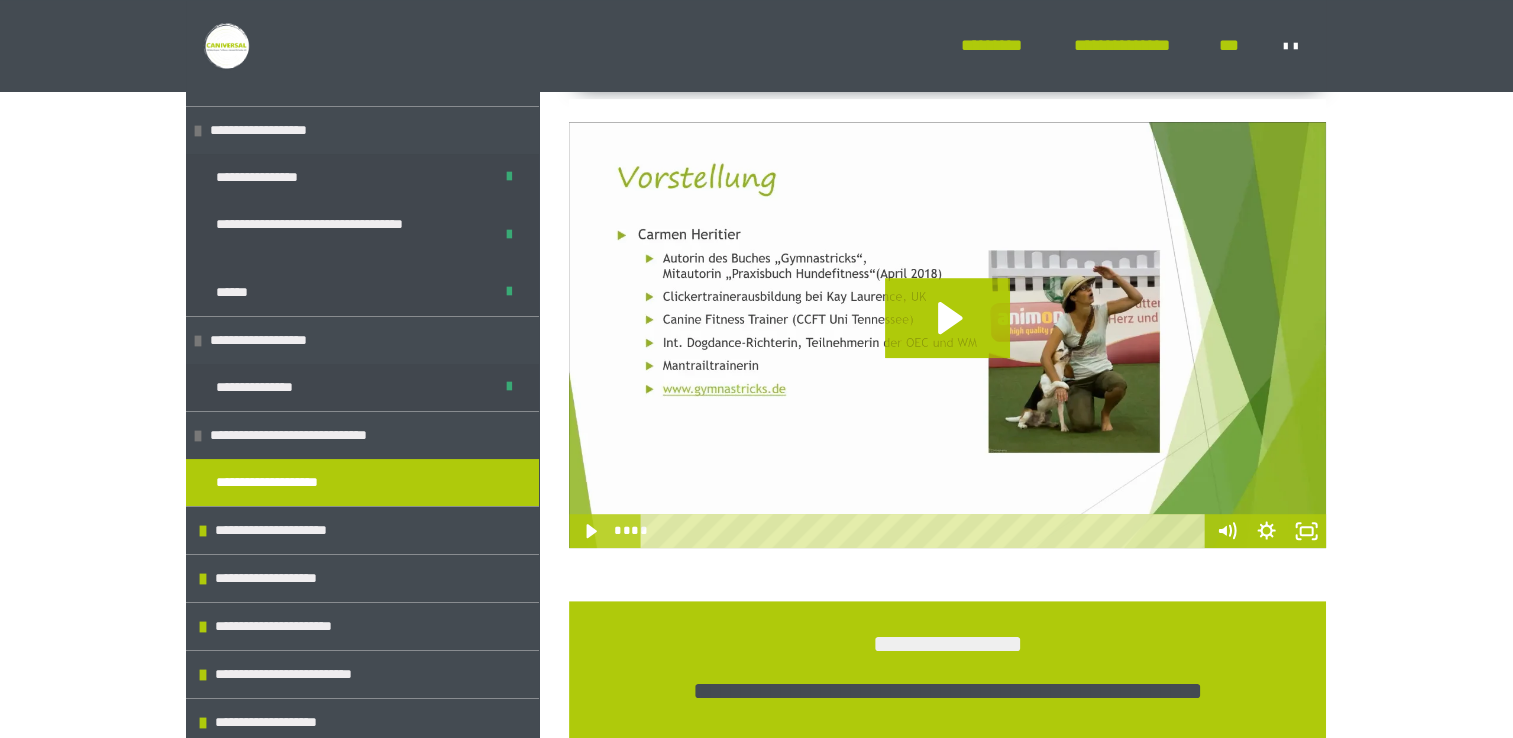 click on "**********" at bounding box center (290, 482) 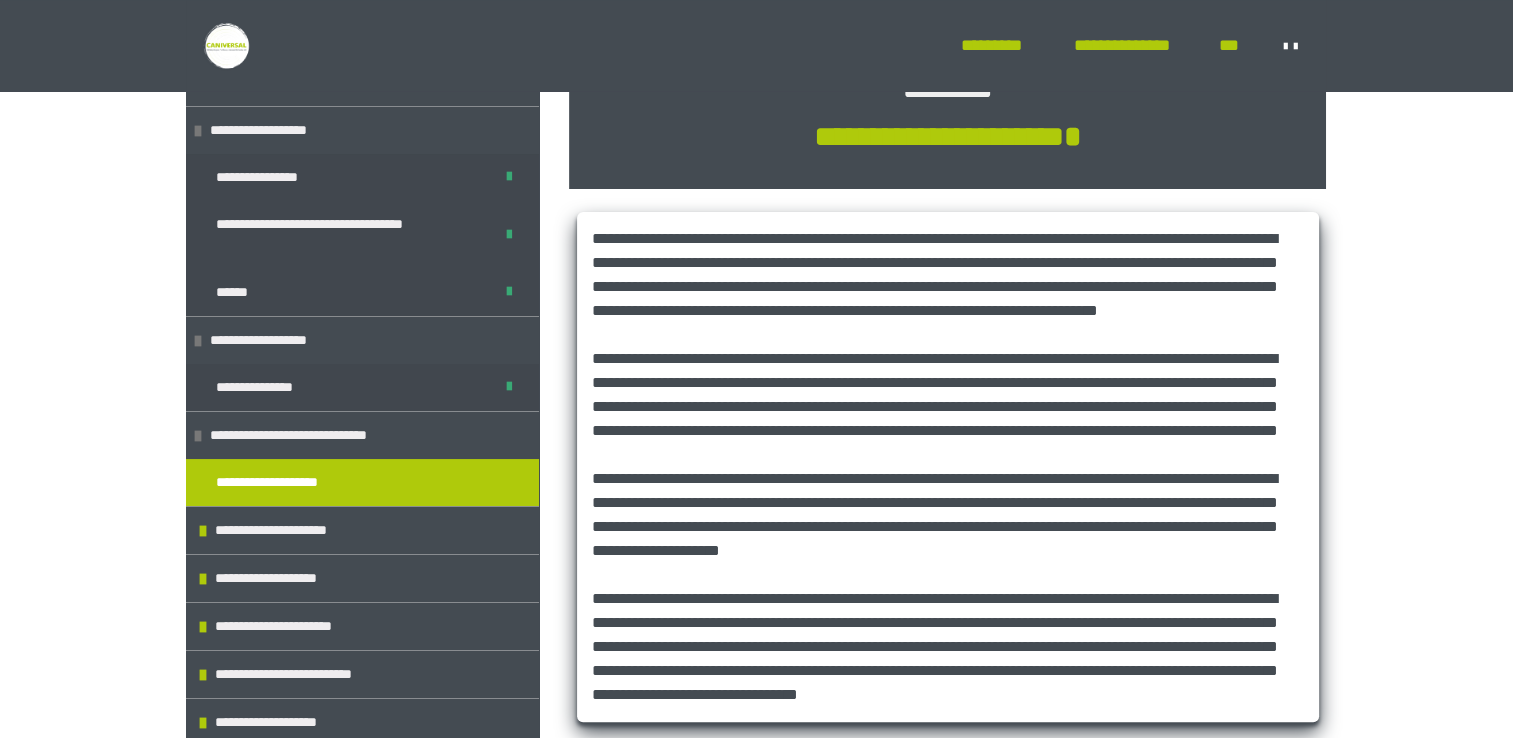 click on "**********" at bounding box center (290, 482) 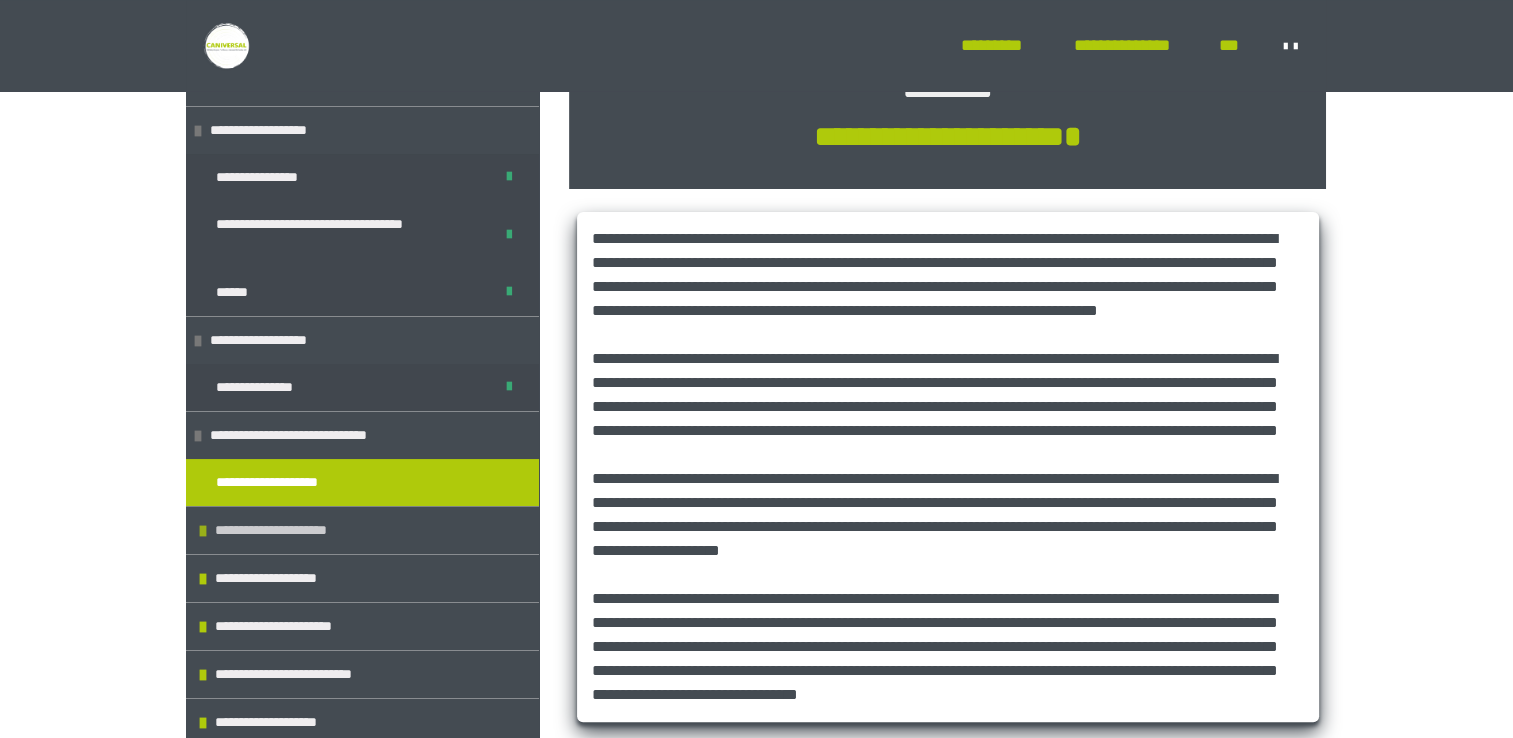 click on "**********" at bounding box center (287, 530) 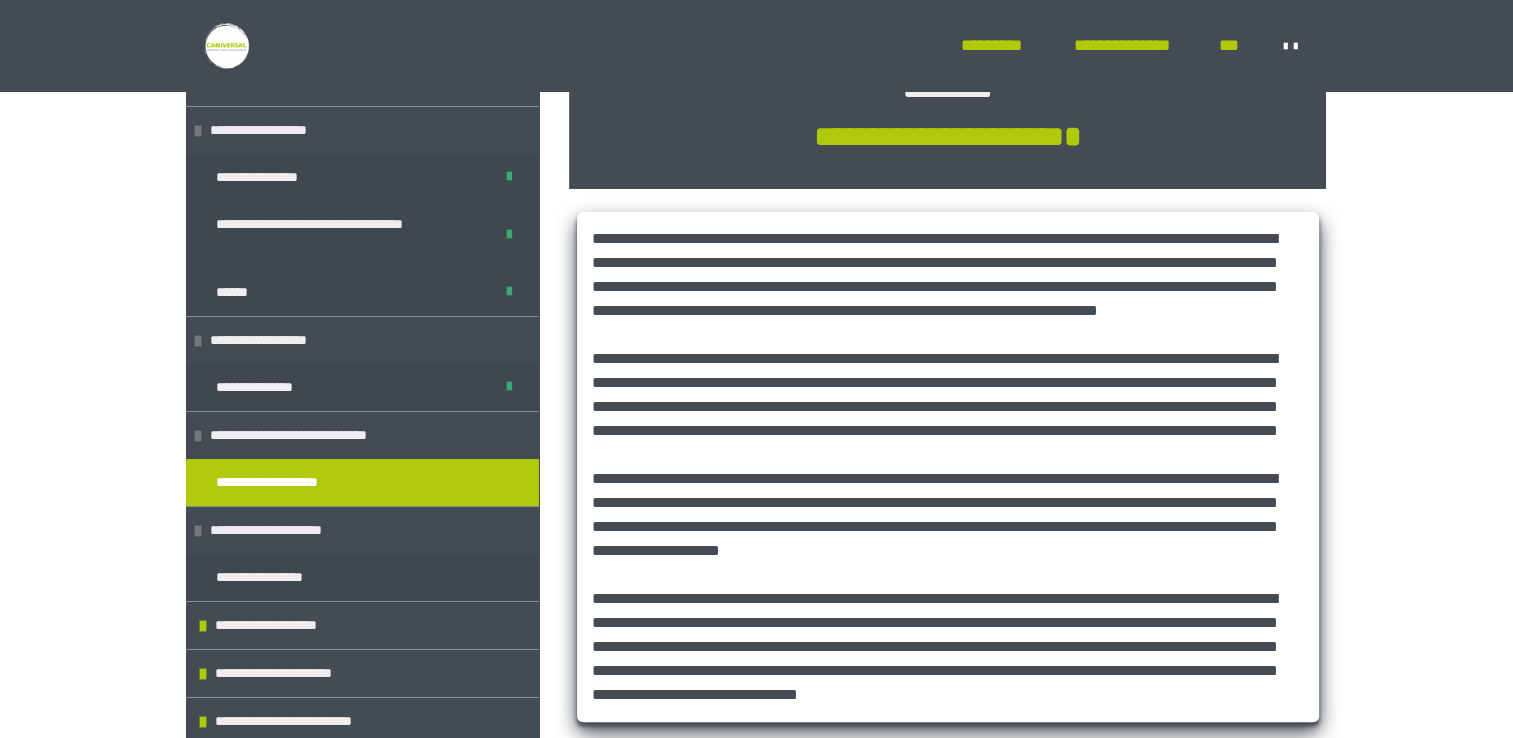 click on "**********" at bounding box center (290, 482) 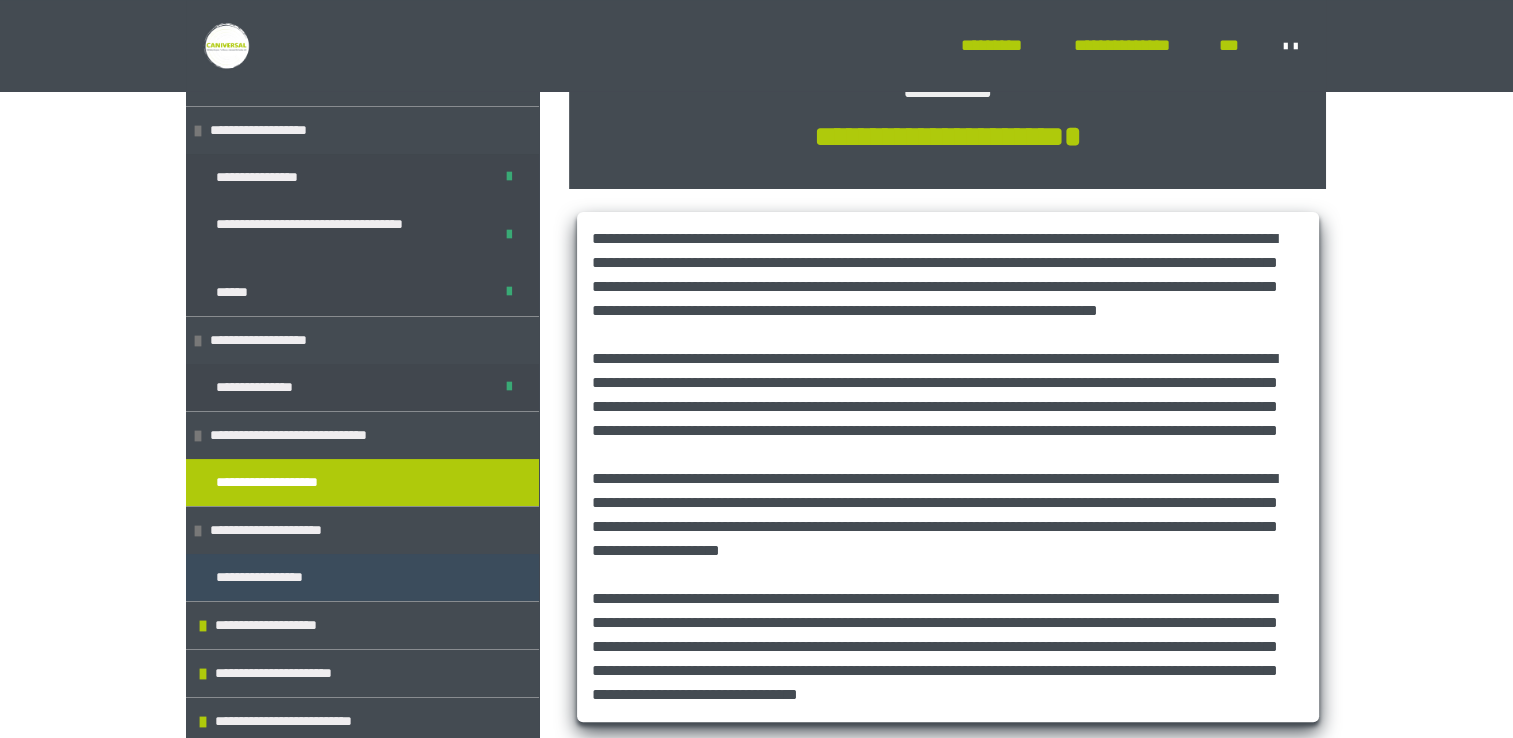 click on "**********" at bounding box center [278, 577] 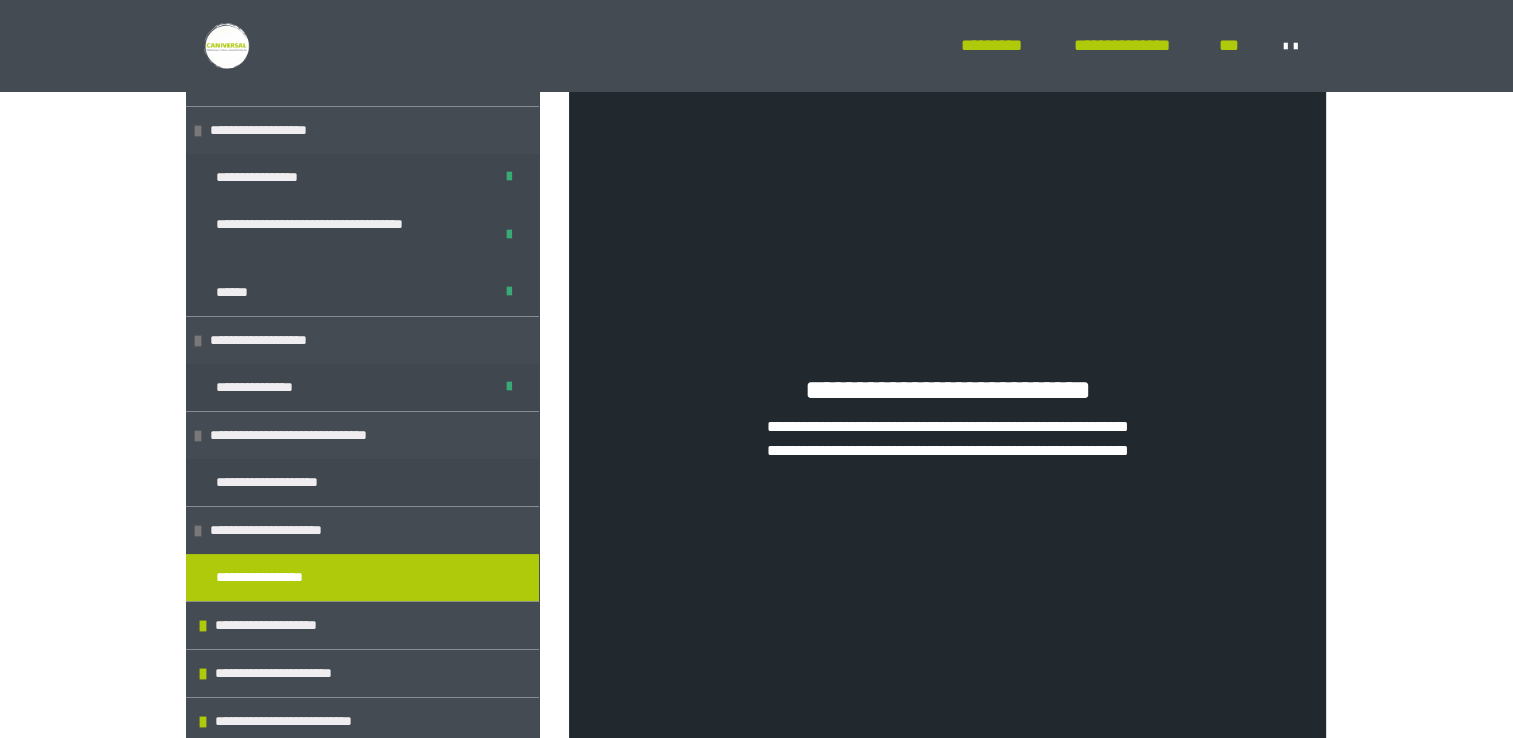 scroll, scrollTop: 1312, scrollLeft: 0, axis: vertical 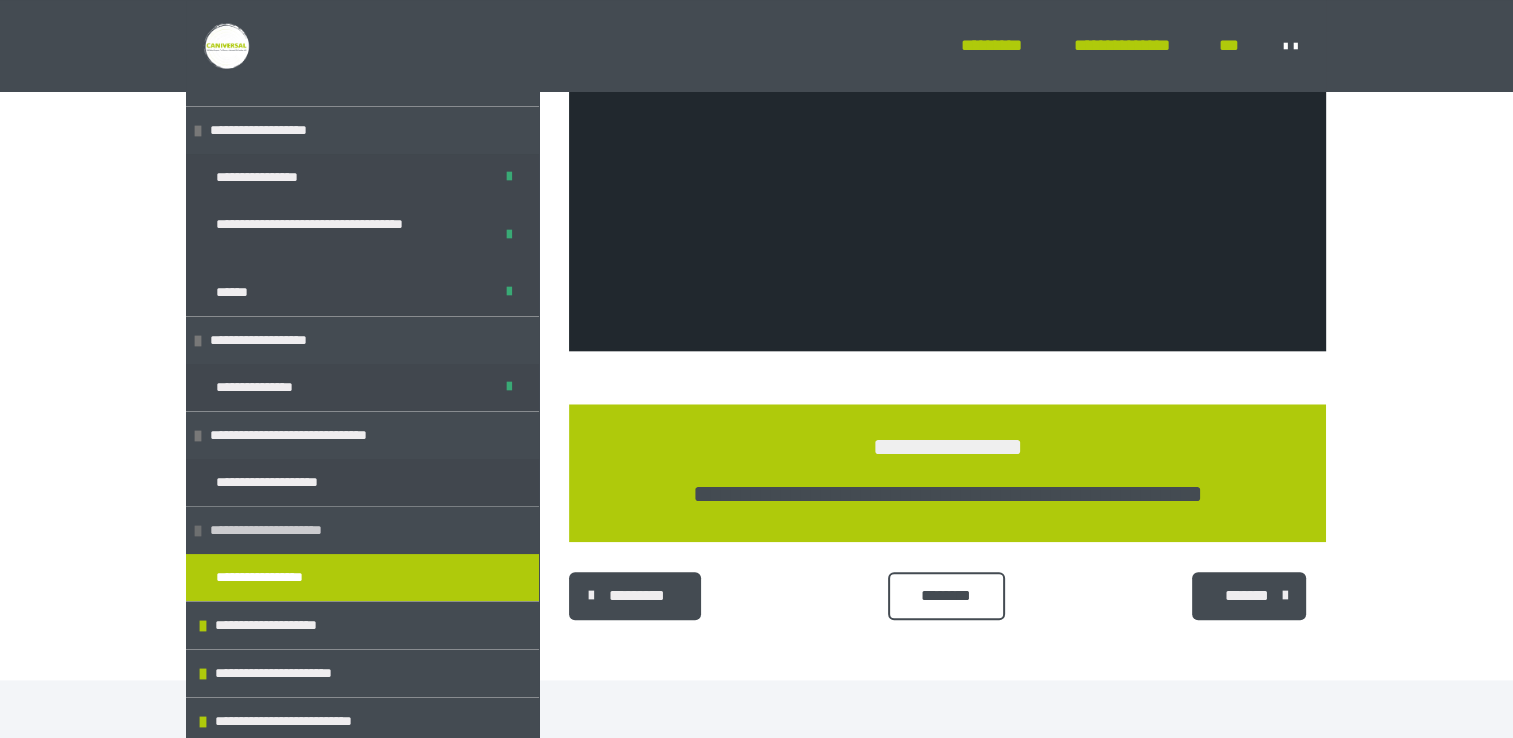 click on "**********" at bounding box center (282, 530) 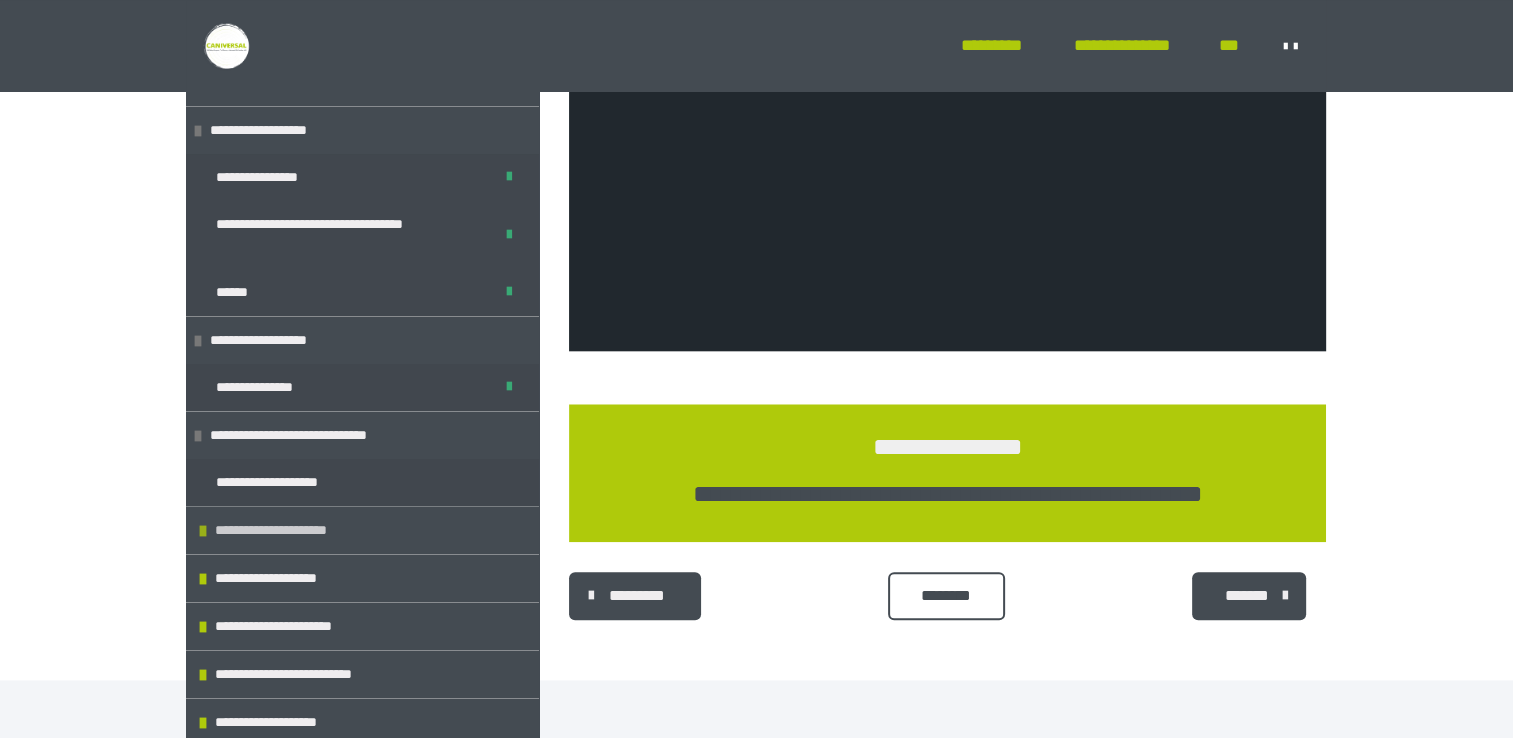 click on "**********" at bounding box center [287, 530] 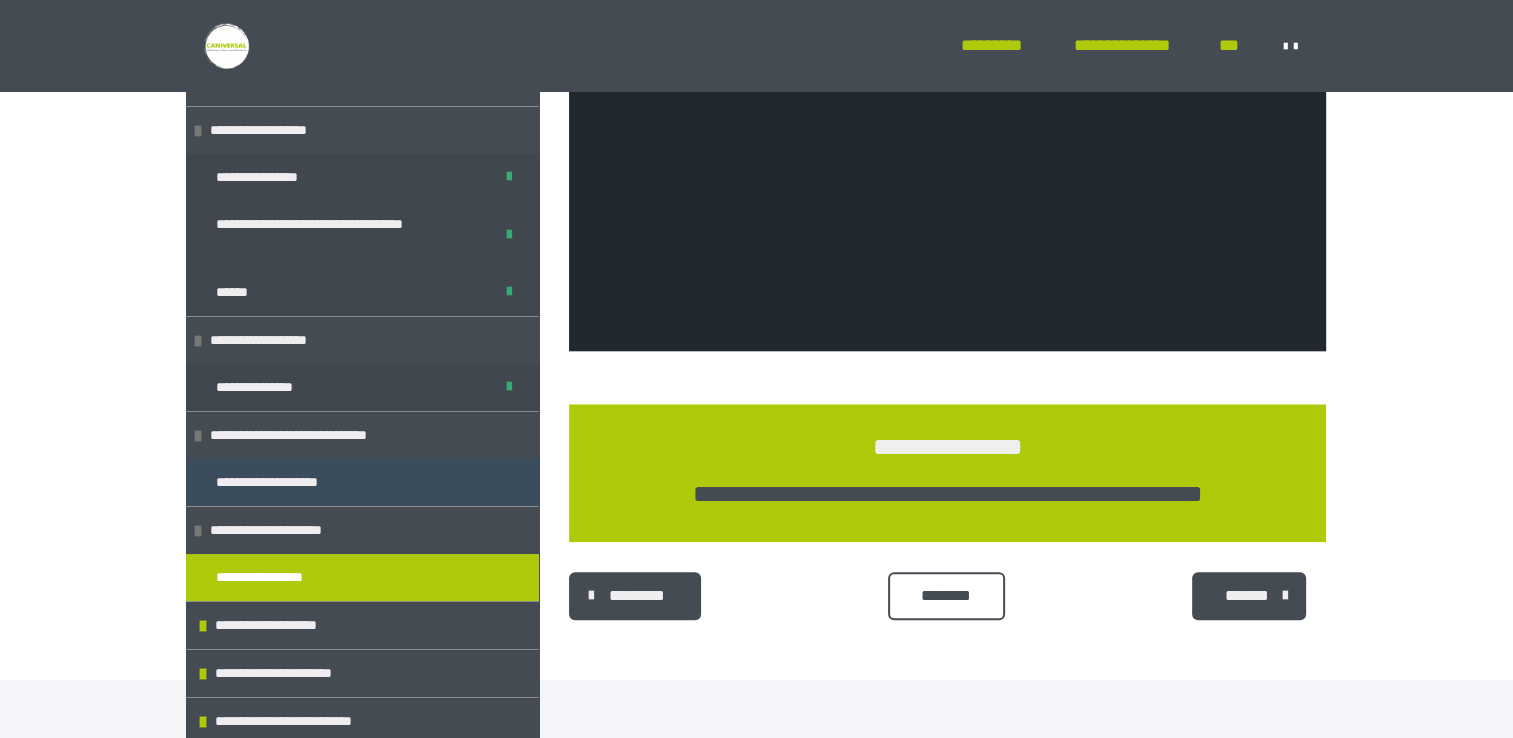 click on "**********" at bounding box center [290, 482] 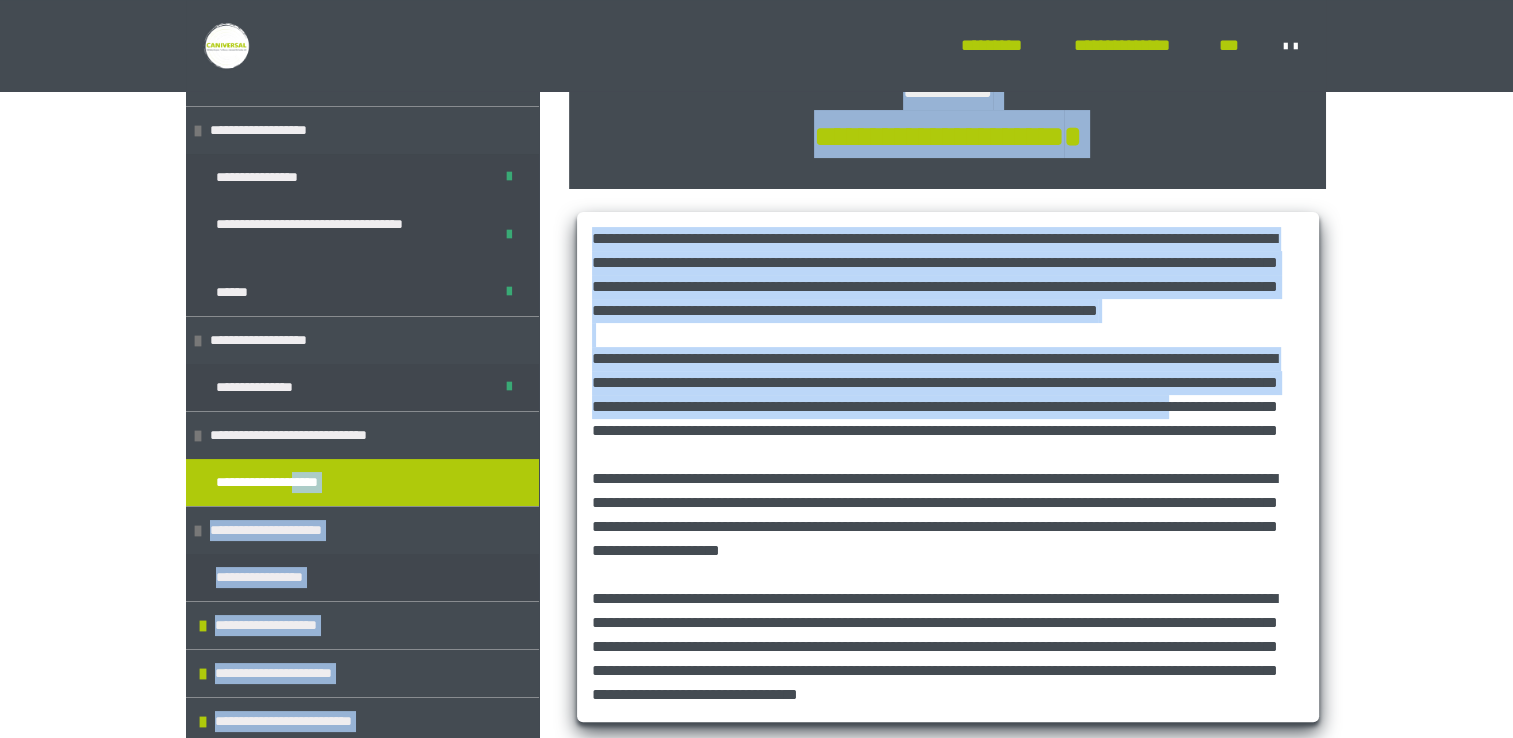 drag, startPoint x: 322, startPoint y: 485, endPoint x: 1332, endPoint y: 504, distance: 1010.1787 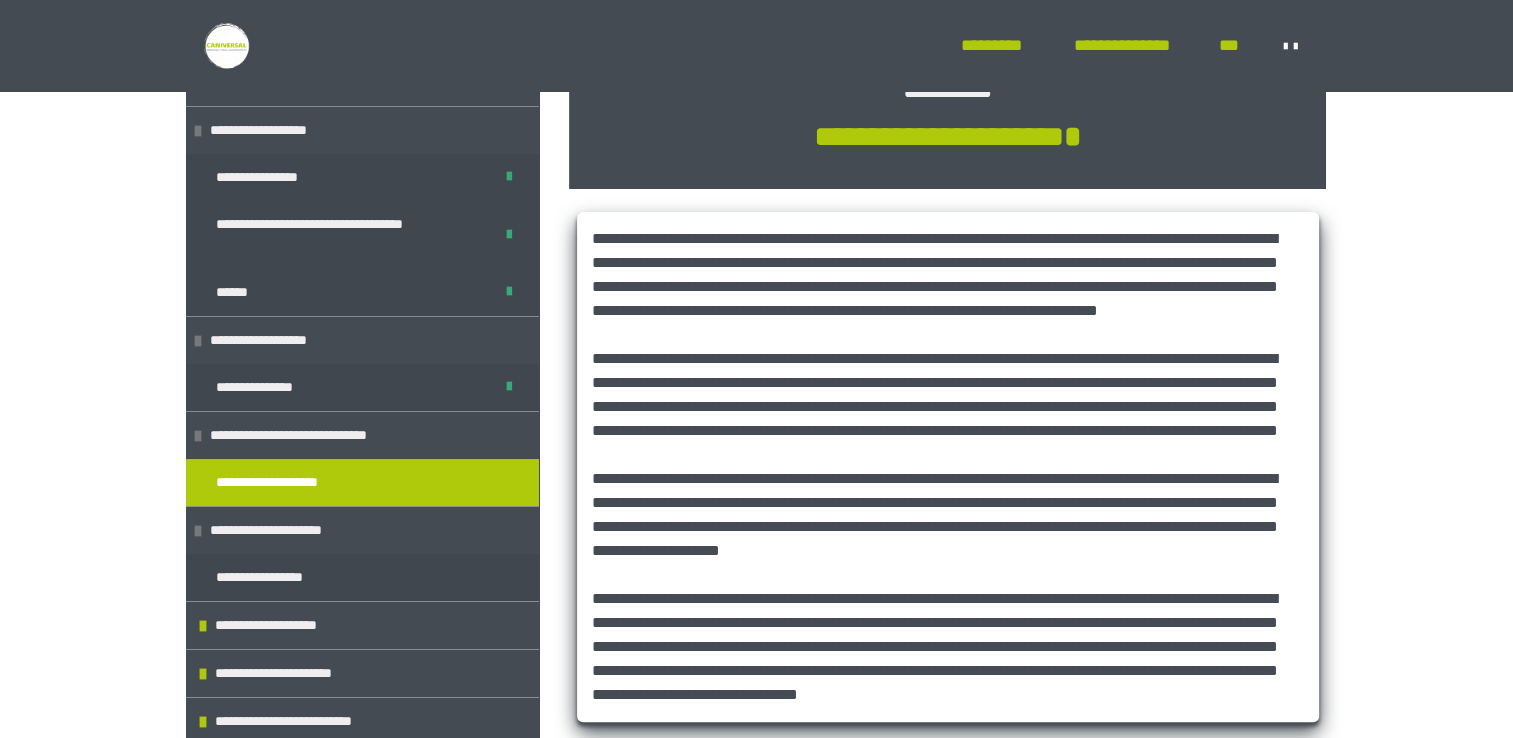 drag, startPoint x: 1332, startPoint y: 504, endPoint x: 1492, endPoint y: 615, distance: 194.73315 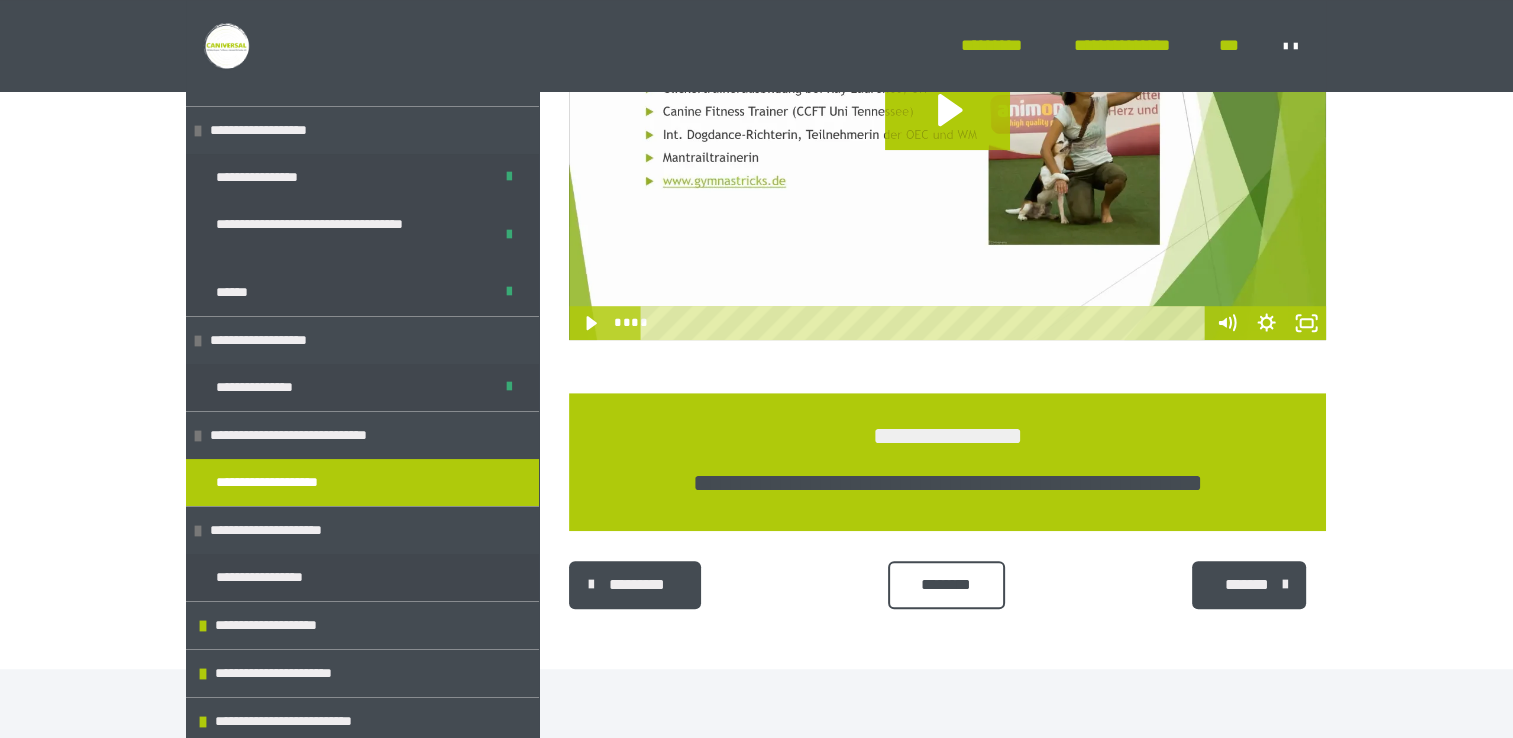 scroll, scrollTop: 1282, scrollLeft: 0, axis: vertical 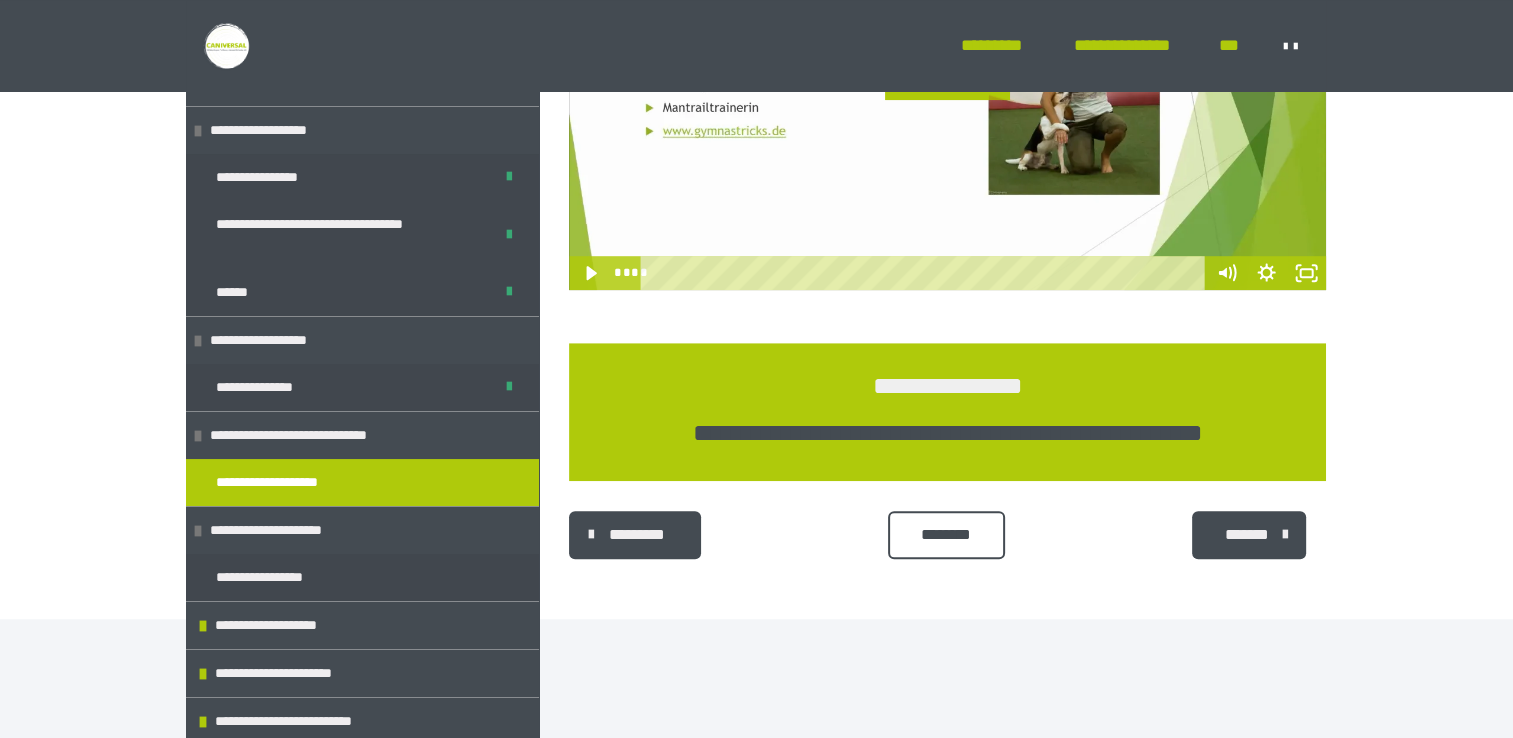 click on "********" at bounding box center (946, 535) 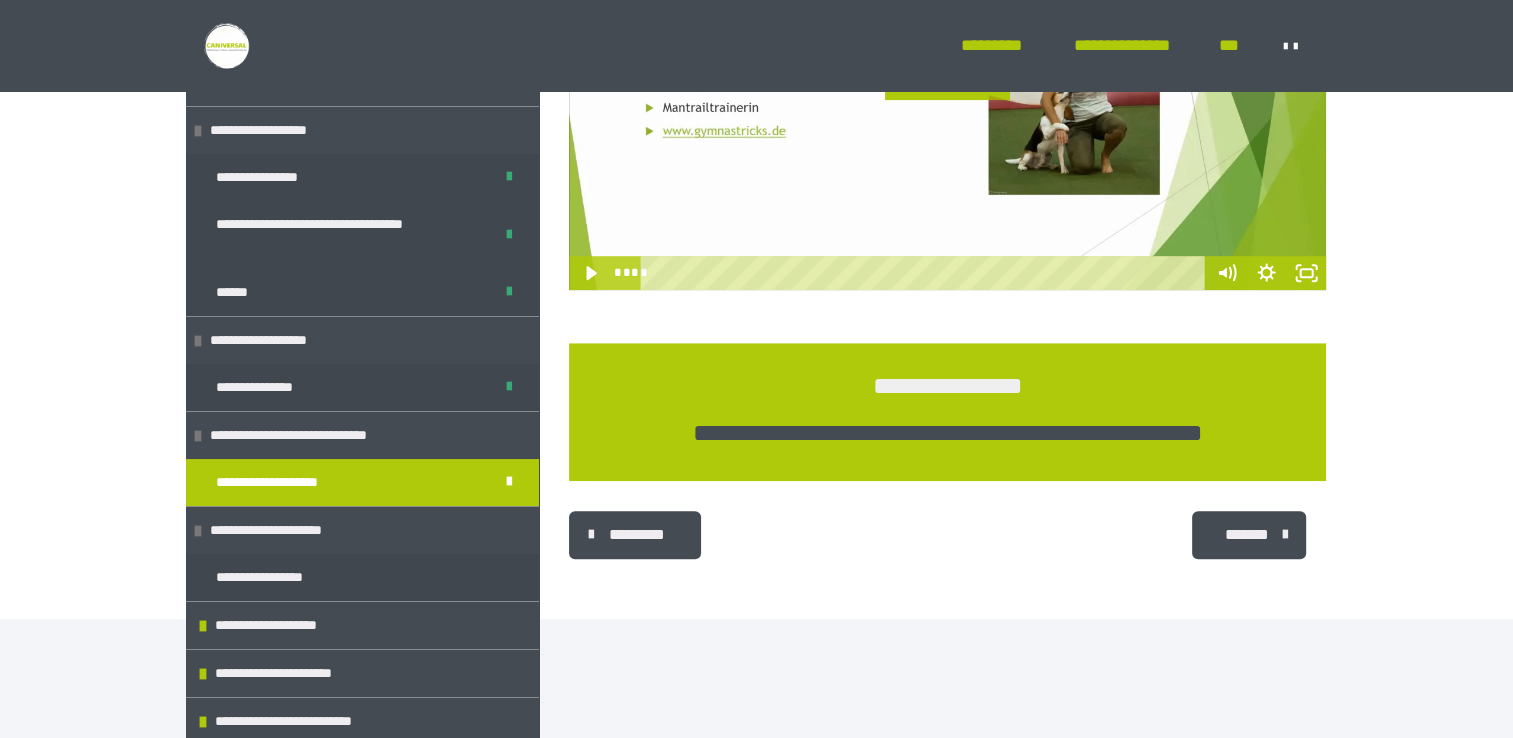 click on "*******" at bounding box center [1247, 535] 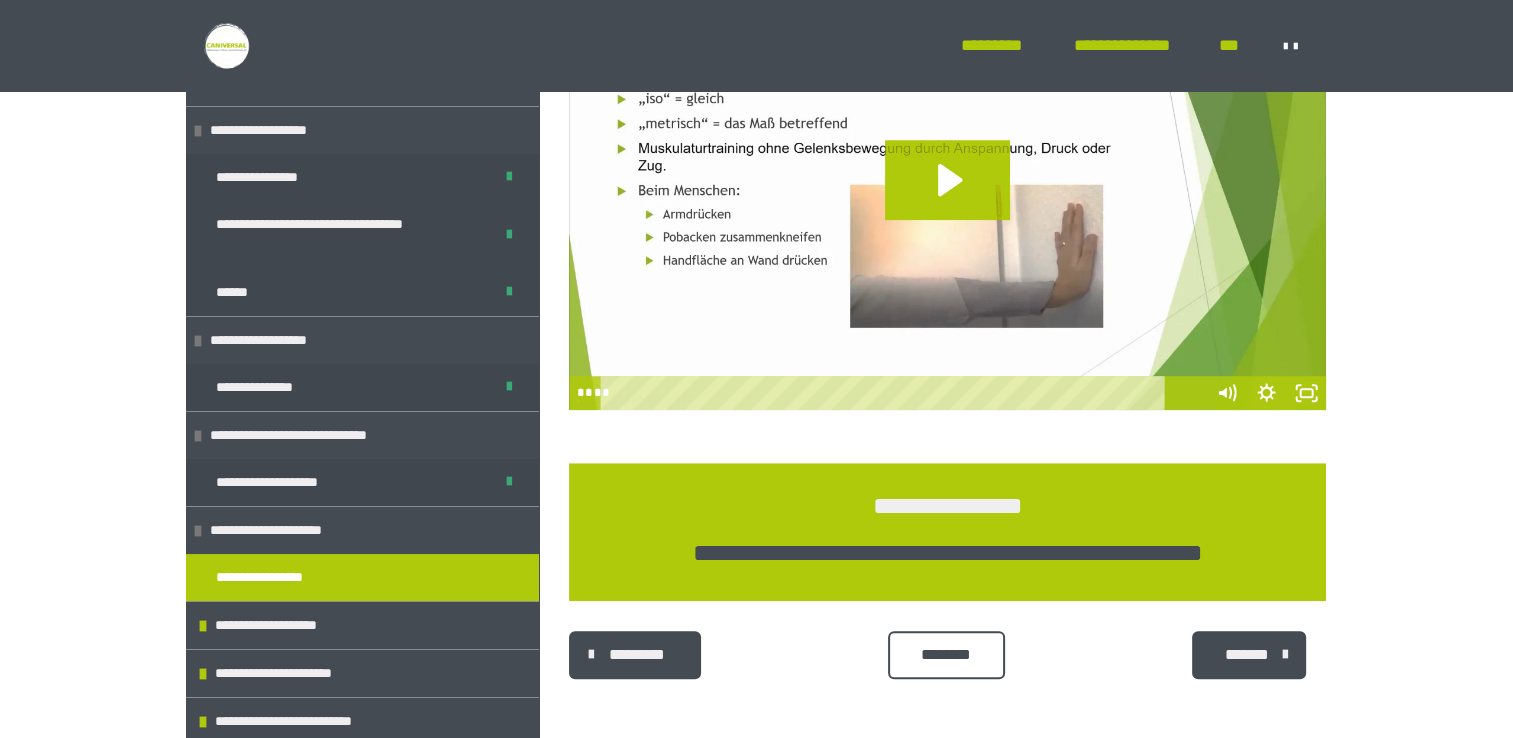scroll, scrollTop: 976, scrollLeft: 0, axis: vertical 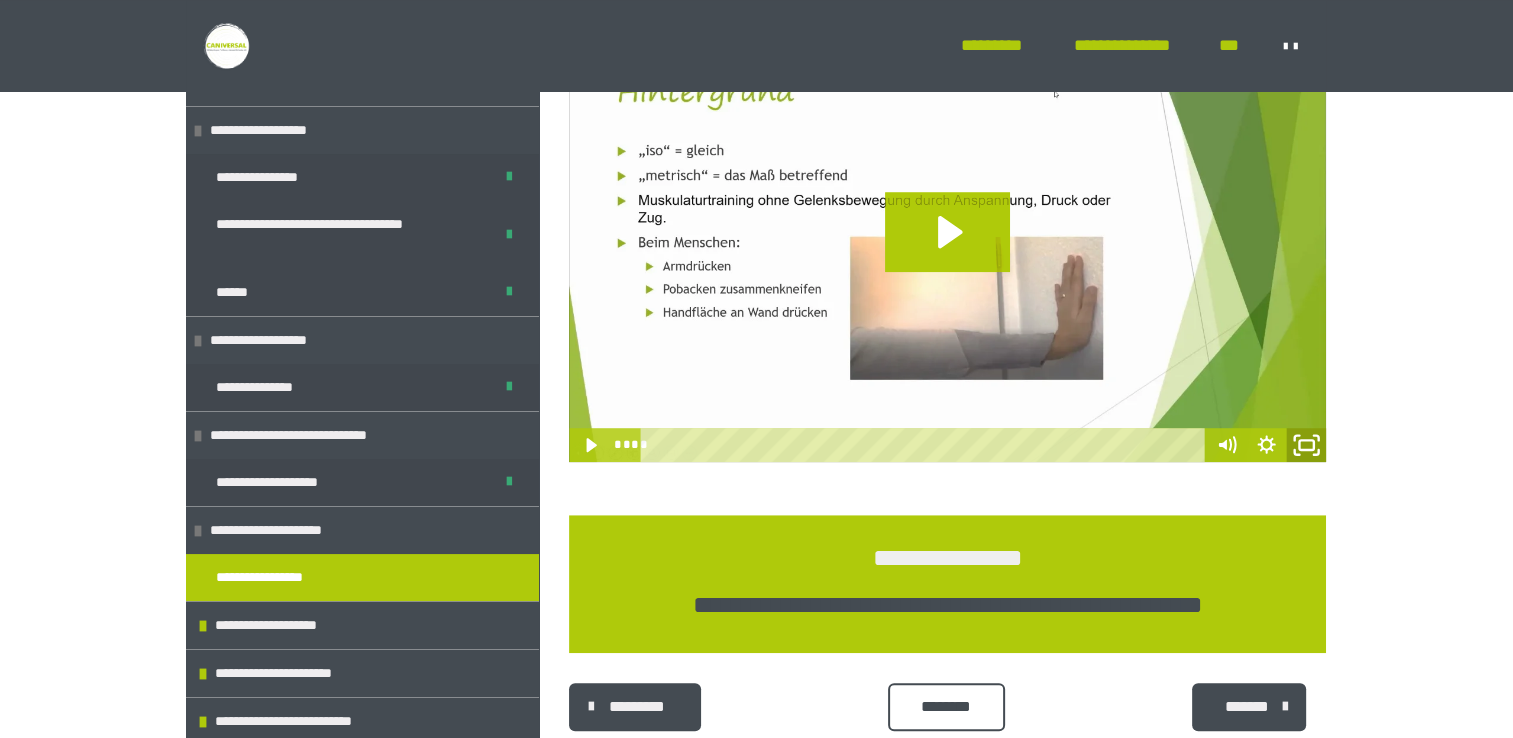 click 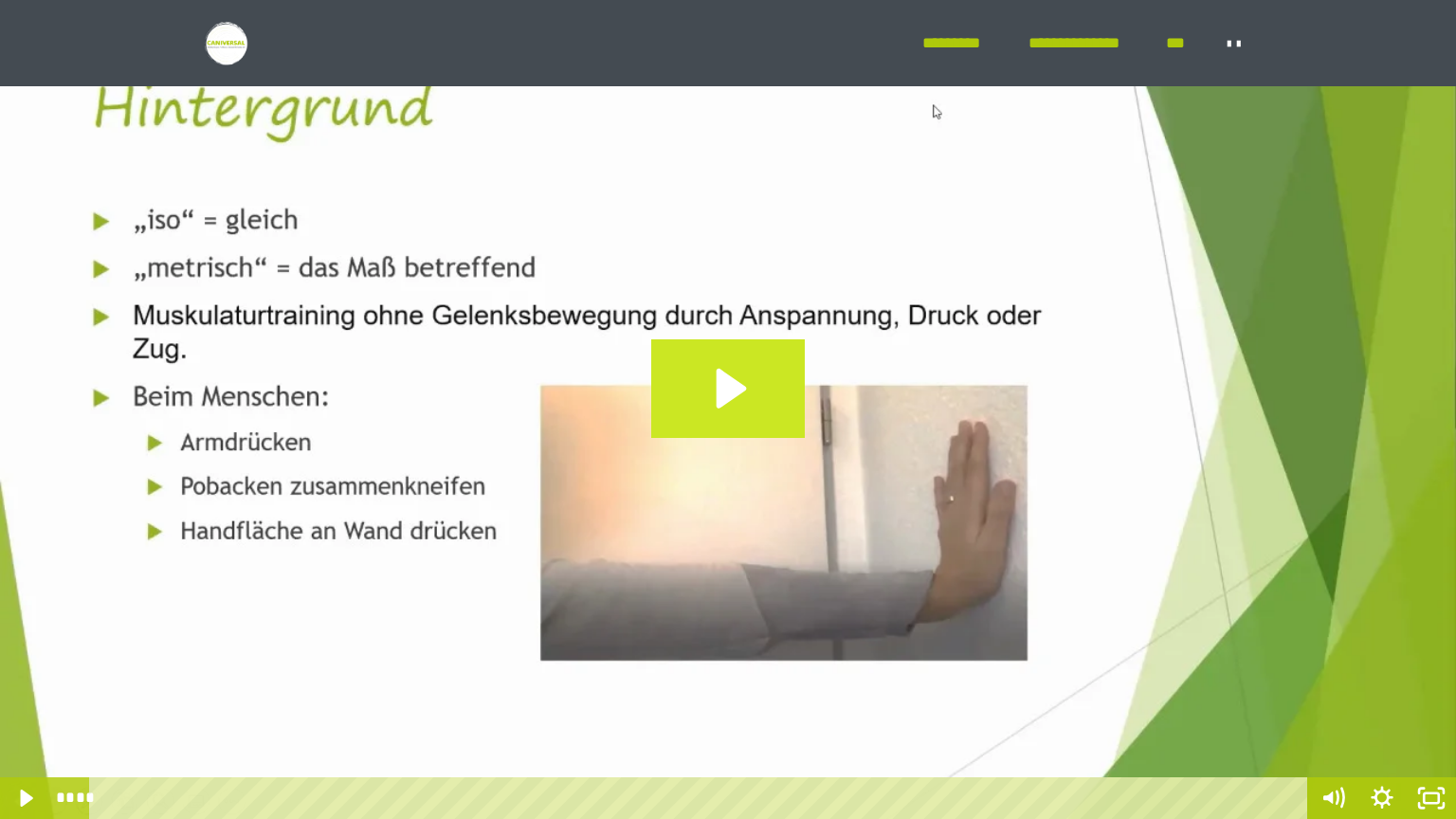 click 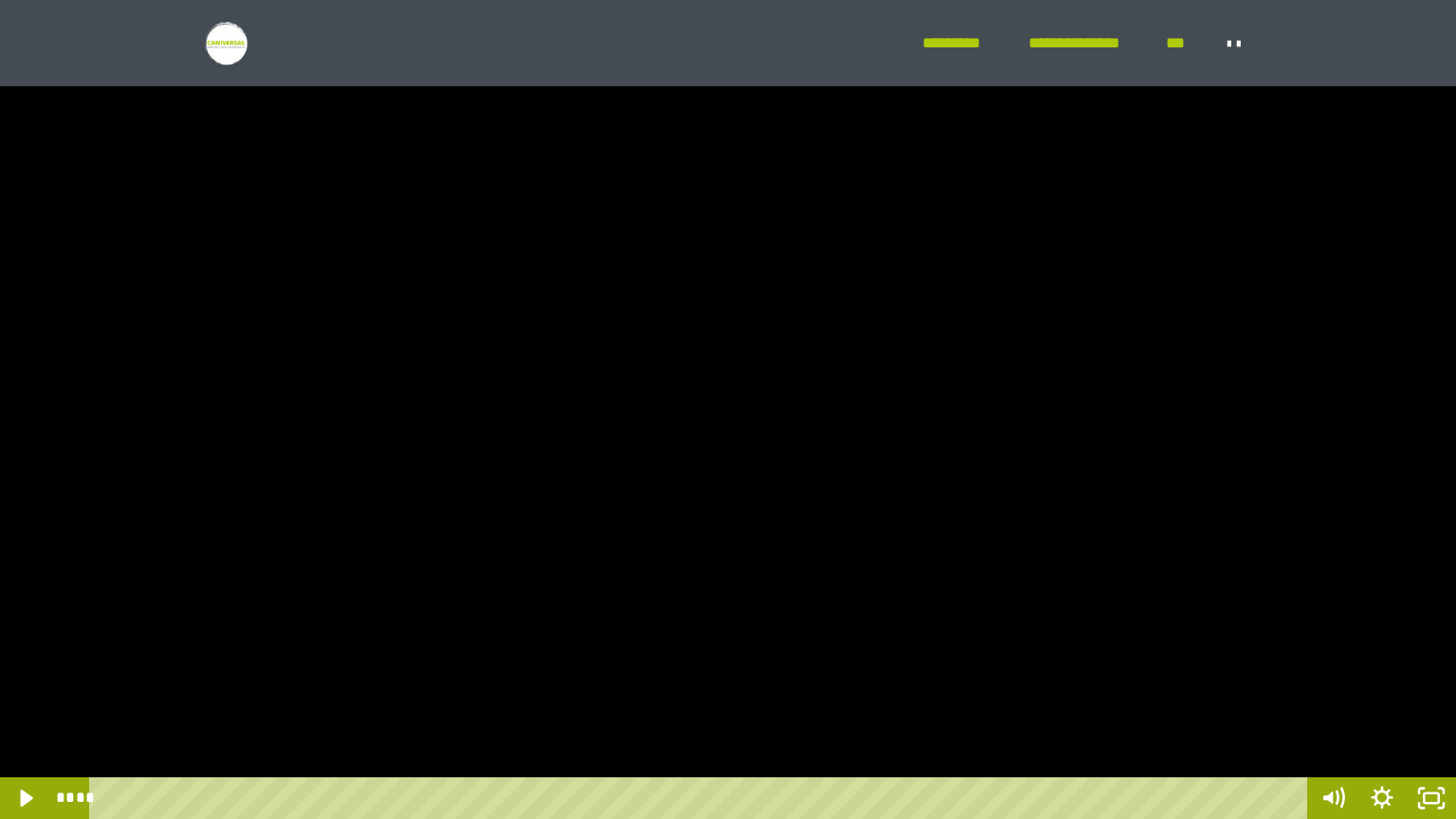 click at bounding box center (728, 410) 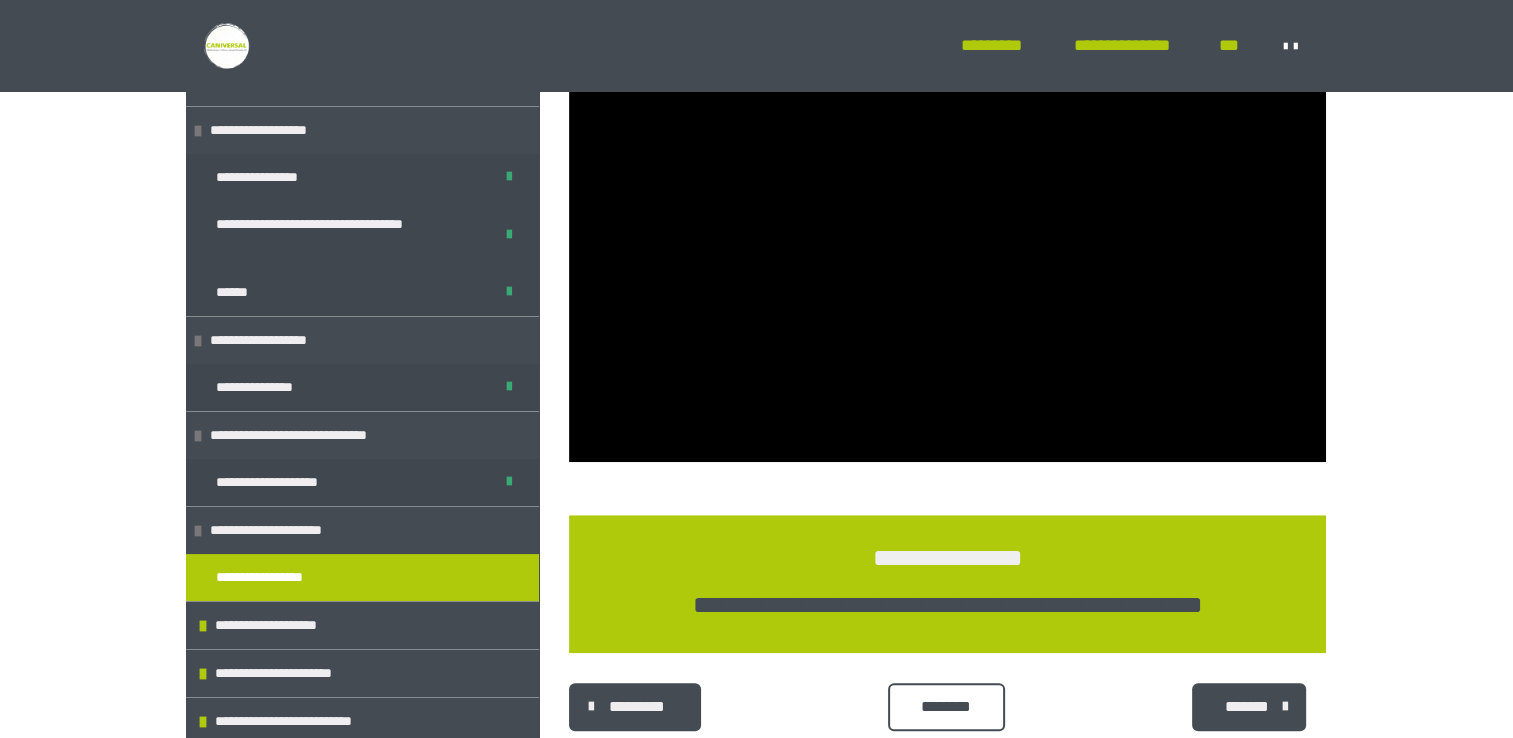 scroll, scrollTop: 1378, scrollLeft: 0, axis: vertical 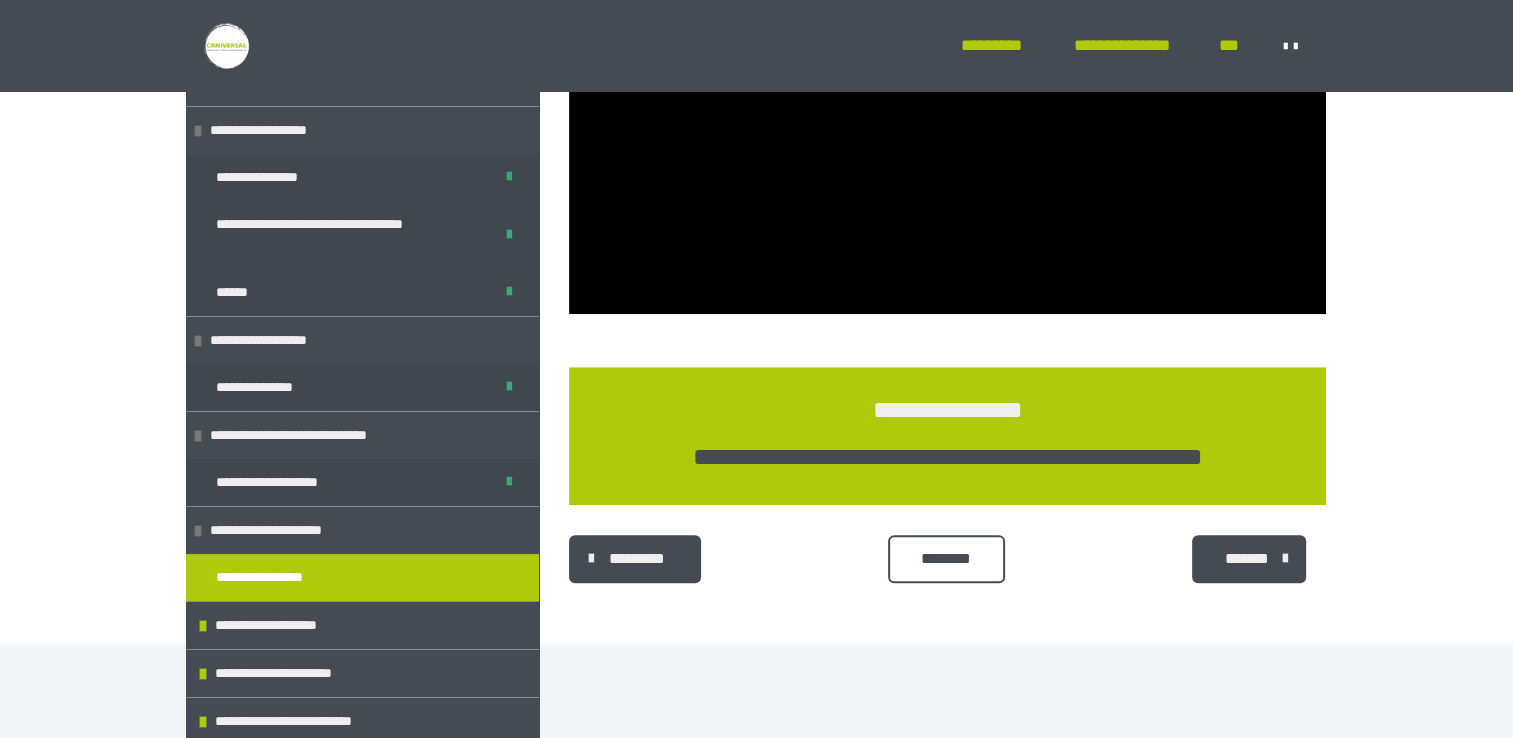 click on "********" at bounding box center [946, 559] 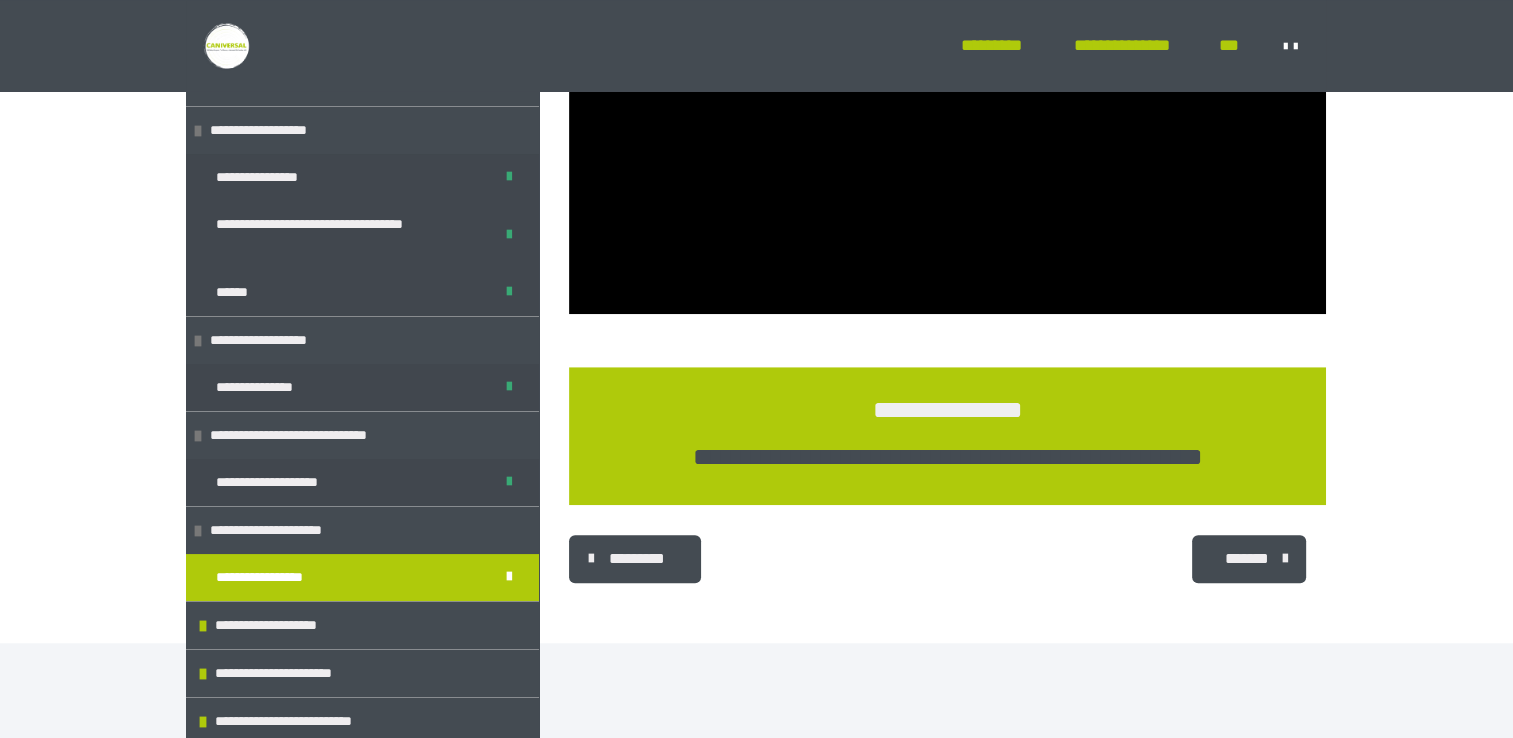 click on "*******" at bounding box center [1247, 559] 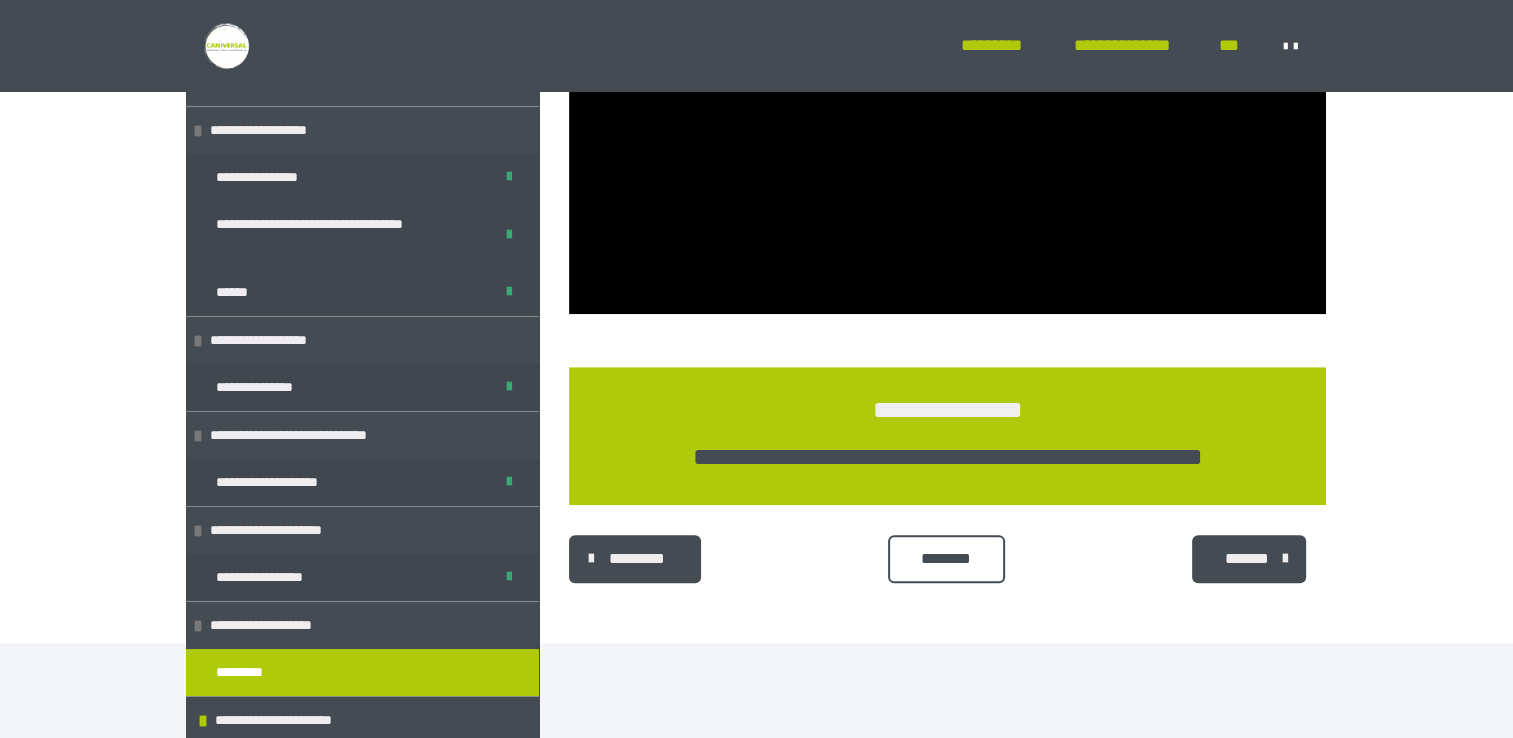 scroll, scrollTop: 856, scrollLeft: 0, axis: vertical 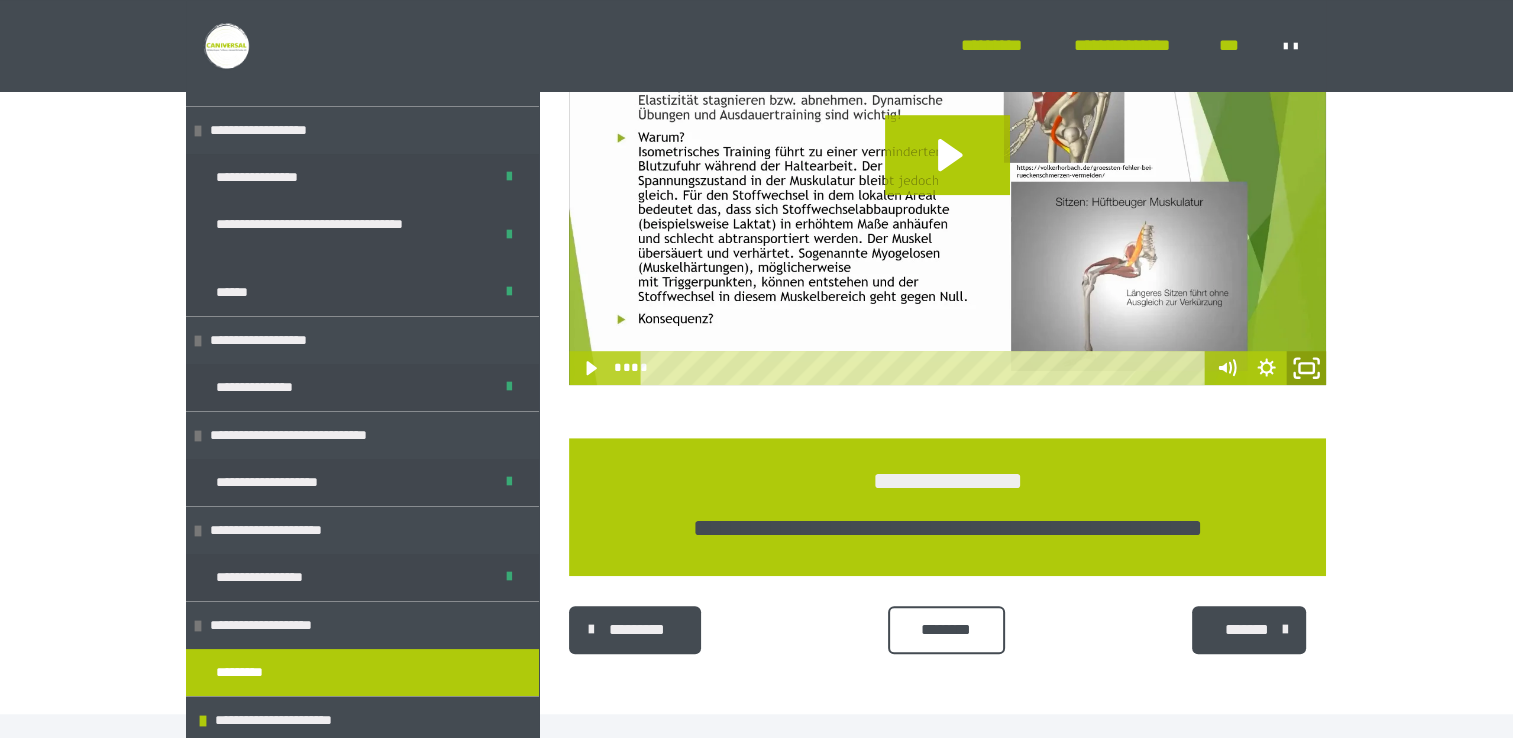 click 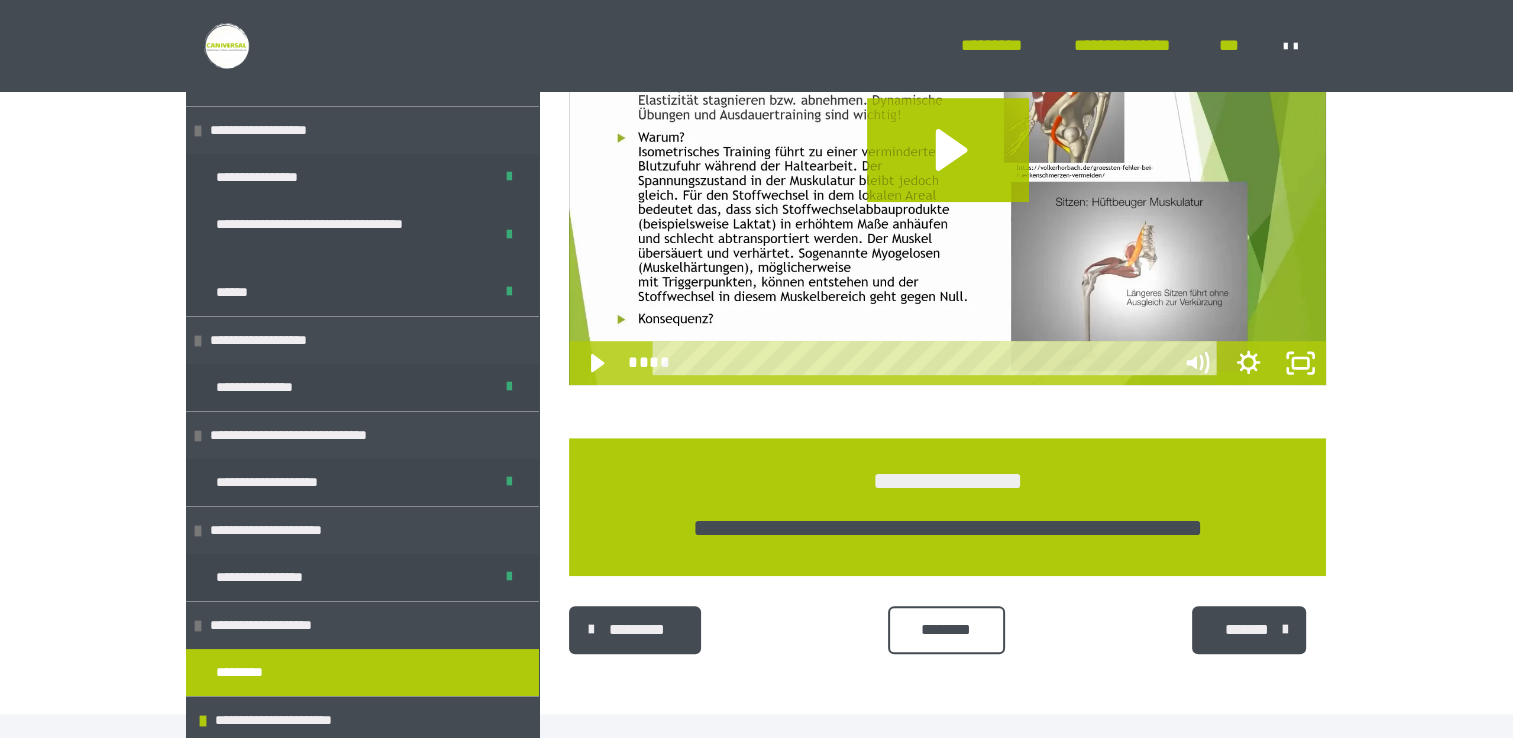 scroll, scrollTop: 1132, scrollLeft: 0, axis: vertical 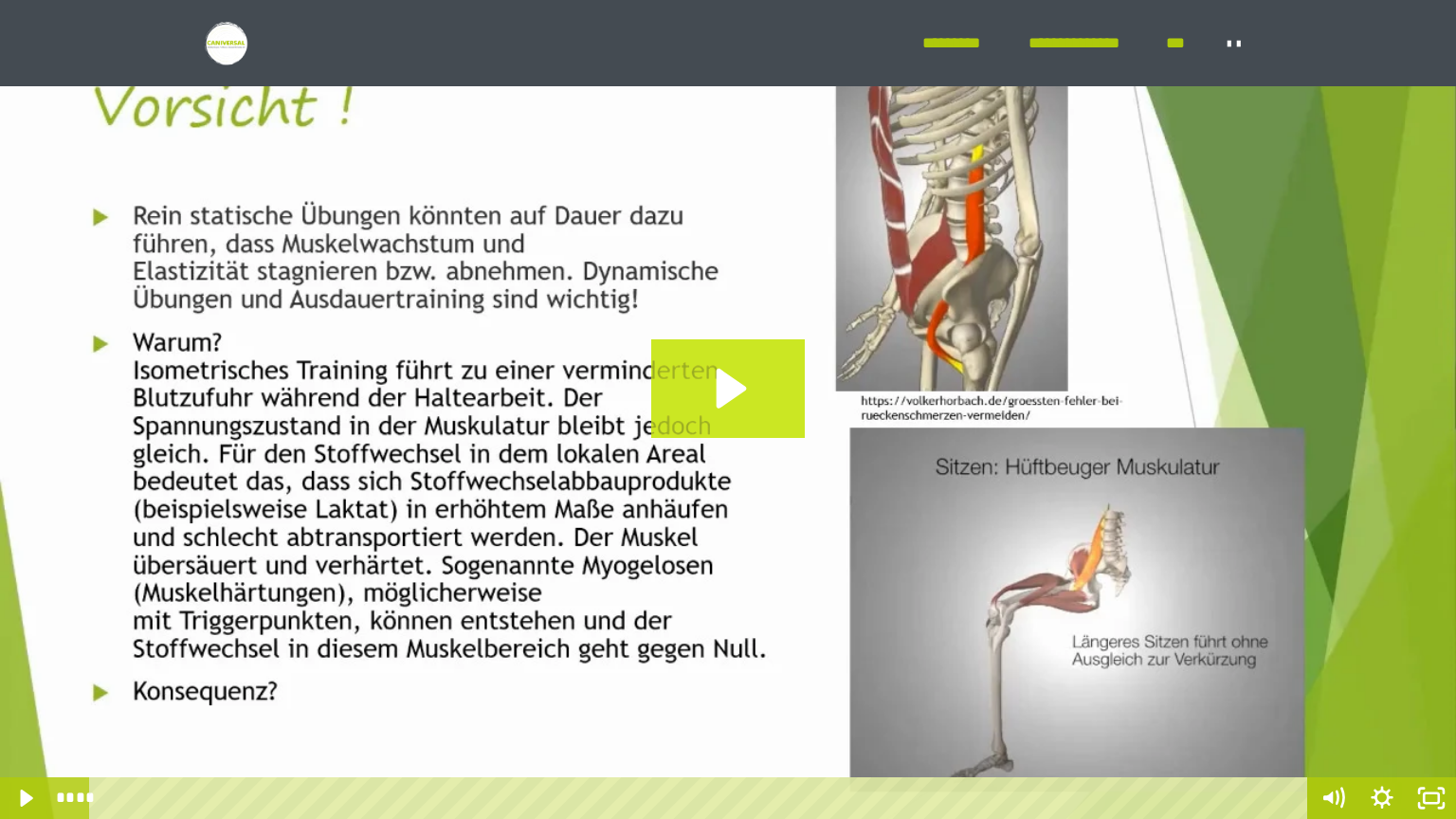 click 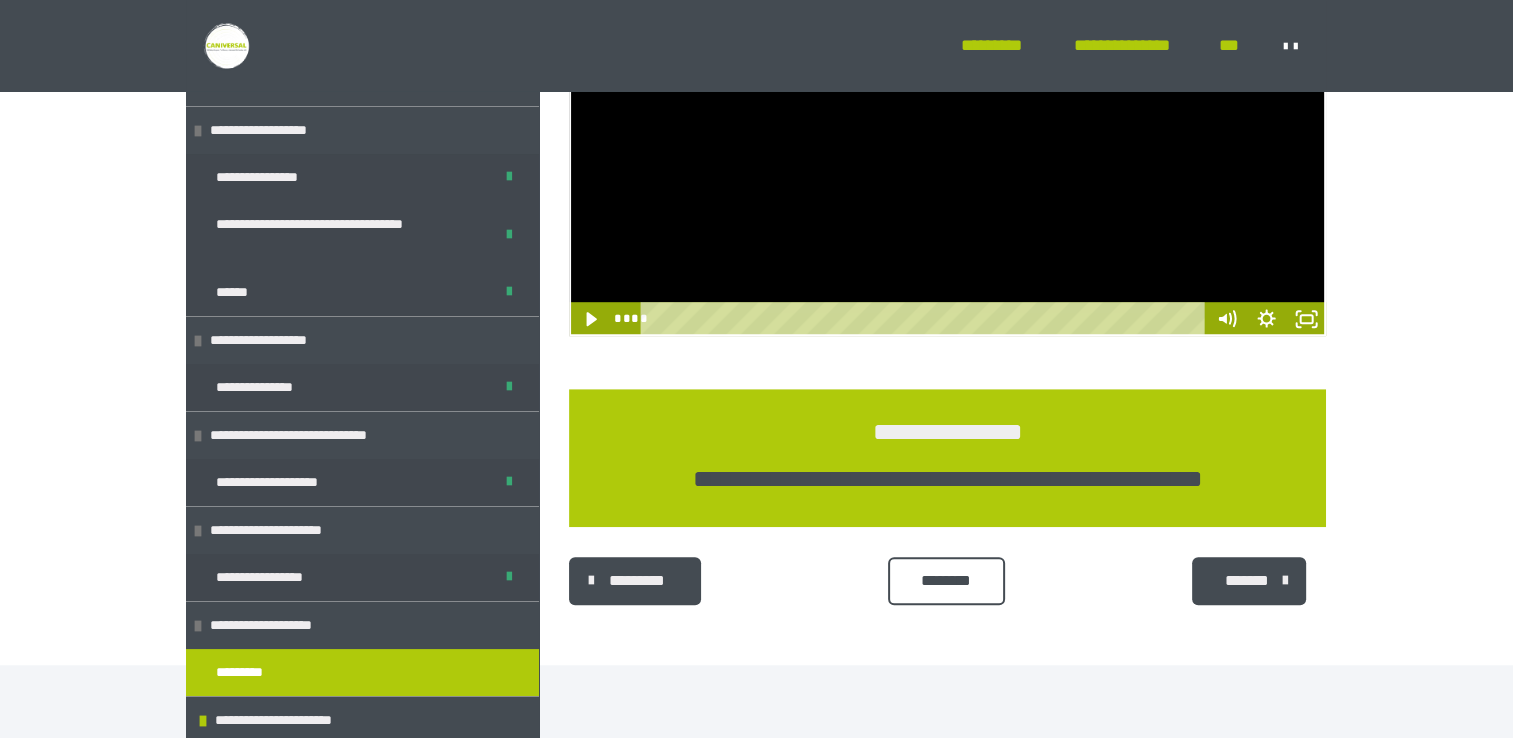 scroll, scrollTop: 1258, scrollLeft: 0, axis: vertical 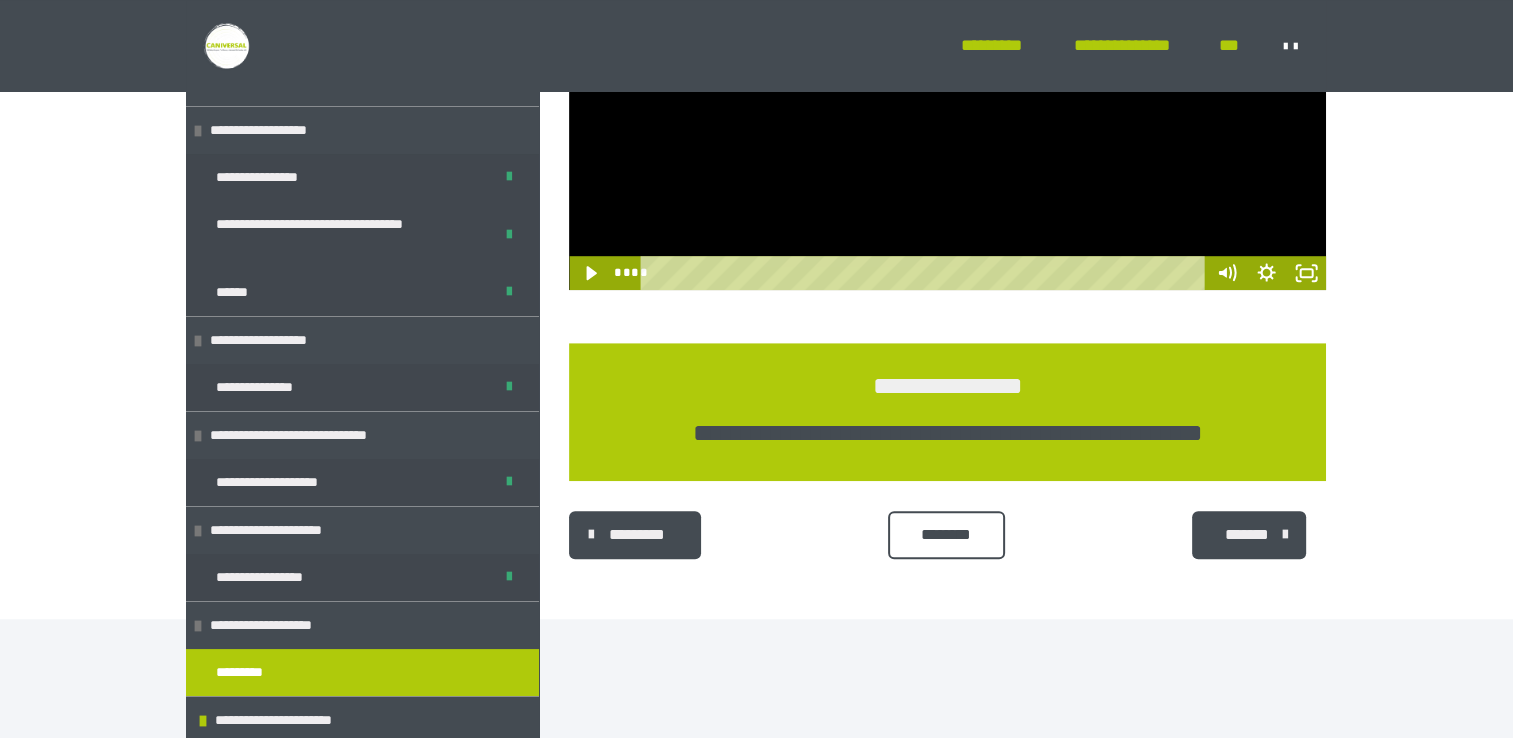 click on "********" at bounding box center [946, 535] 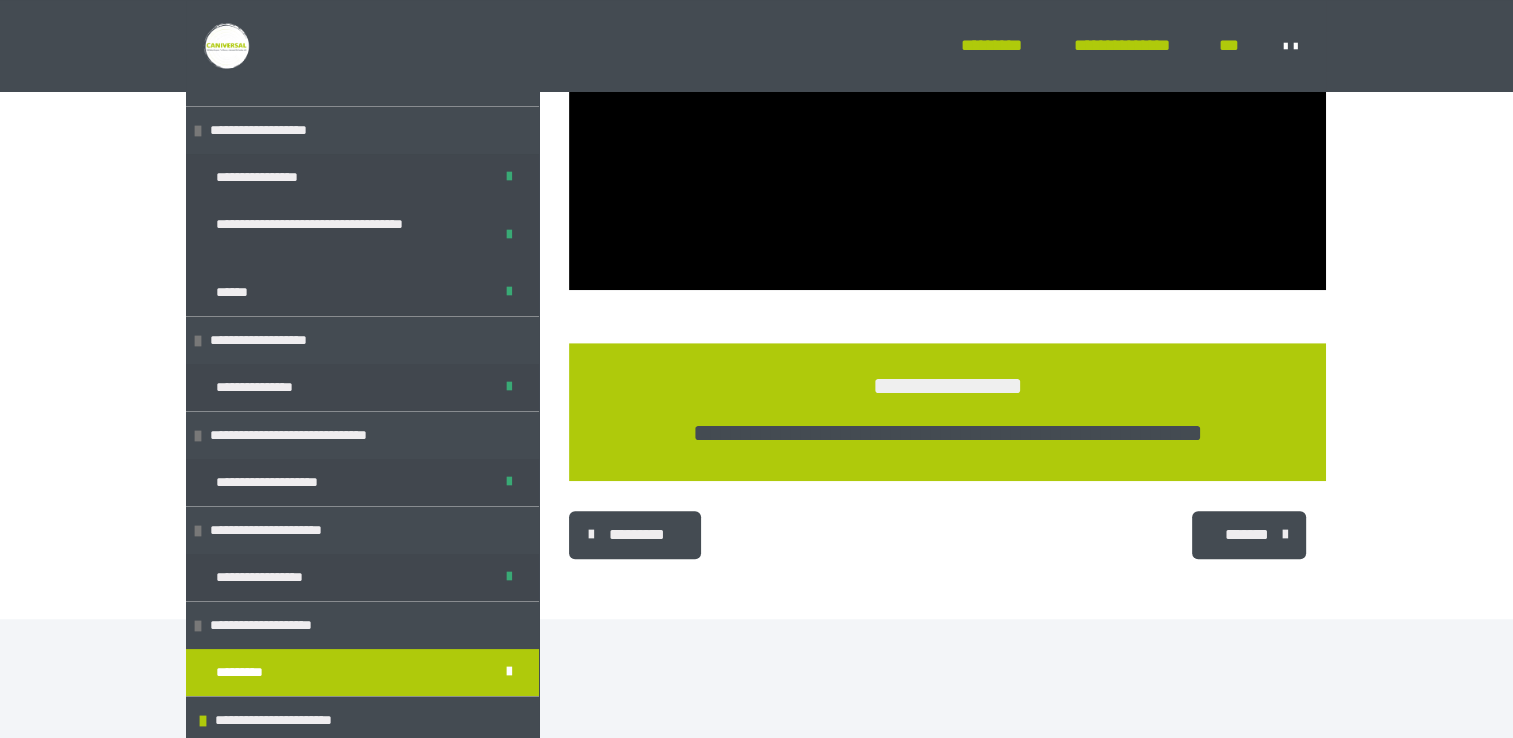 click on "*******" at bounding box center [1247, 535] 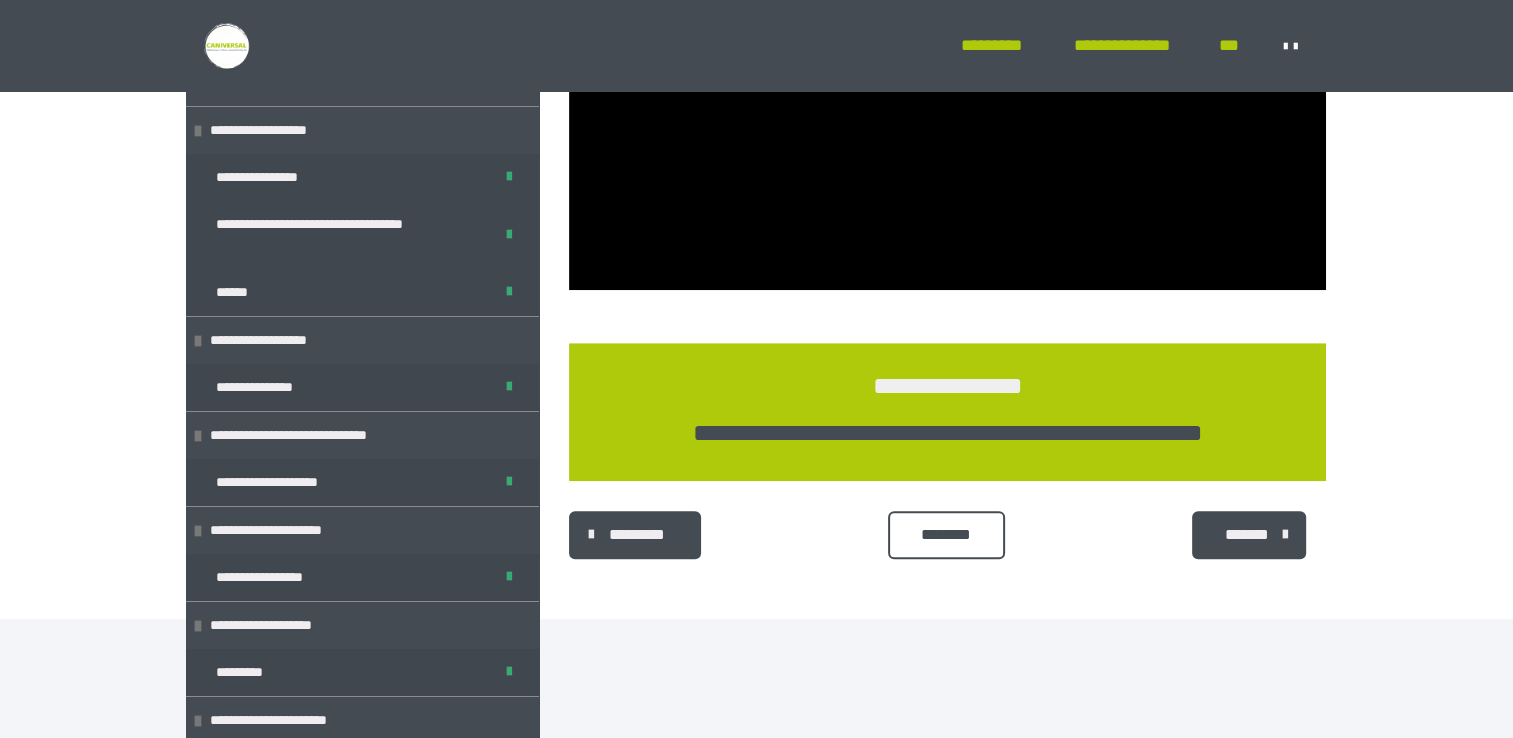 scroll, scrollTop: 1096, scrollLeft: 0, axis: vertical 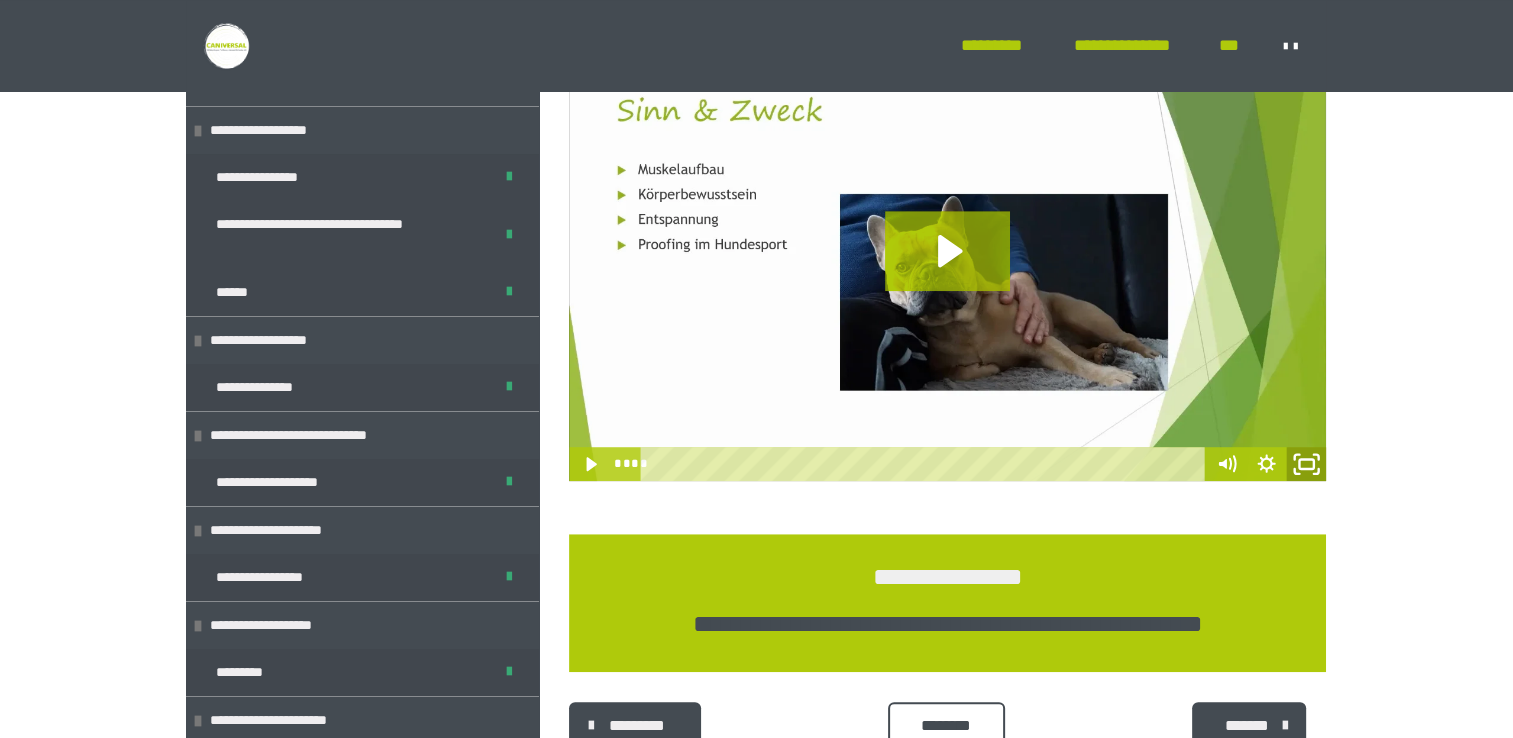 click 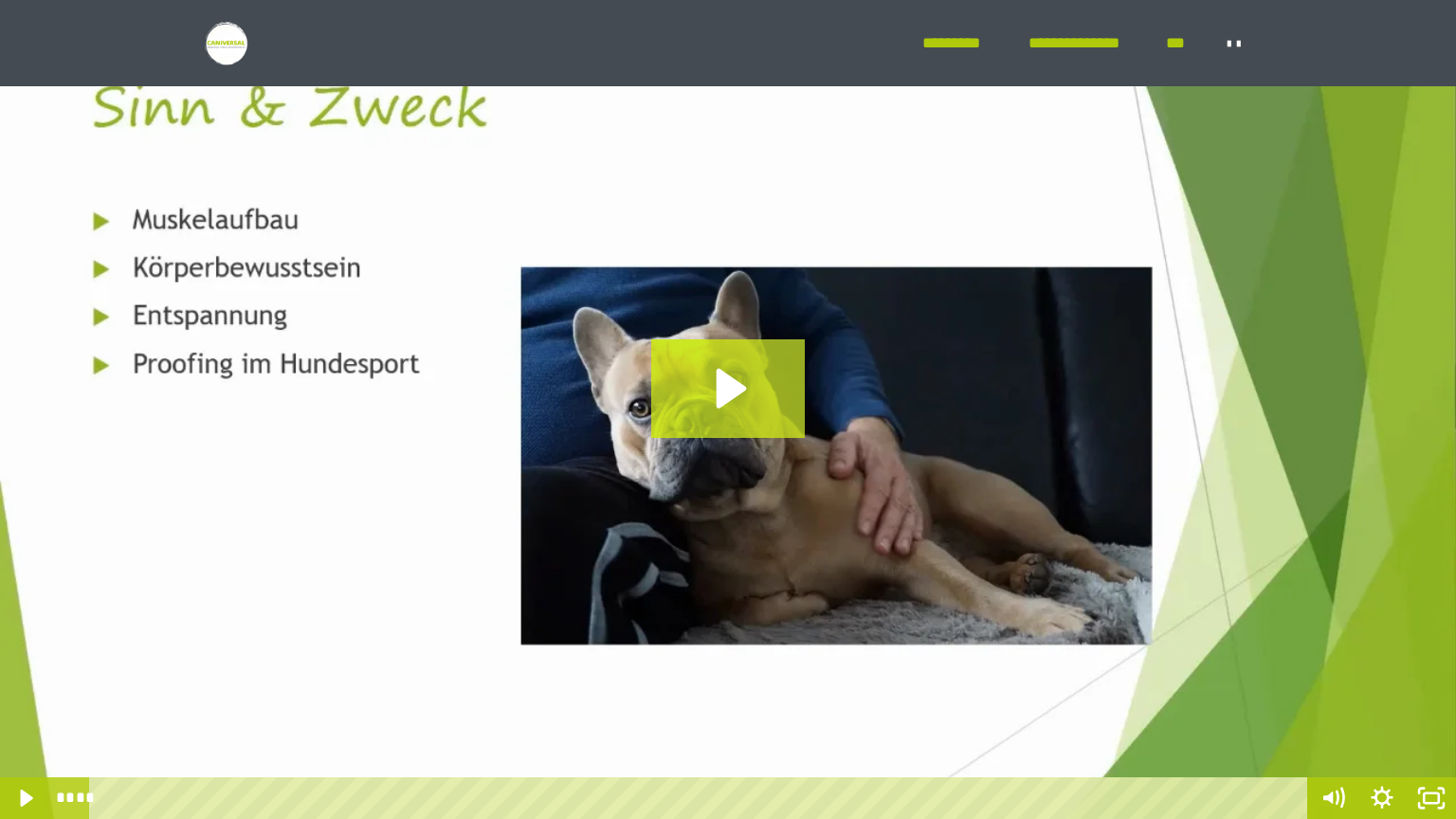 click 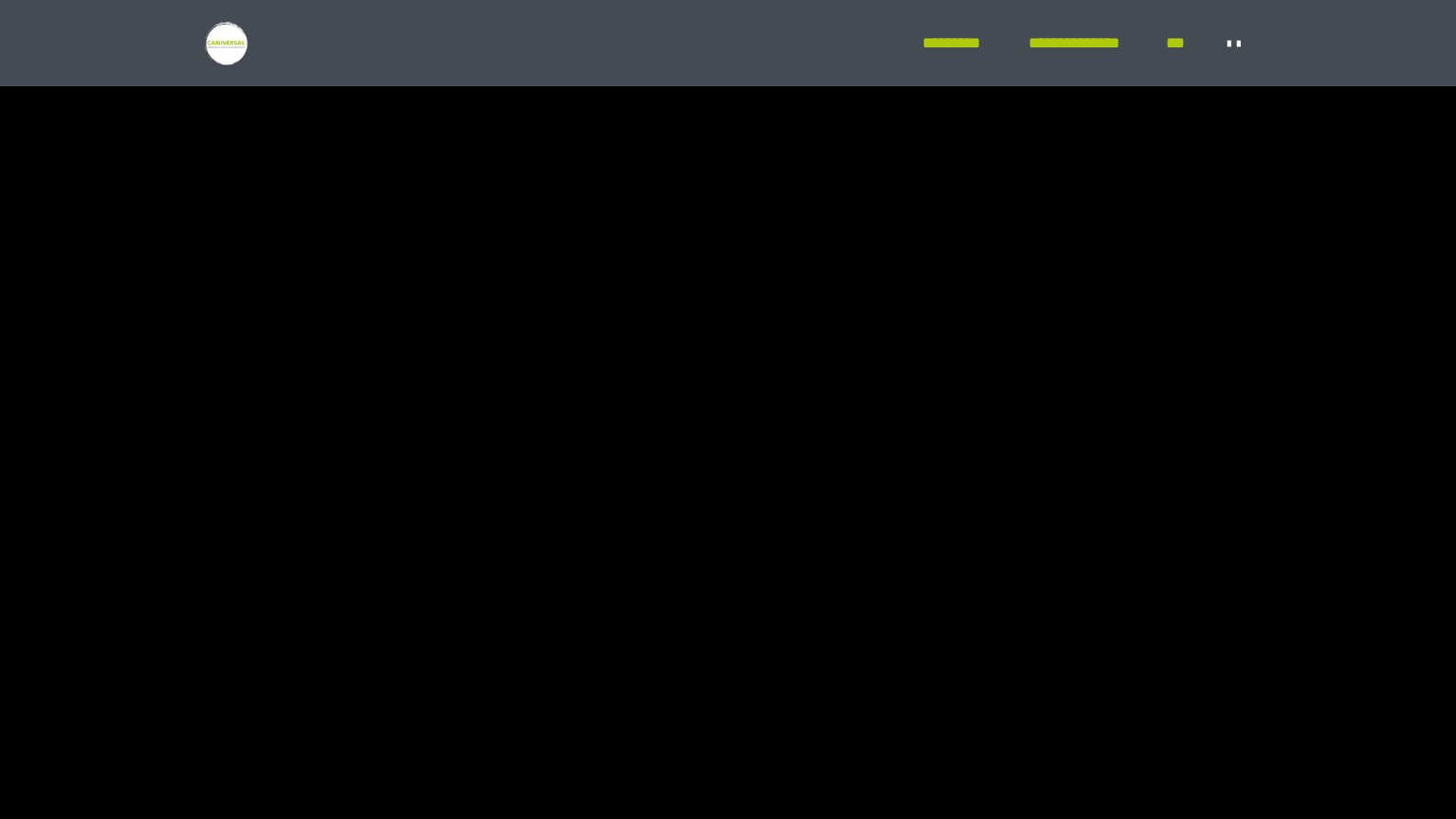 type 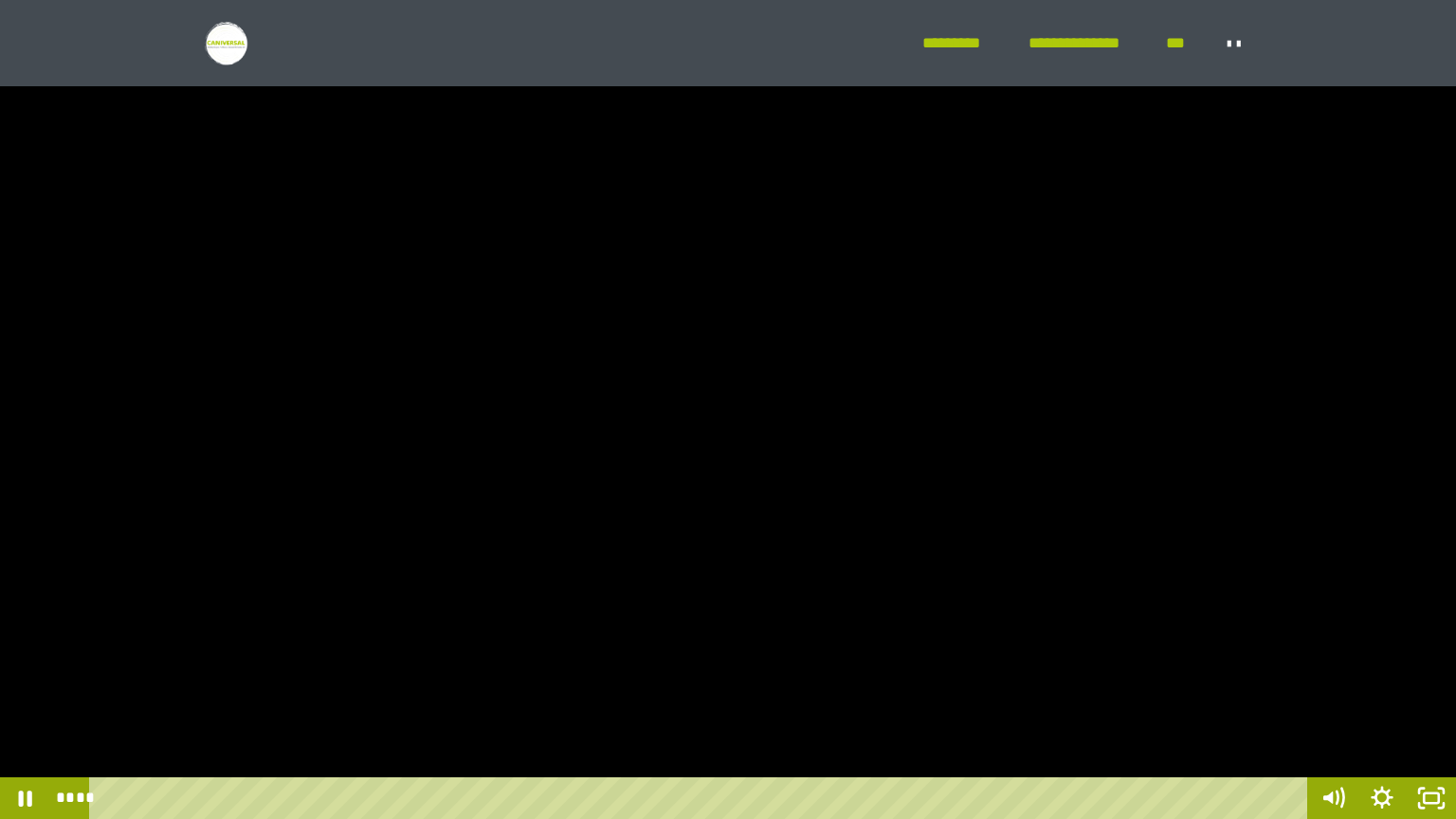click at bounding box center (728, 410) 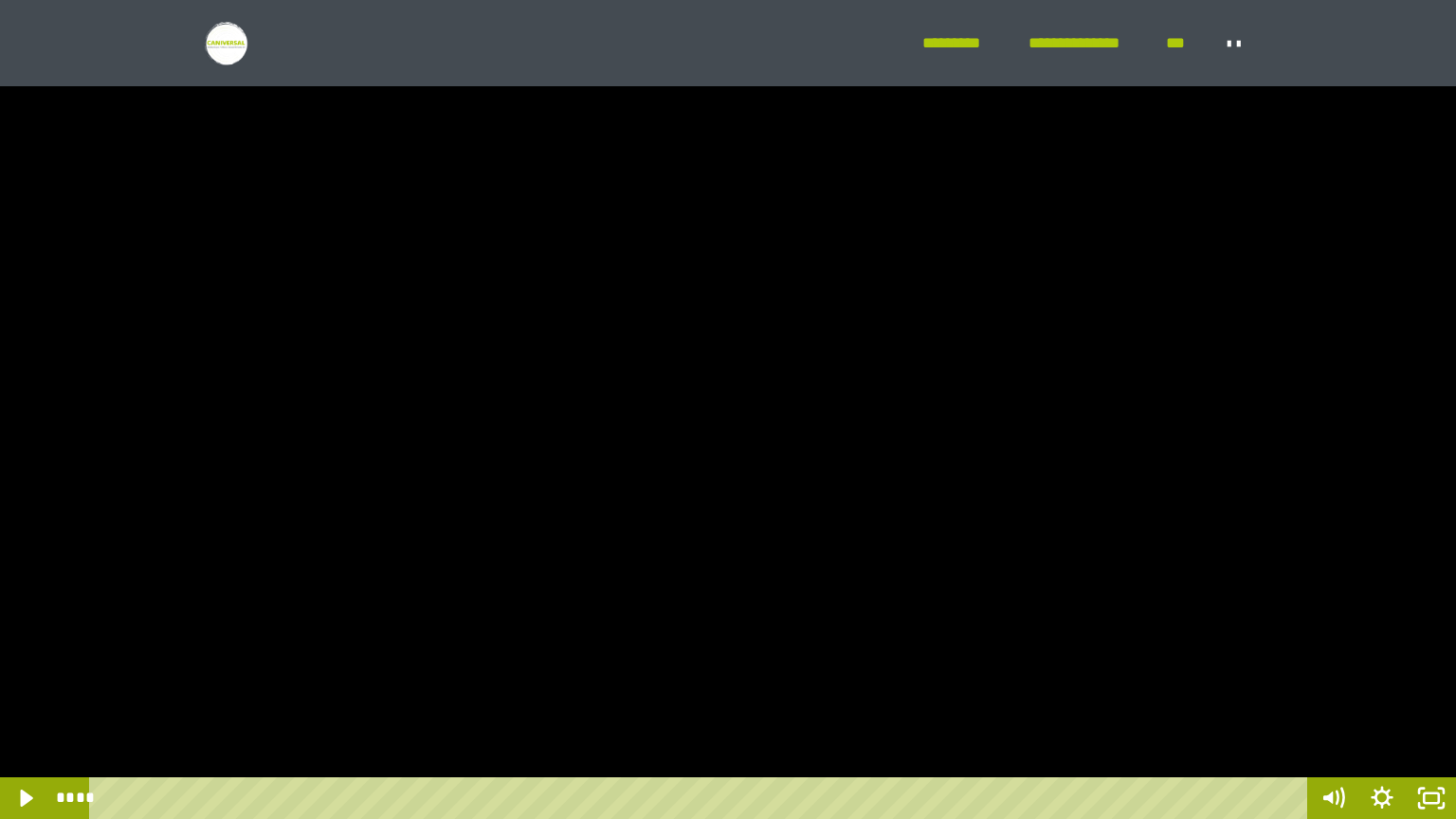 click at bounding box center (728, 410) 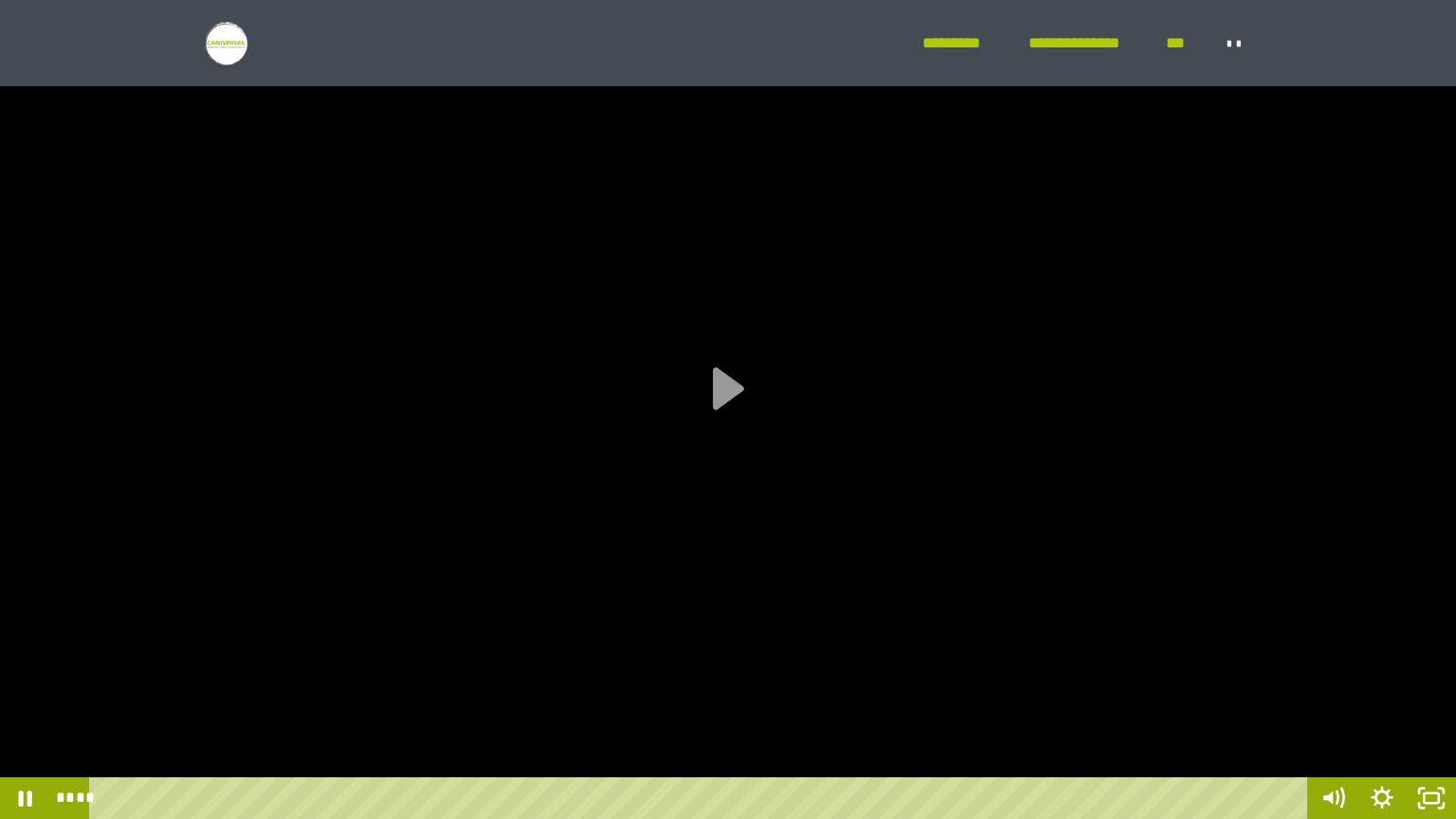 click at bounding box center [728, 410] 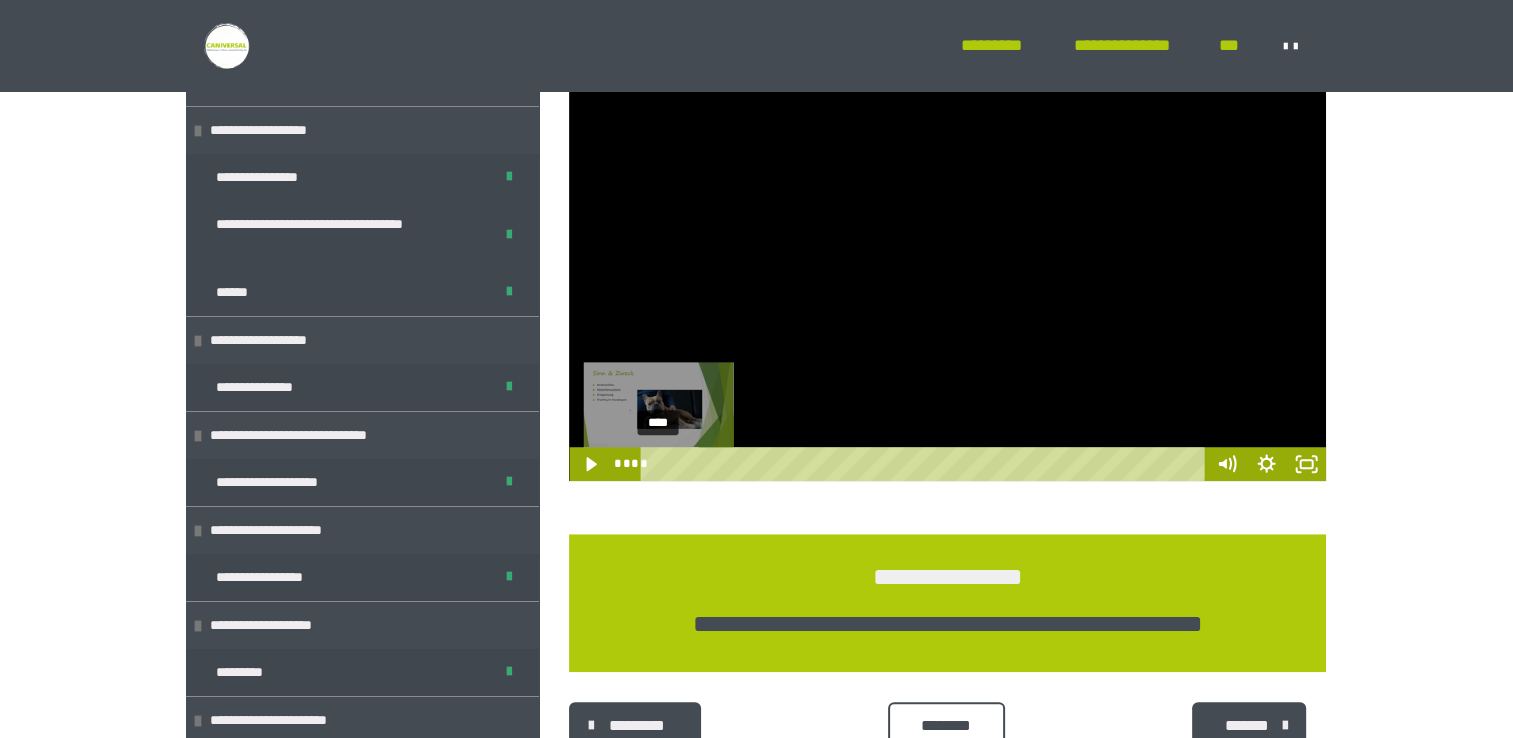 click on "****" at bounding box center (926, 464) 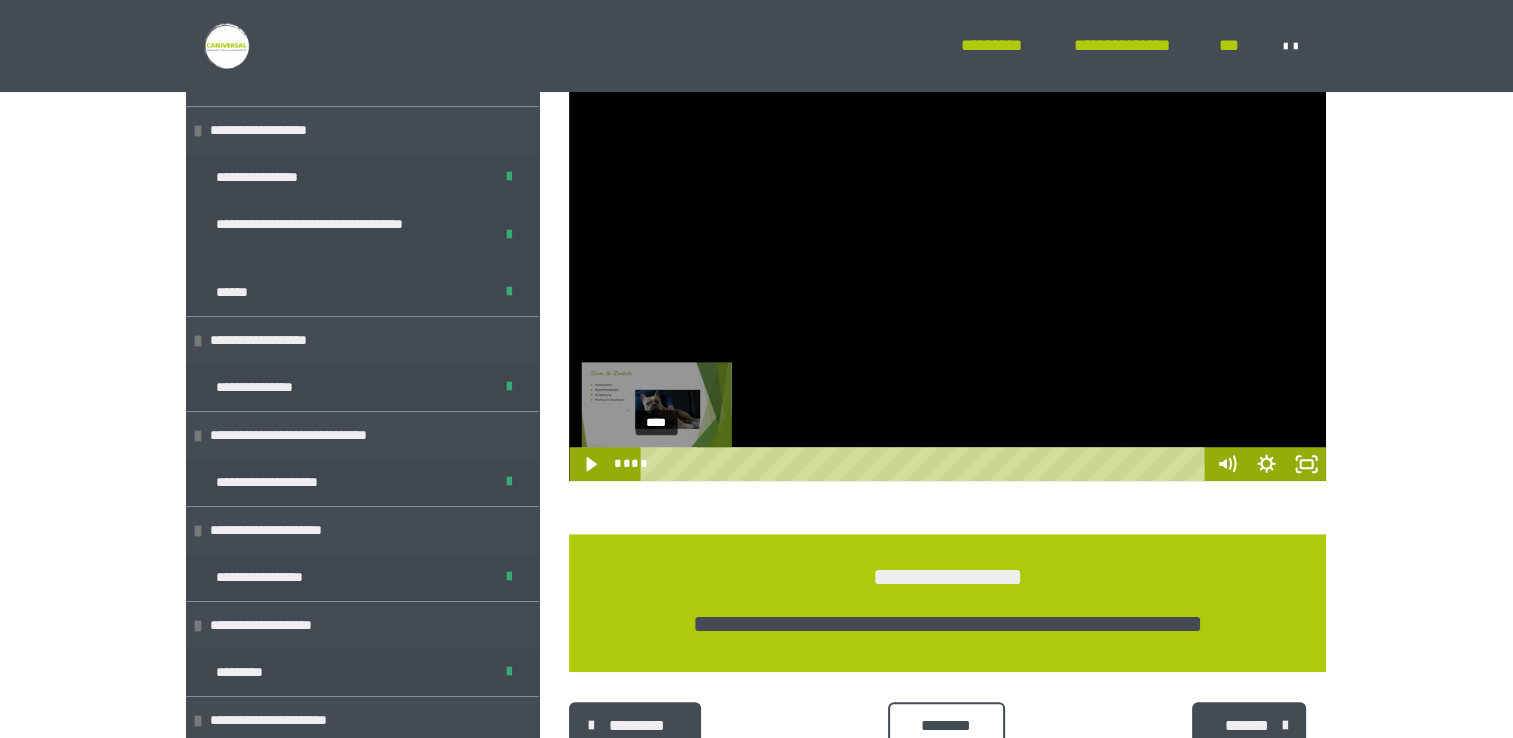 click at bounding box center (655, 463) 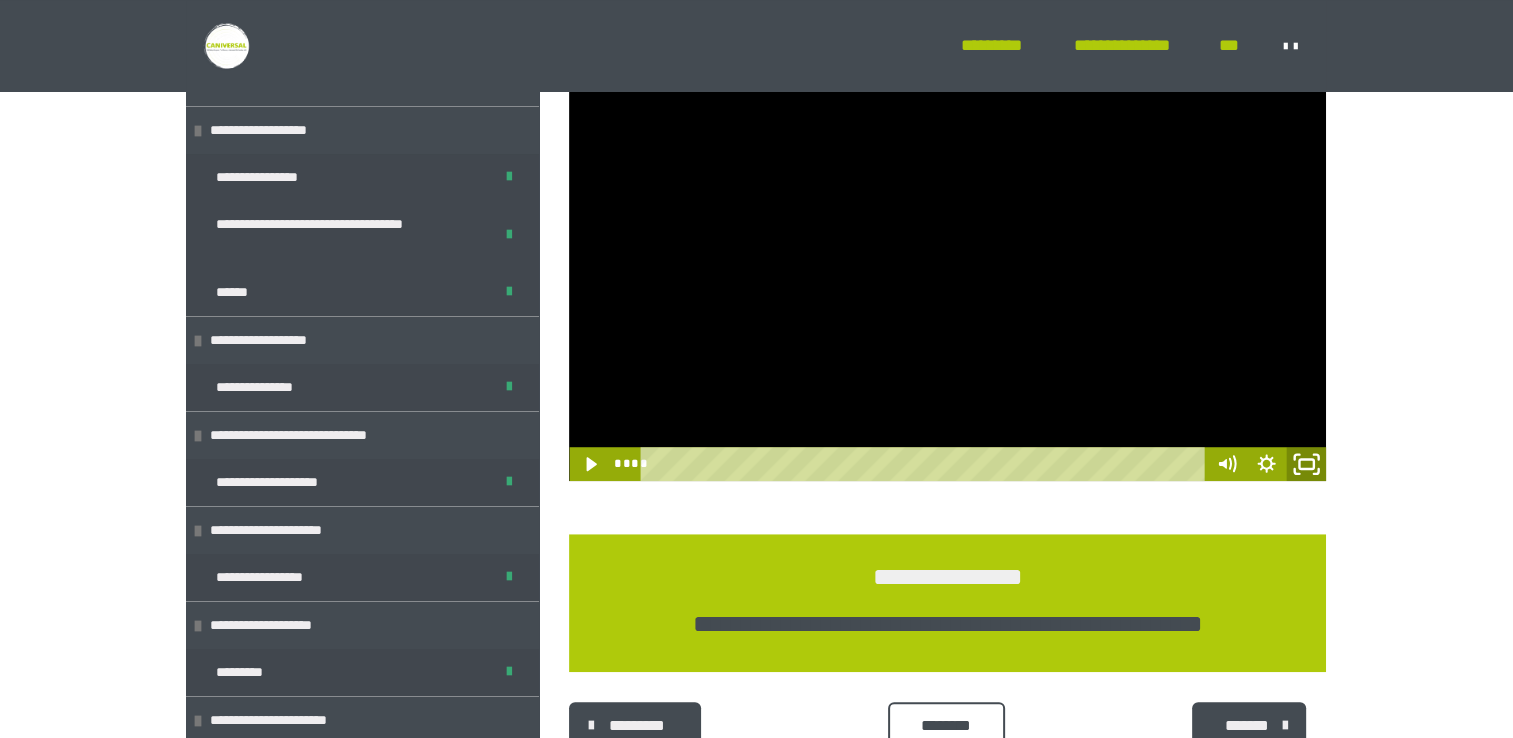 click 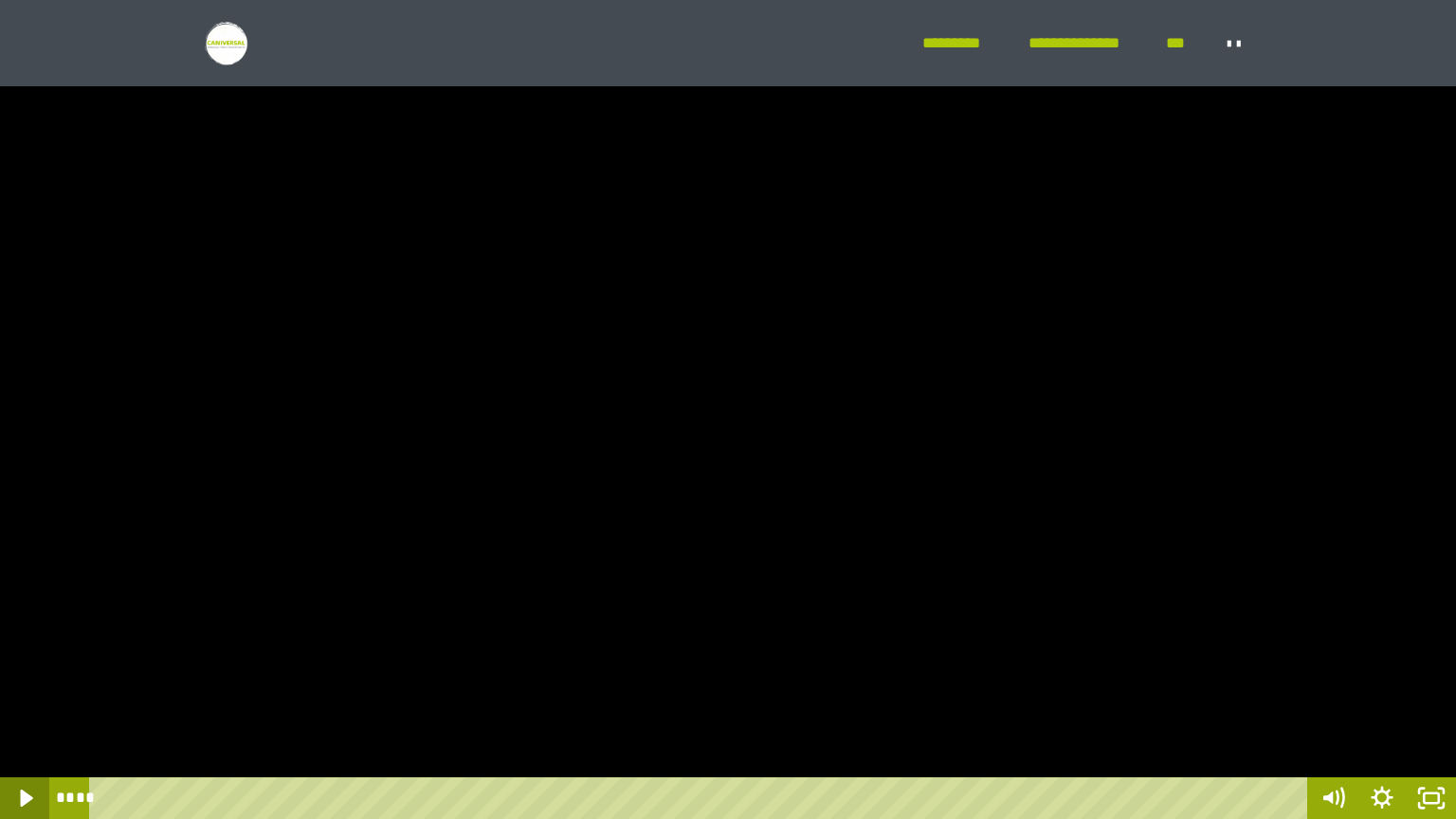 click 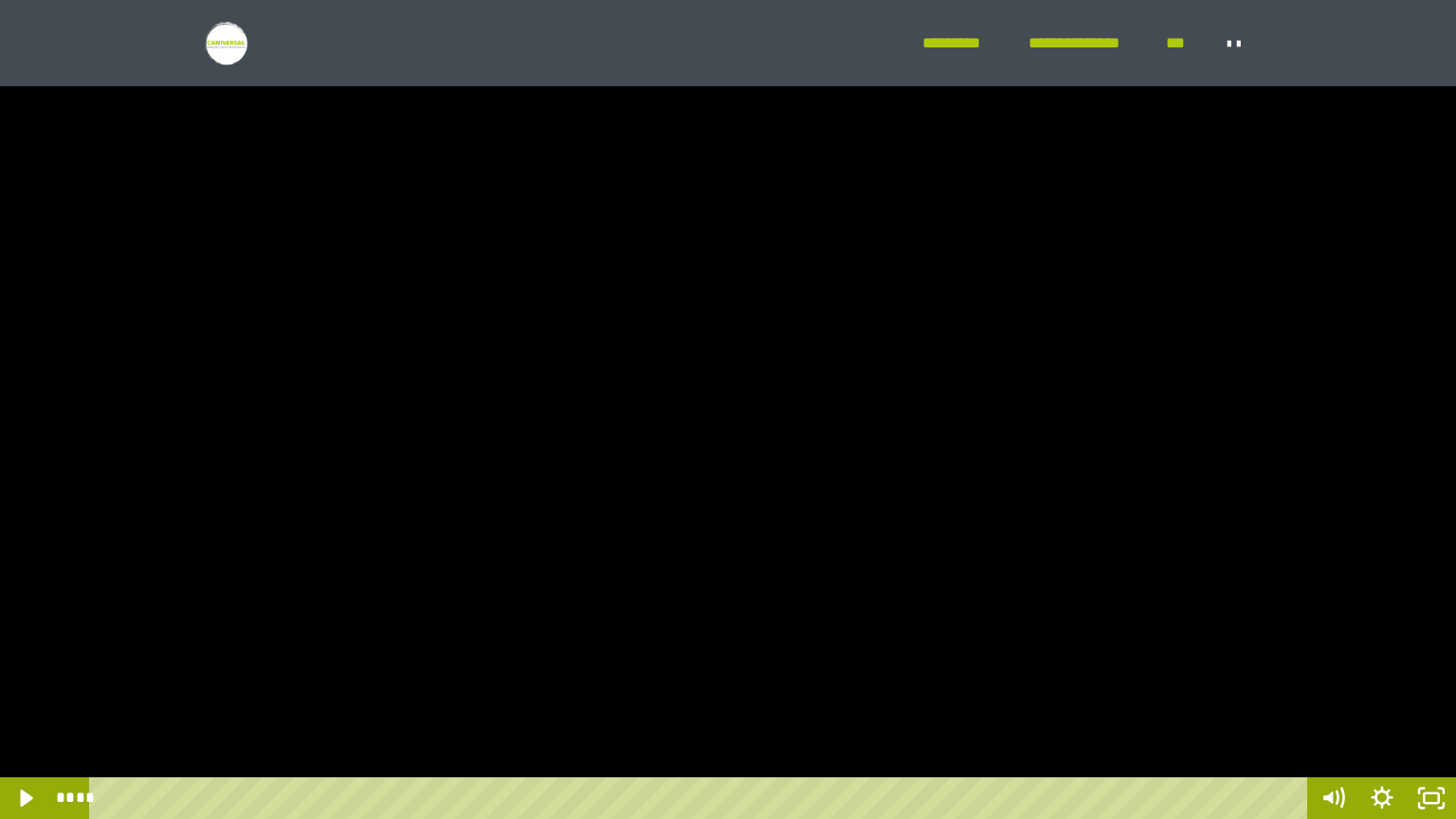 click at bounding box center [728, 410] 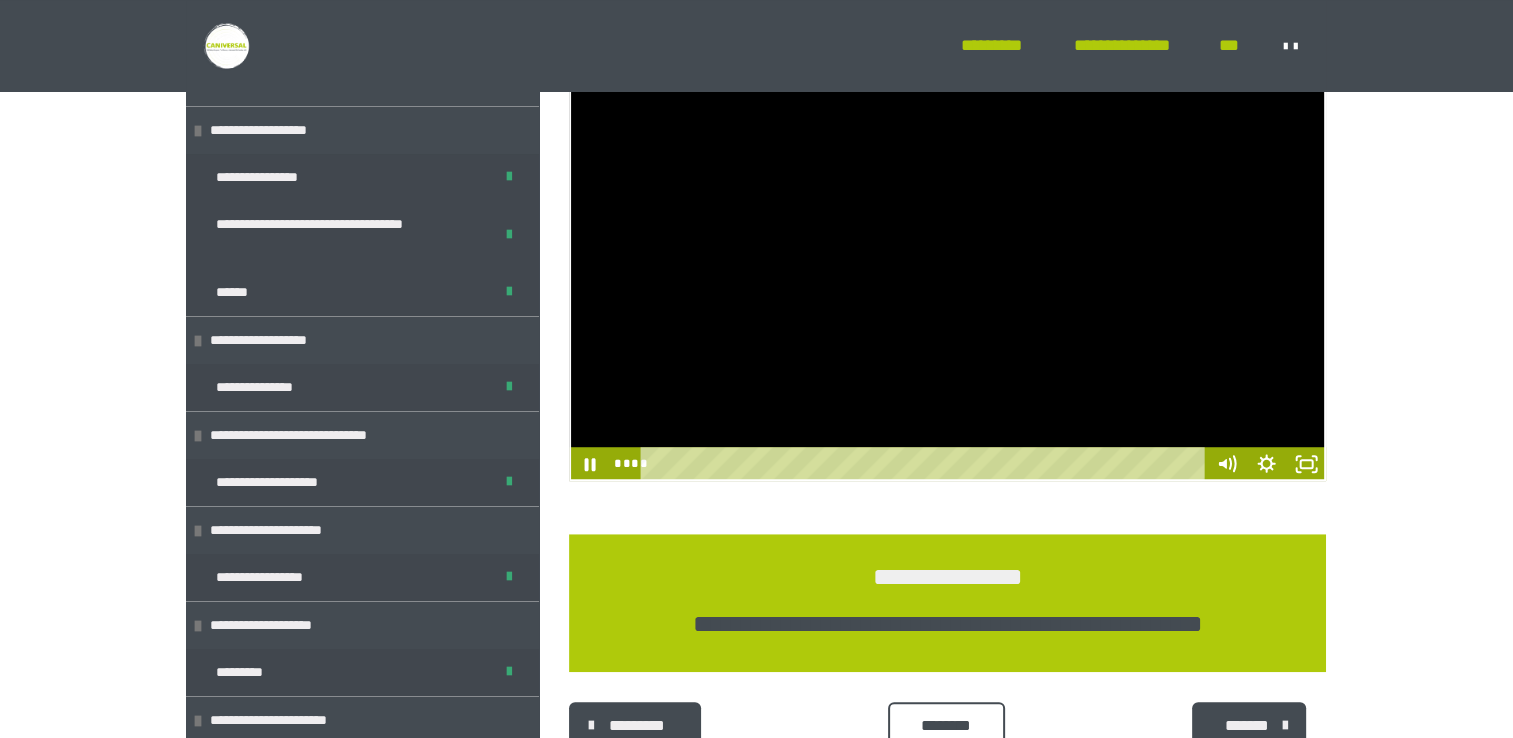 scroll, scrollTop: 1498, scrollLeft: 0, axis: vertical 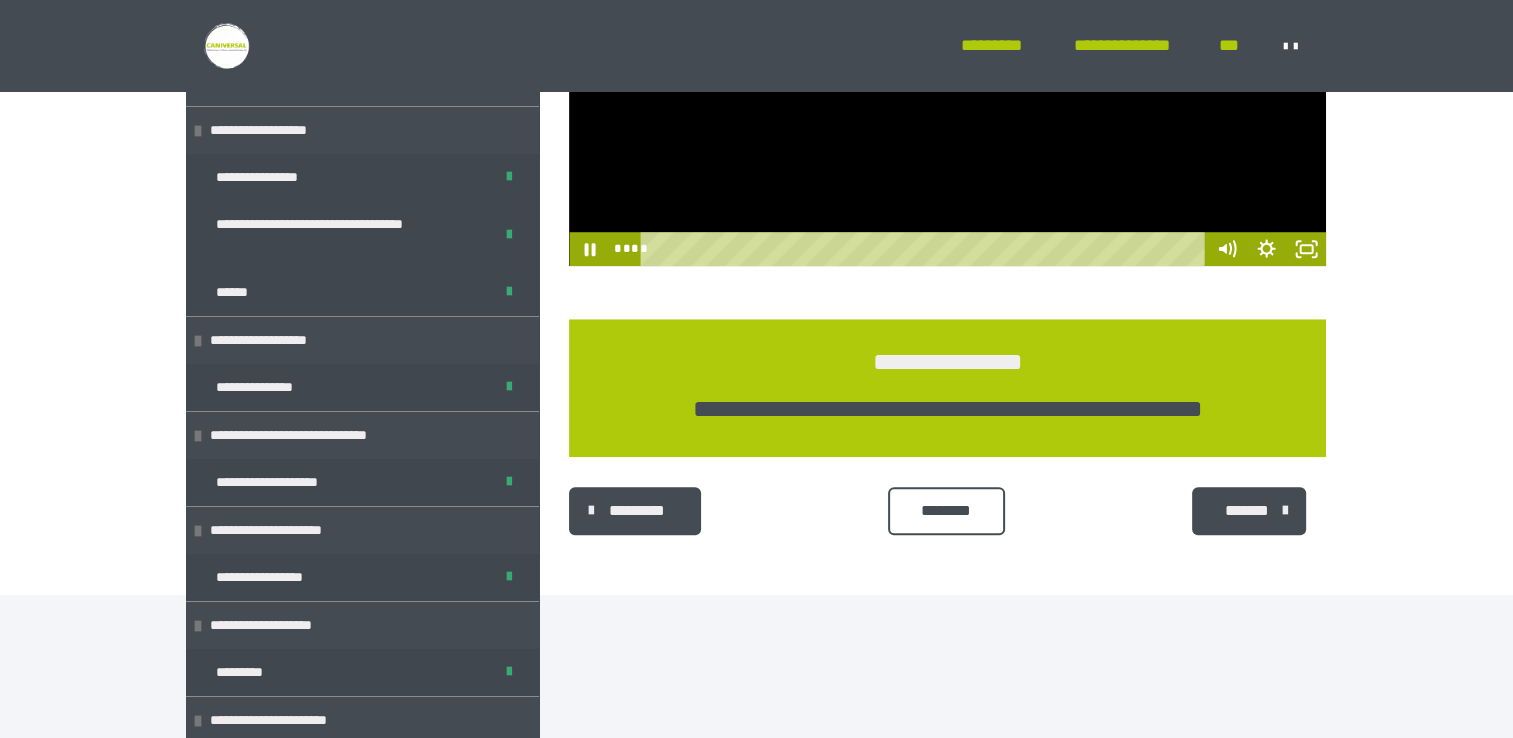 click on "********" at bounding box center (946, 511) 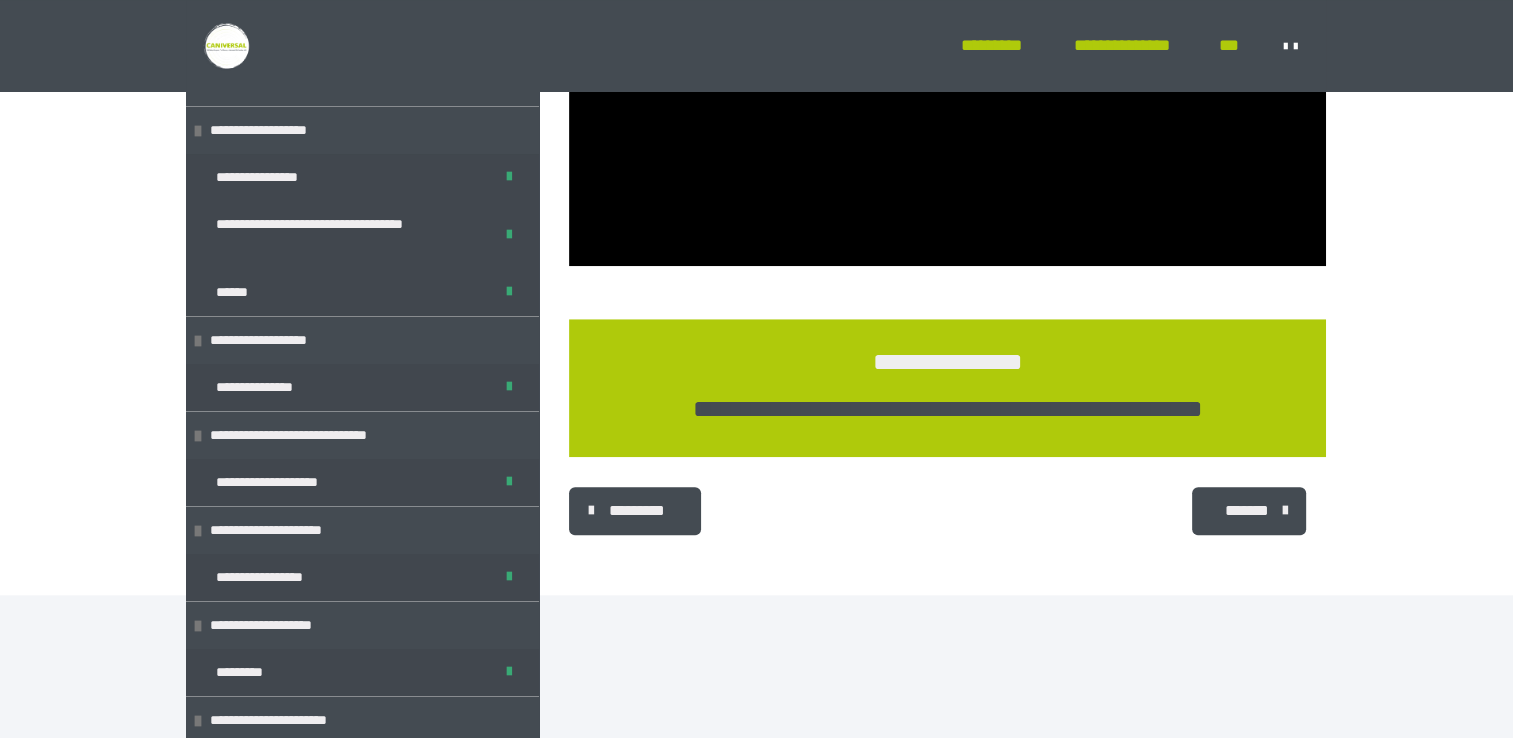 click on "*******" at bounding box center [1249, 511] 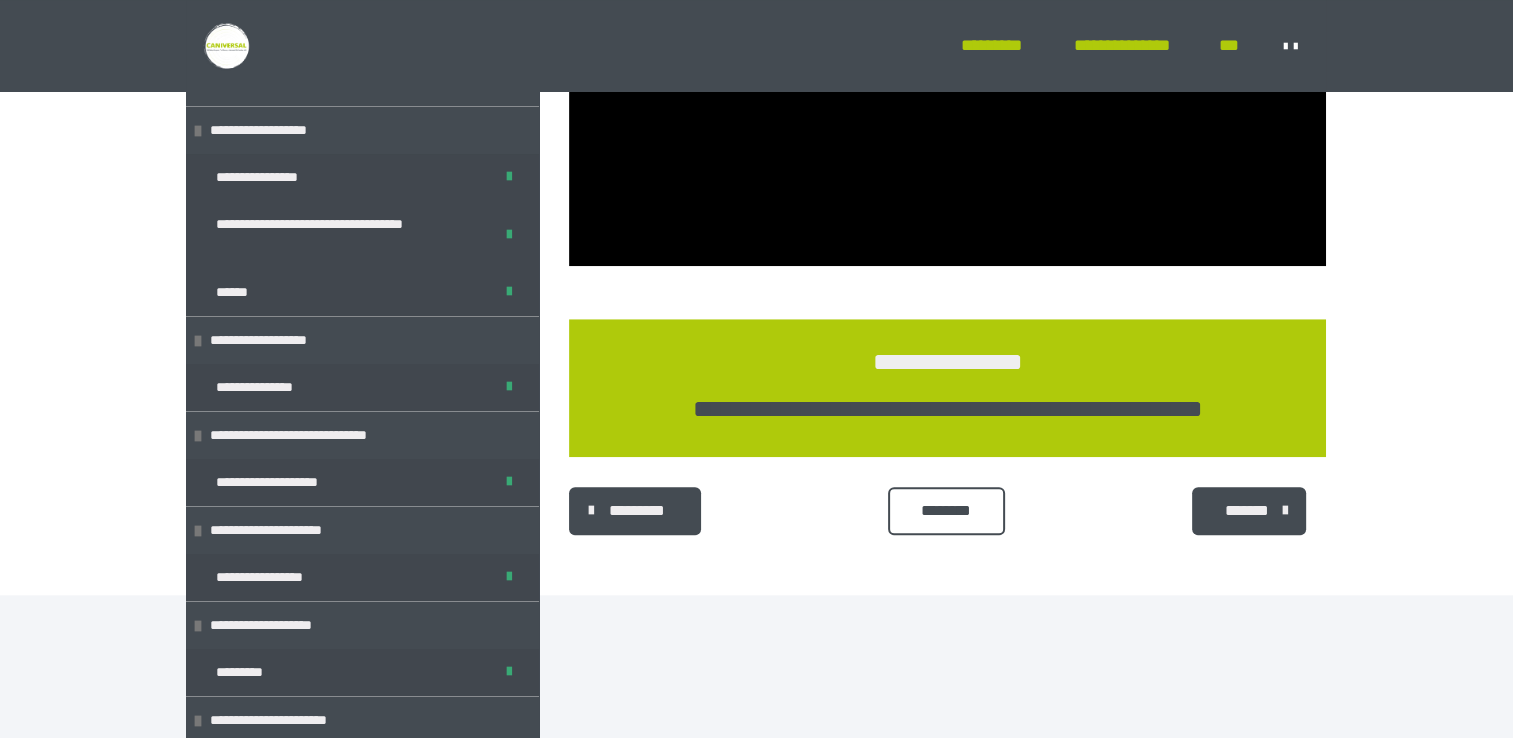 scroll, scrollTop: 1144, scrollLeft: 0, axis: vertical 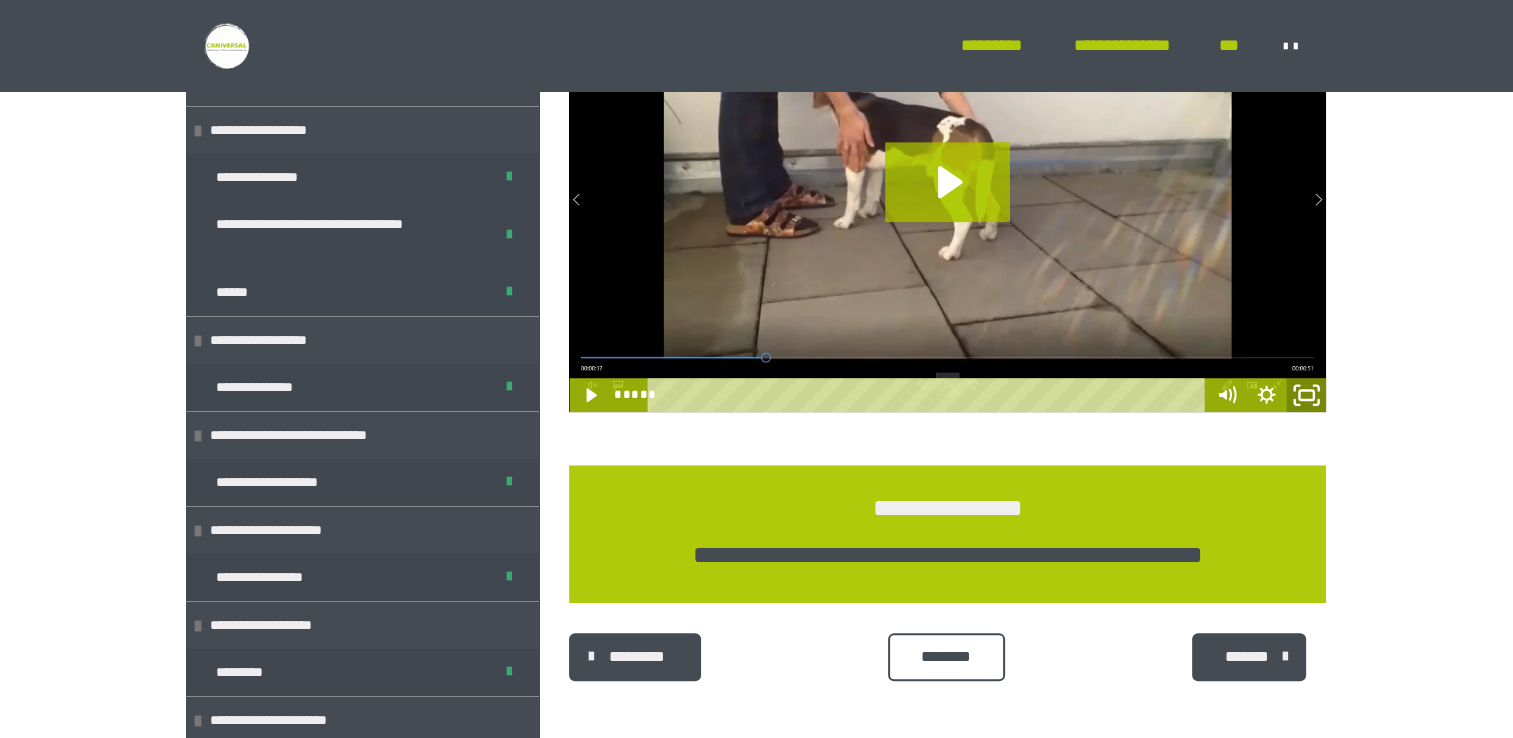 click 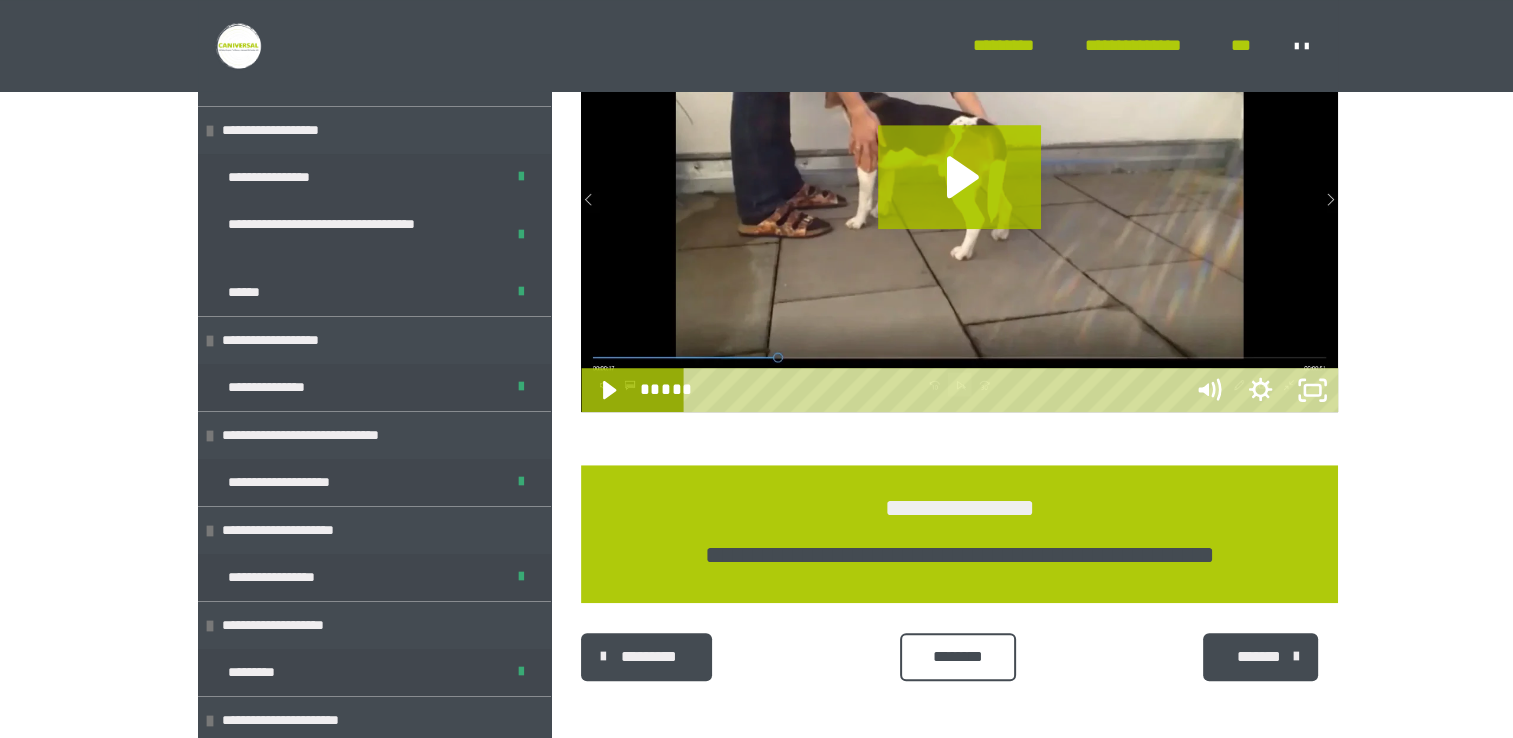 scroll, scrollTop: 1420, scrollLeft: 0, axis: vertical 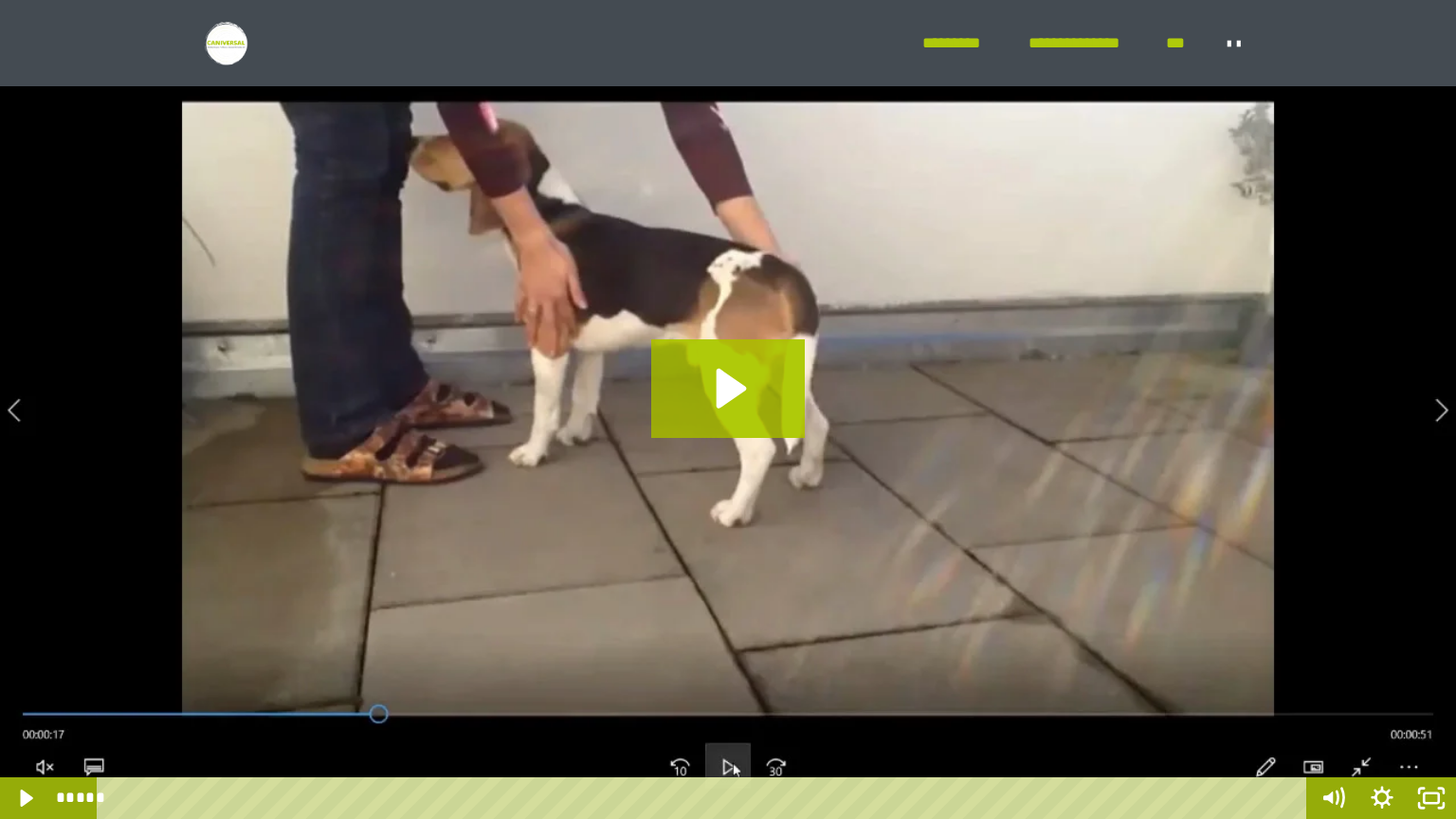 click 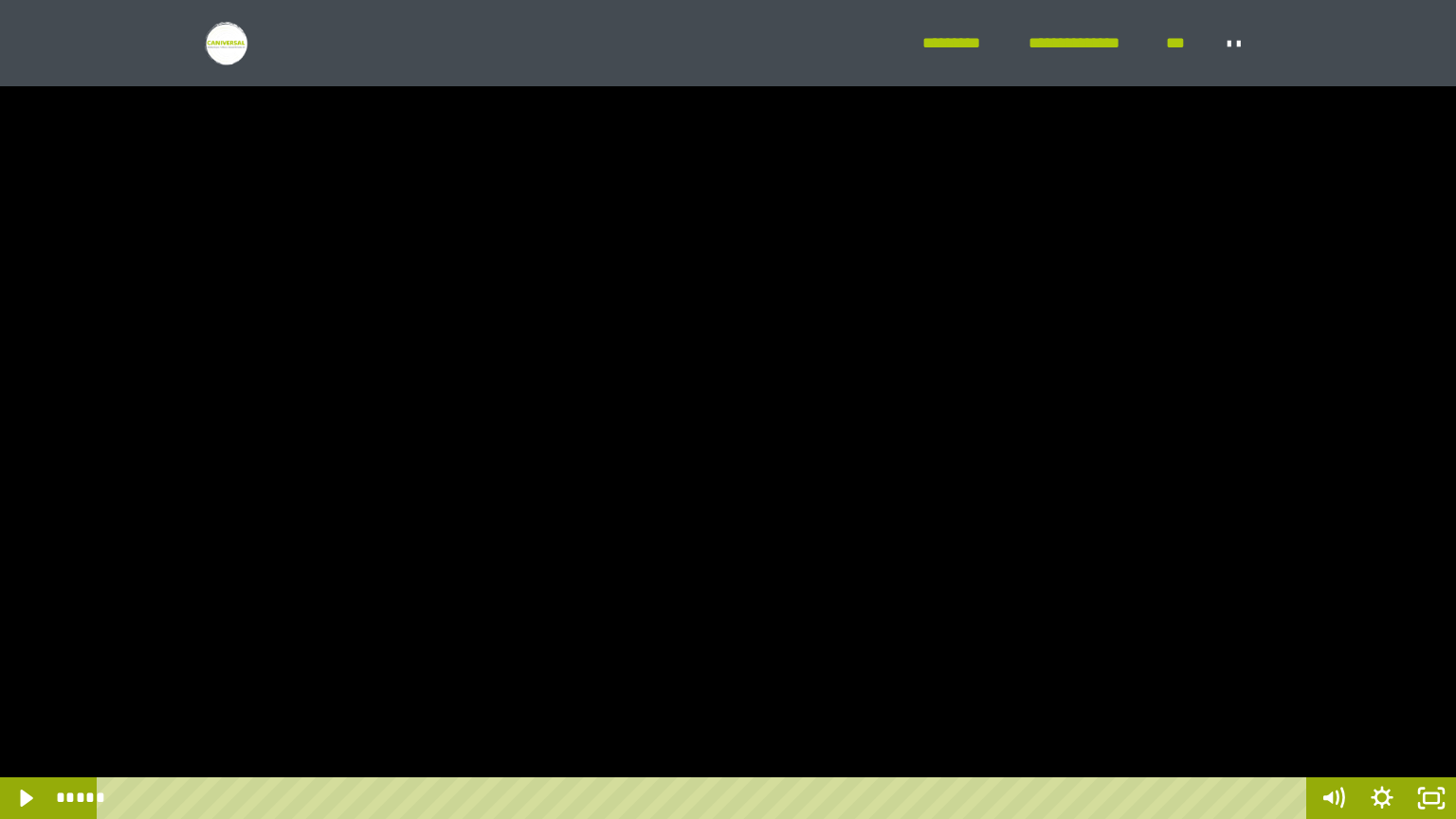 click at bounding box center (728, 410) 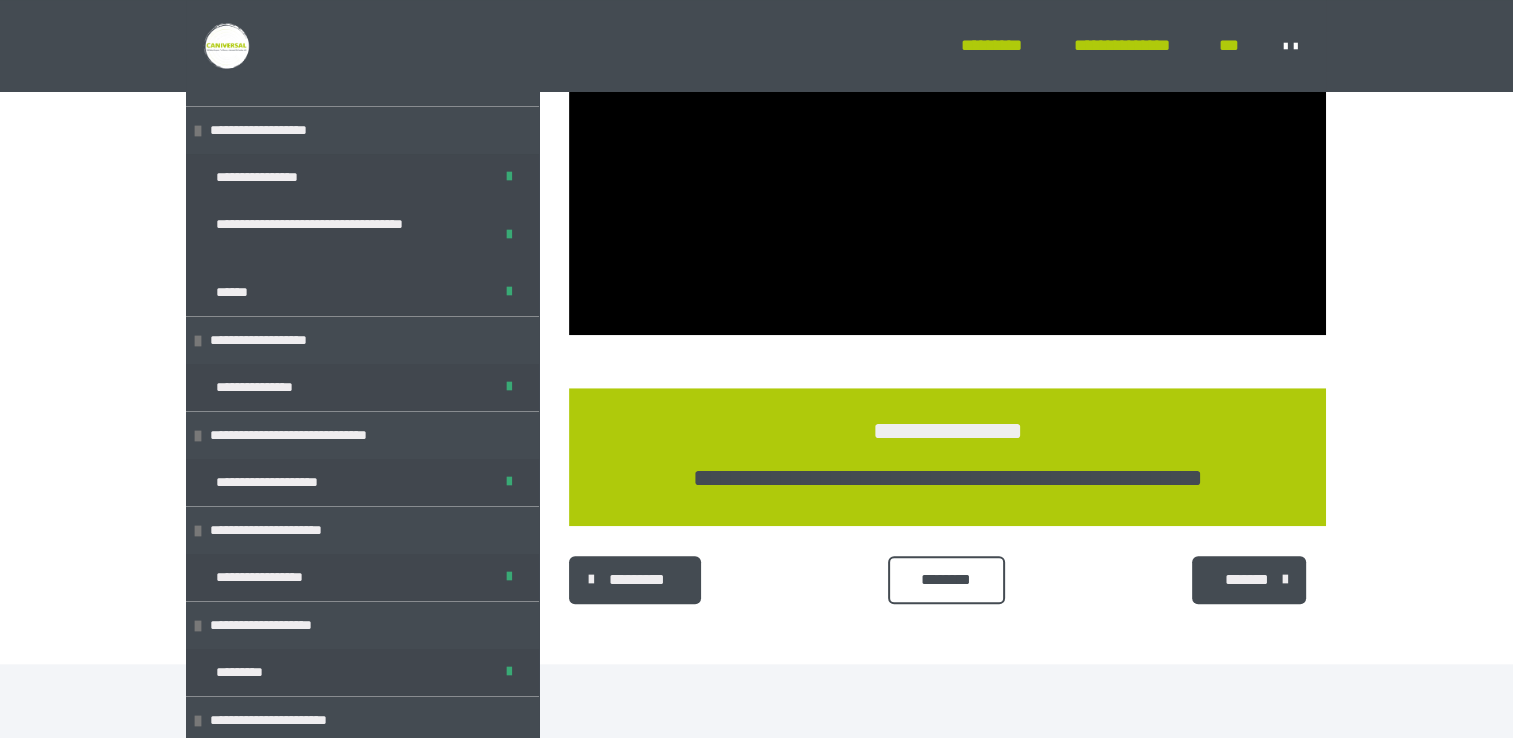 scroll, scrollTop: 1540, scrollLeft: 0, axis: vertical 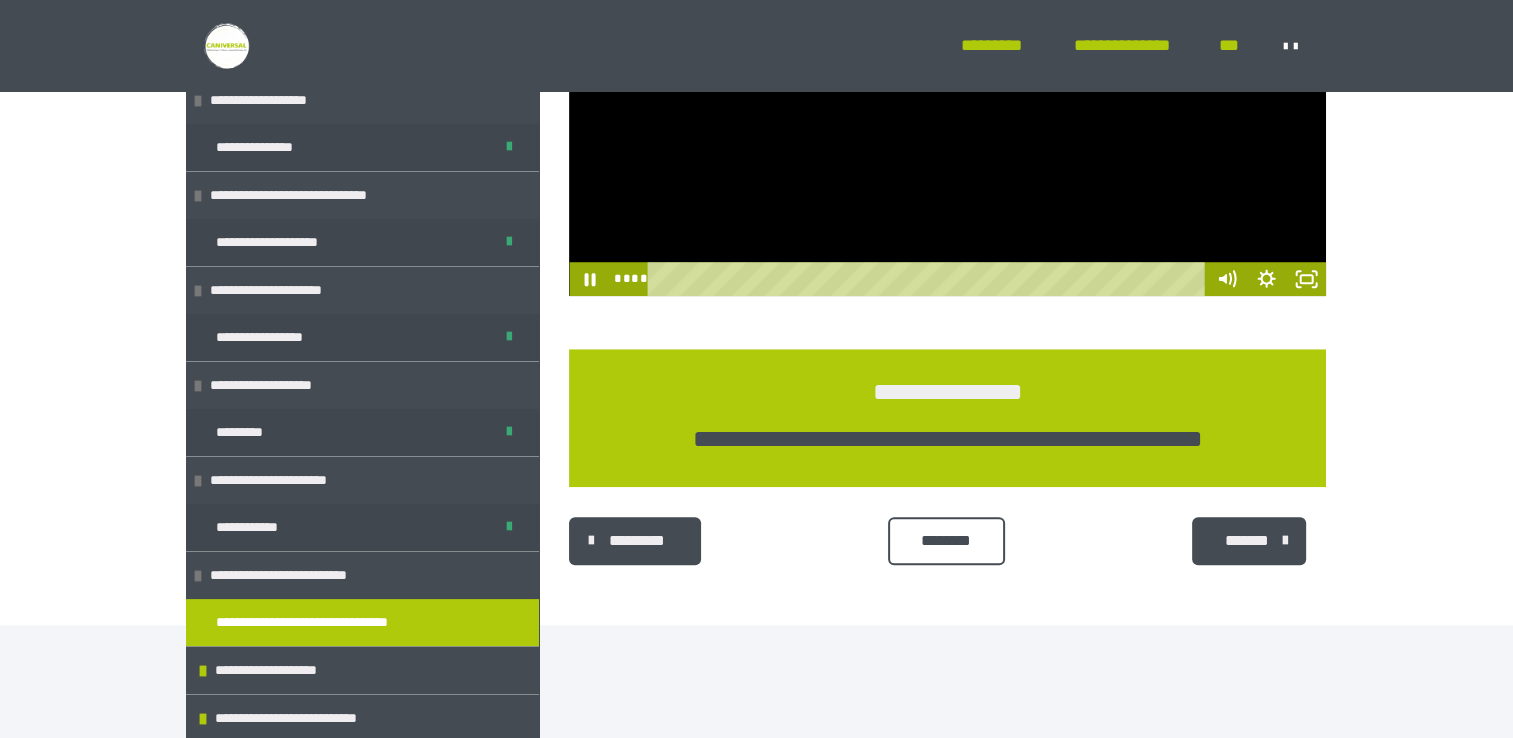 click on "********" at bounding box center [946, 541] 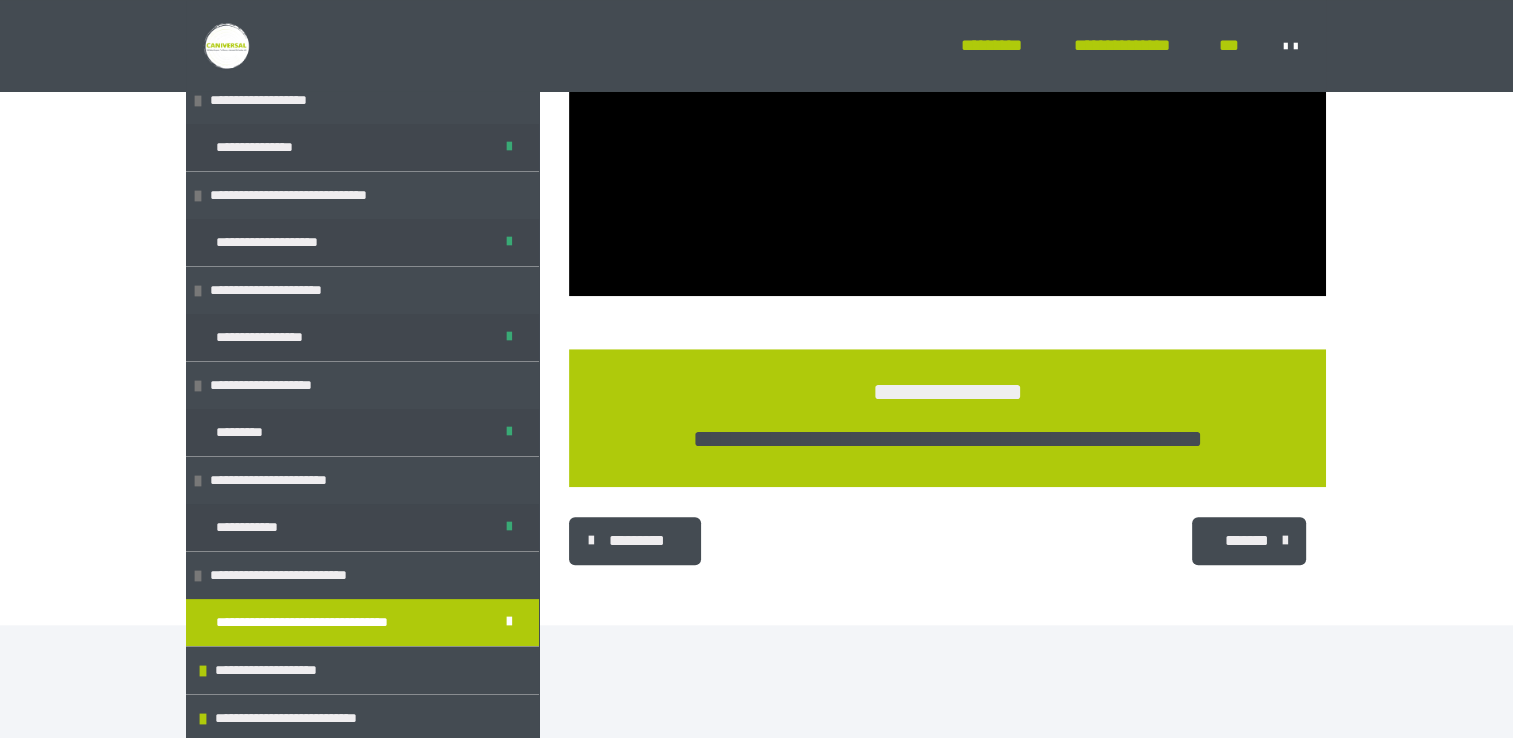 click on "*******" at bounding box center [1247, 541] 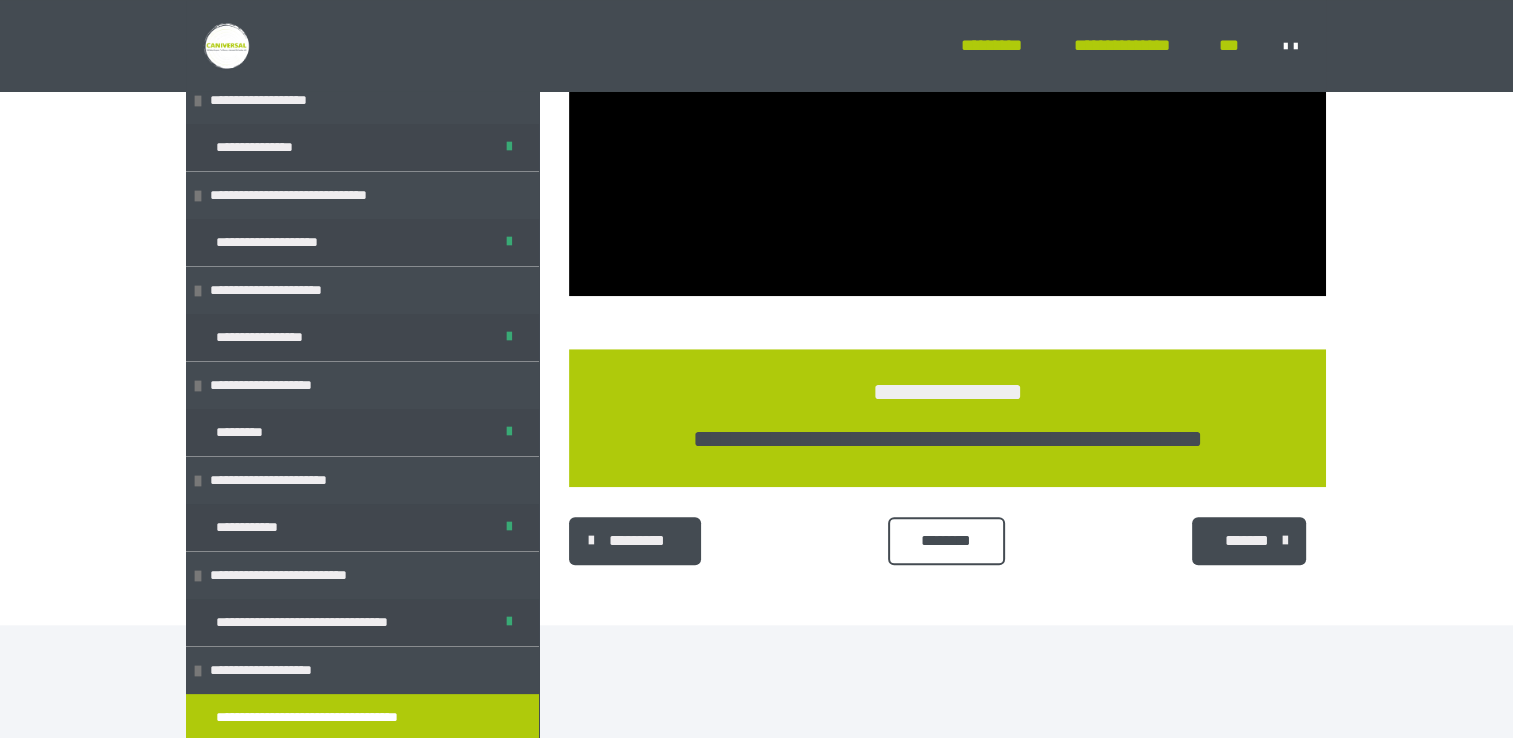 scroll, scrollTop: 1099, scrollLeft: 0, axis: vertical 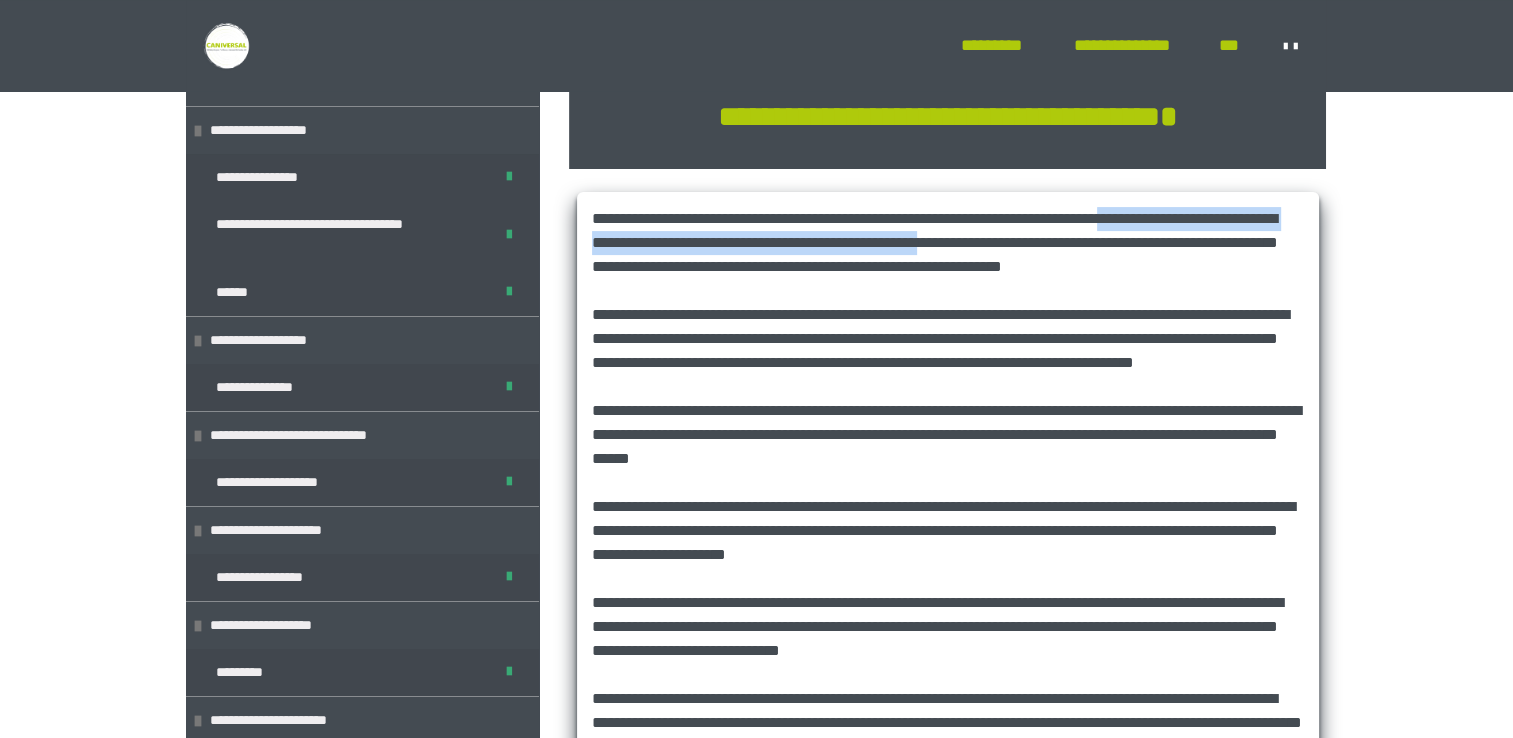 drag, startPoint x: 1419, startPoint y: 221, endPoint x: 1383, endPoint y: 242, distance: 41.677334 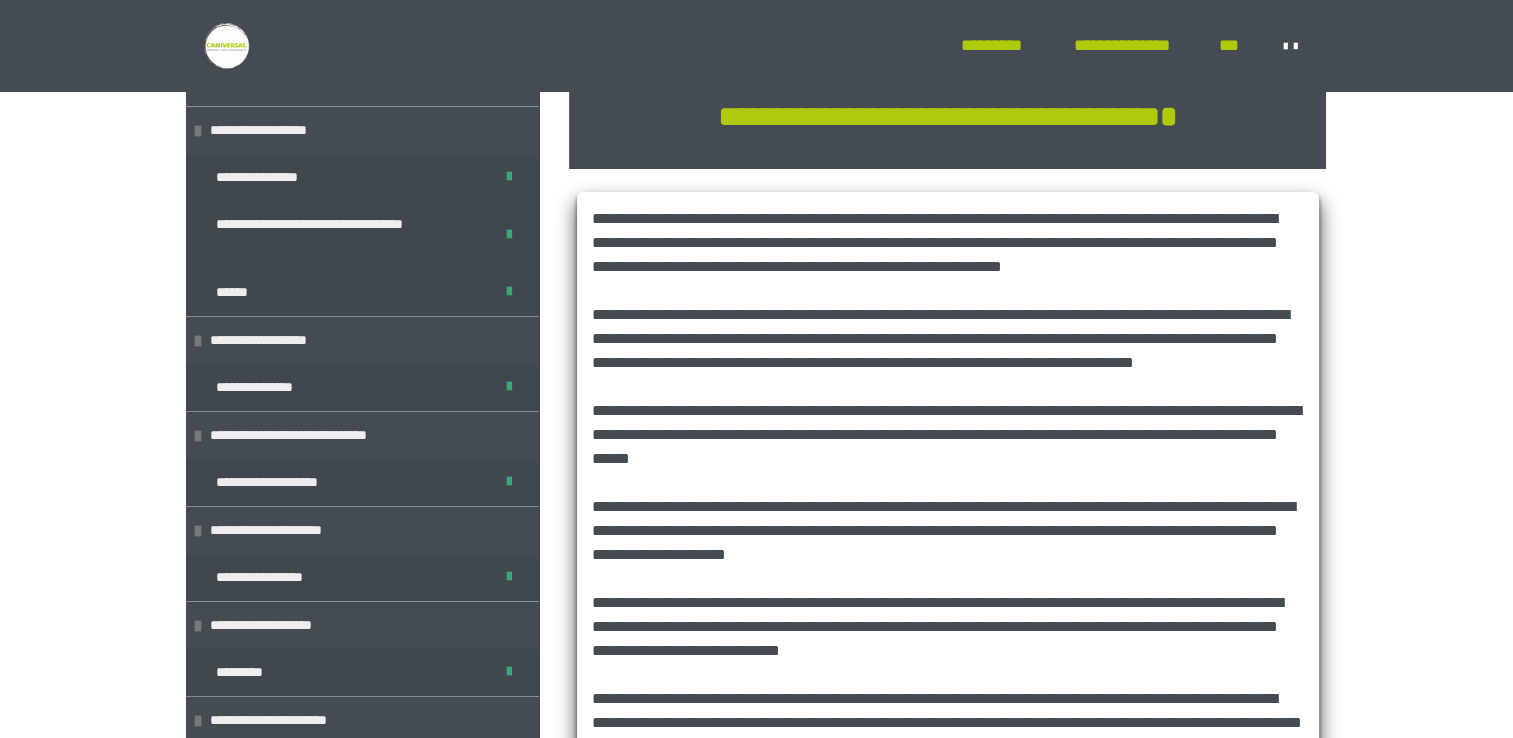 drag, startPoint x: 1383, startPoint y: 242, endPoint x: 1372, endPoint y: 368, distance: 126.47925 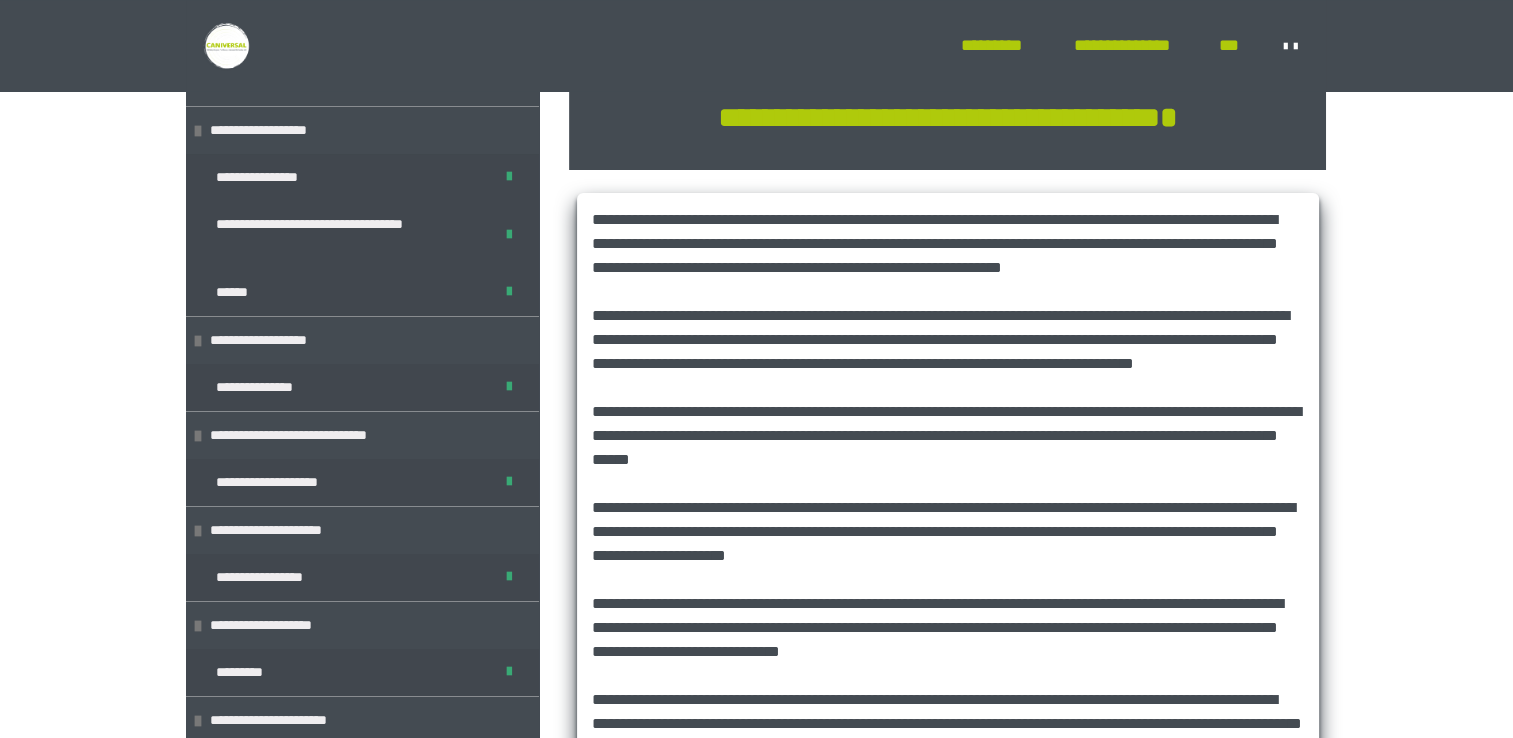 scroll, scrollTop: 396, scrollLeft: 0, axis: vertical 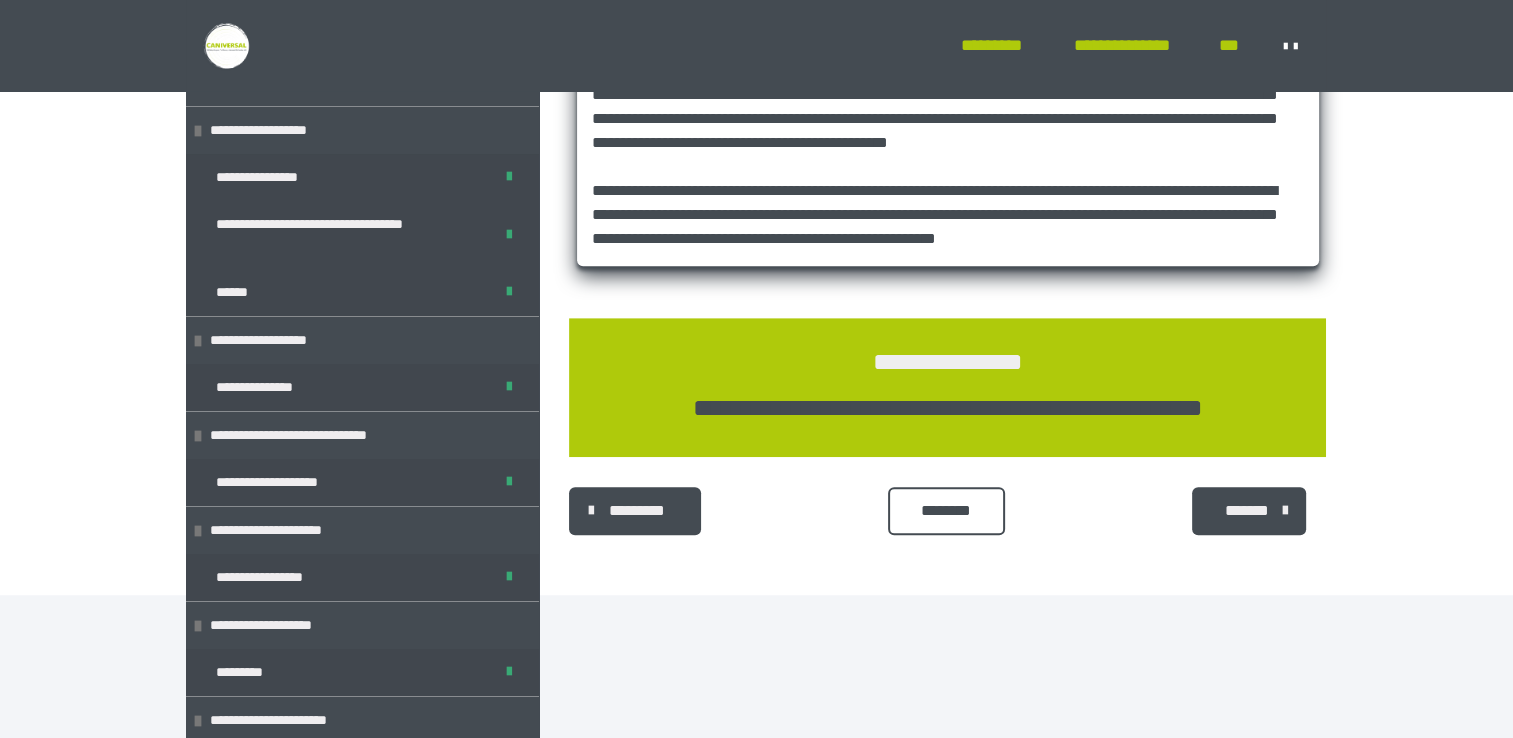 click on "********" at bounding box center [946, 511] 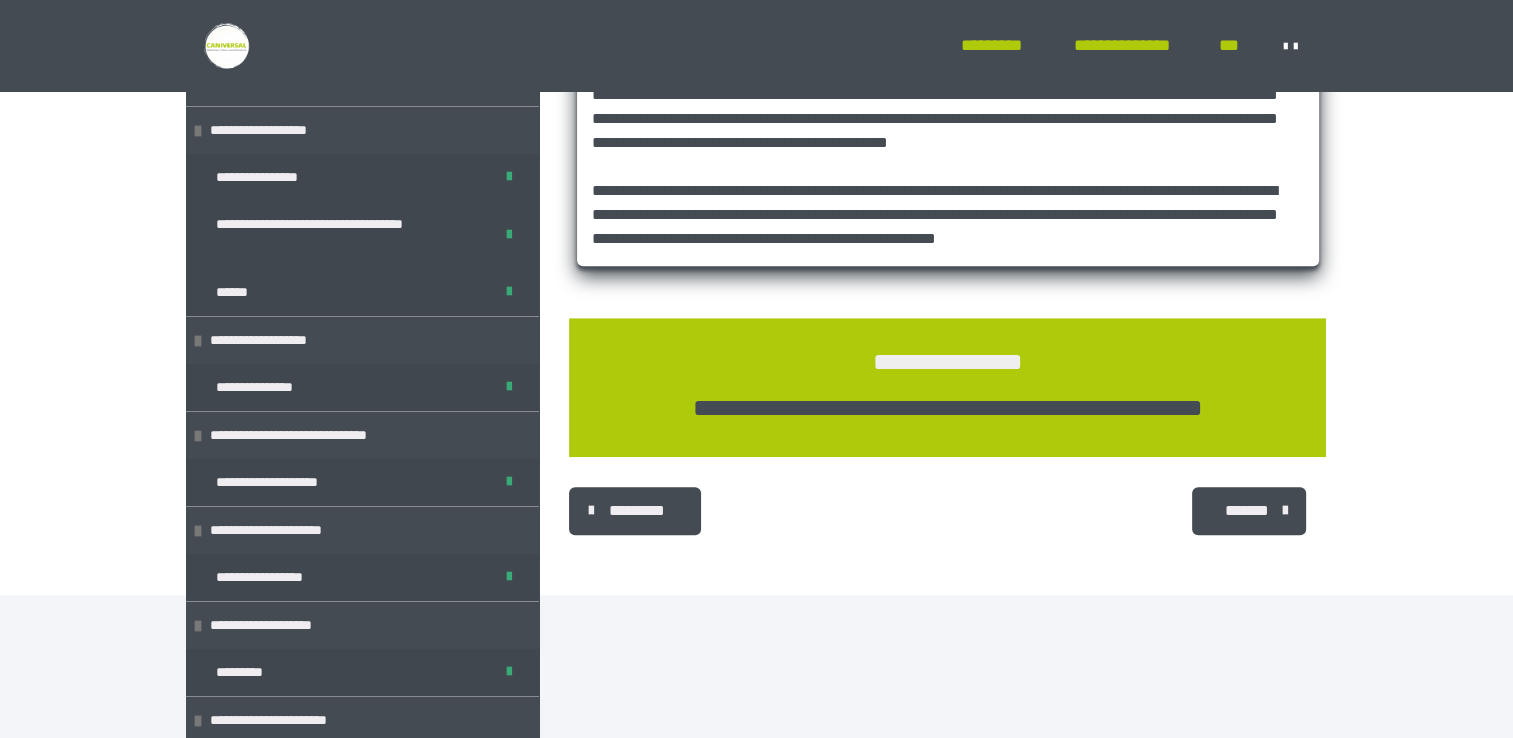 click on "*******" at bounding box center [1247, 511] 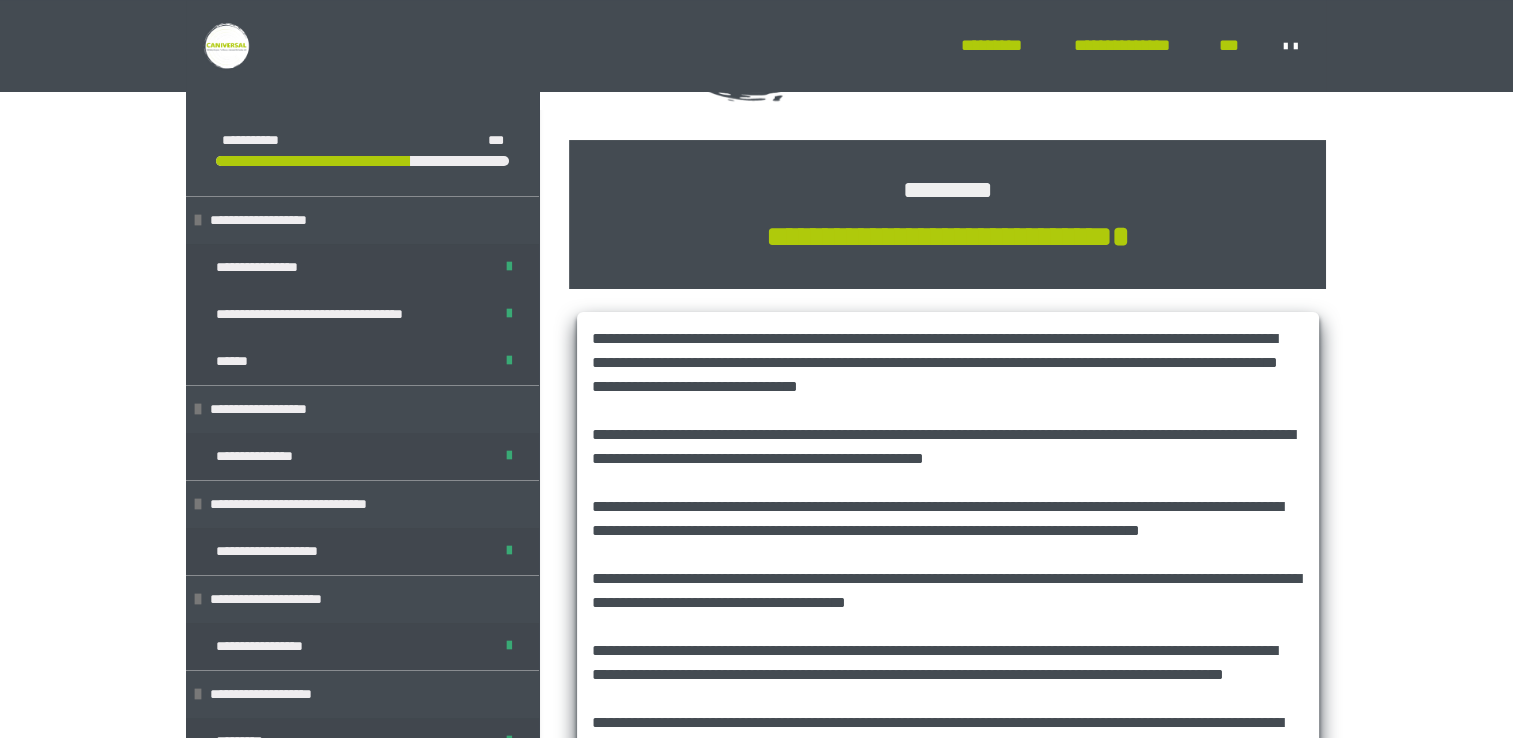 scroll, scrollTop: 104, scrollLeft: 0, axis: vertical 